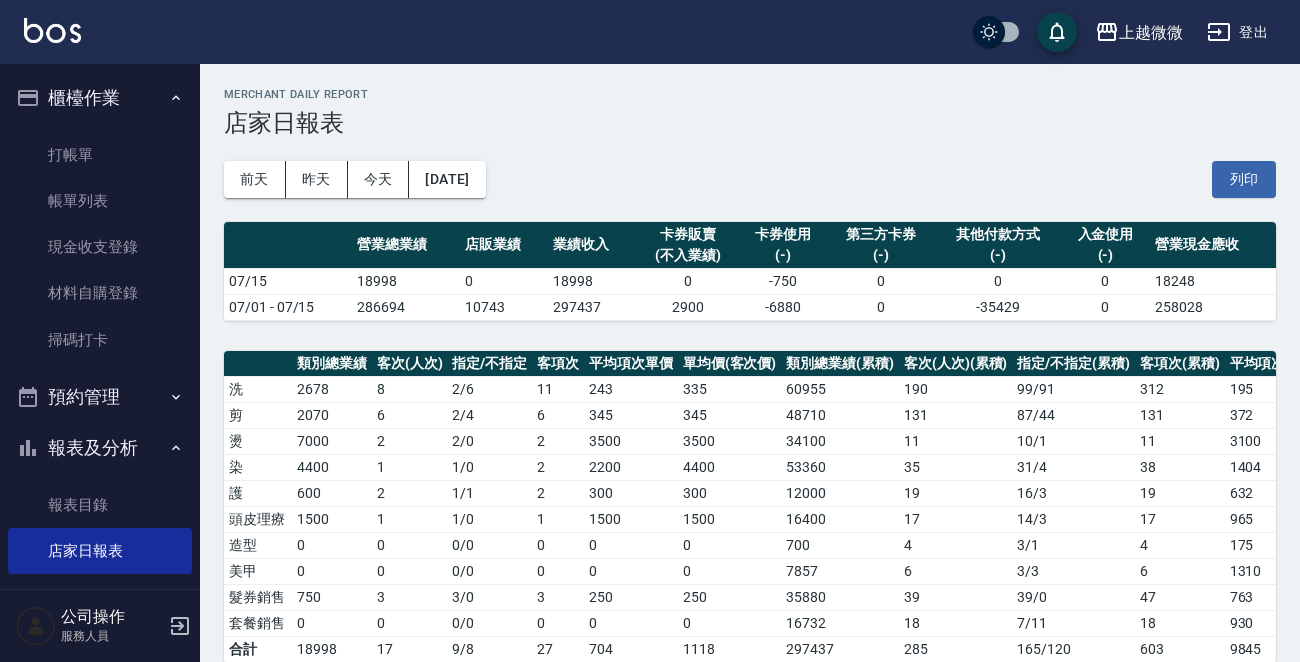 scroll, scrollTop: 600, scrollLeft: 0, axis: vertical 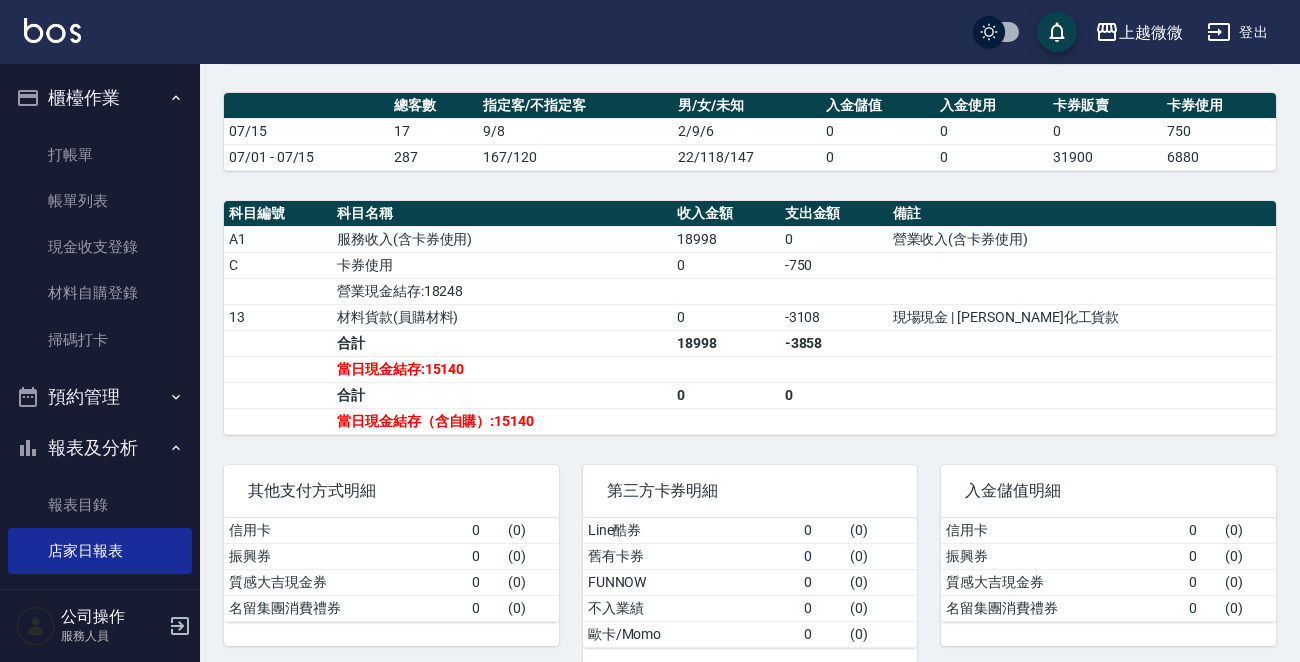 click on "上越微微 登出" at bounding box center [650, 32] 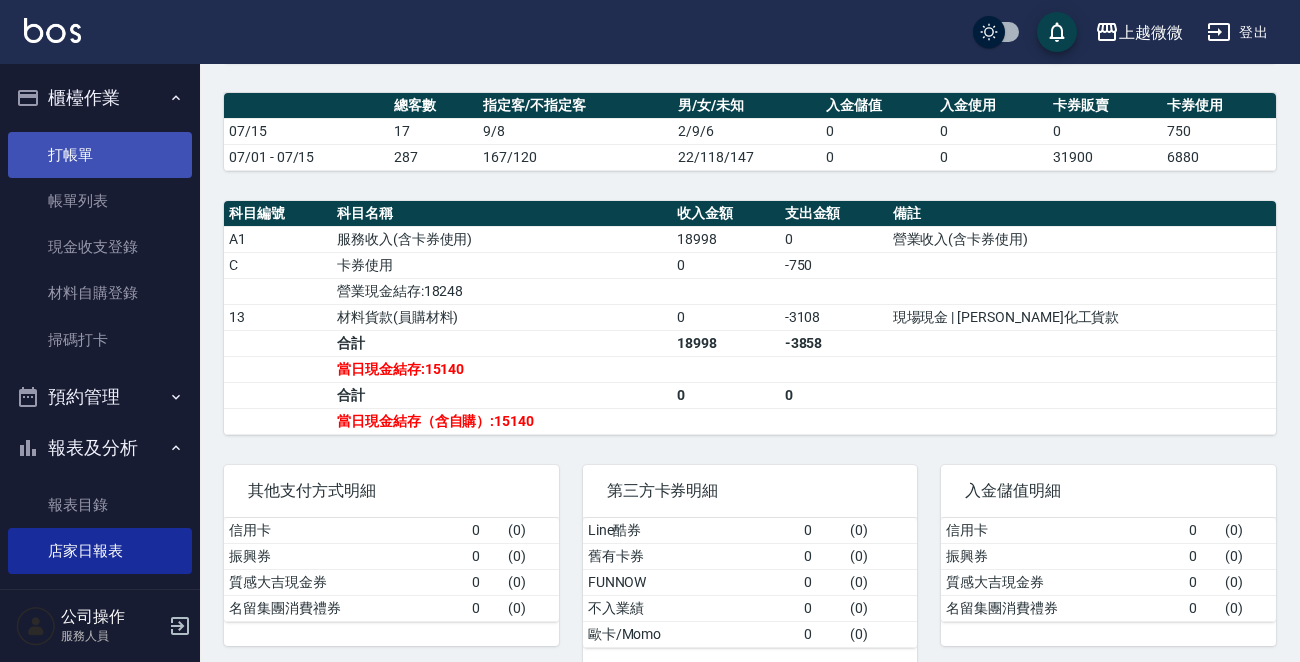 click on "打帳單" at bounding box center [100, 155] 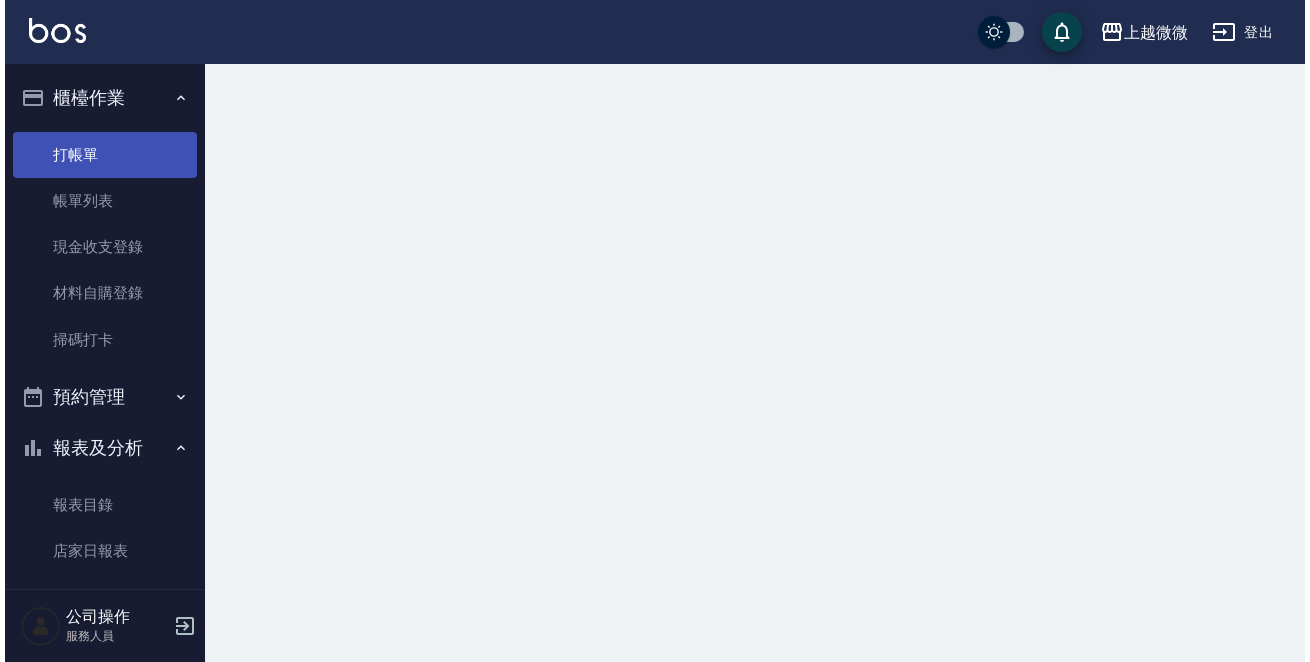 scroll, scrollTop: 0, scrollLeft: 0, axis: both 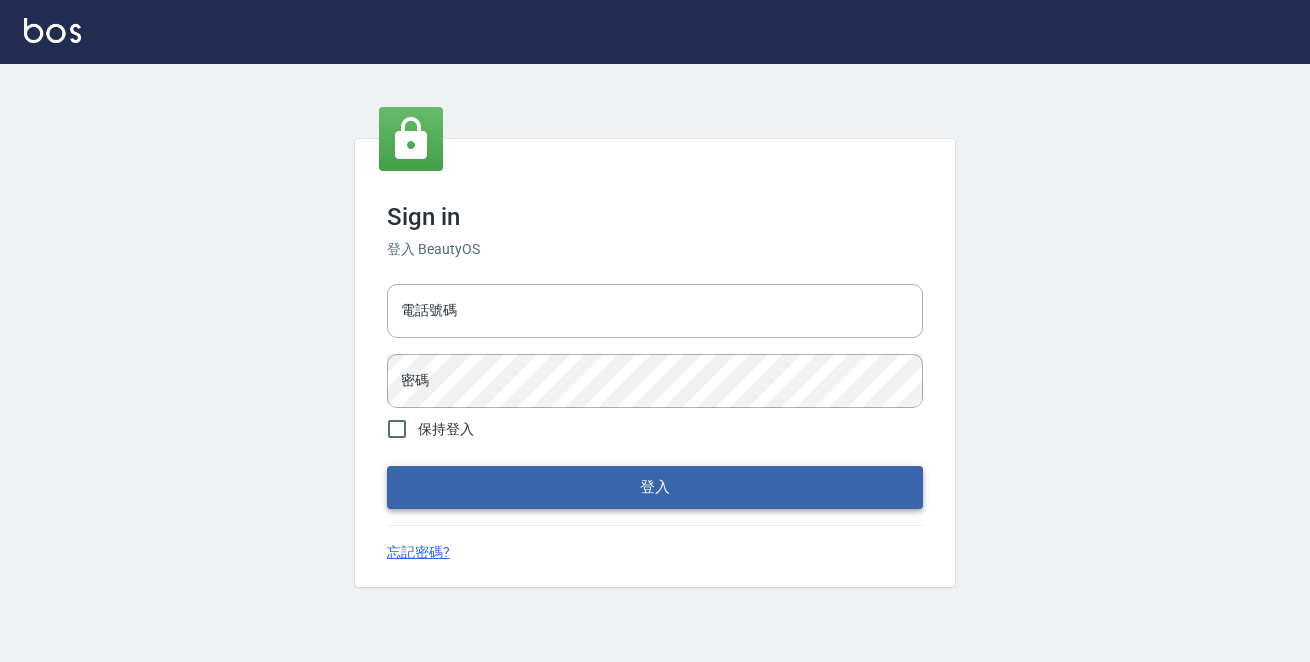 type on "0229470385" 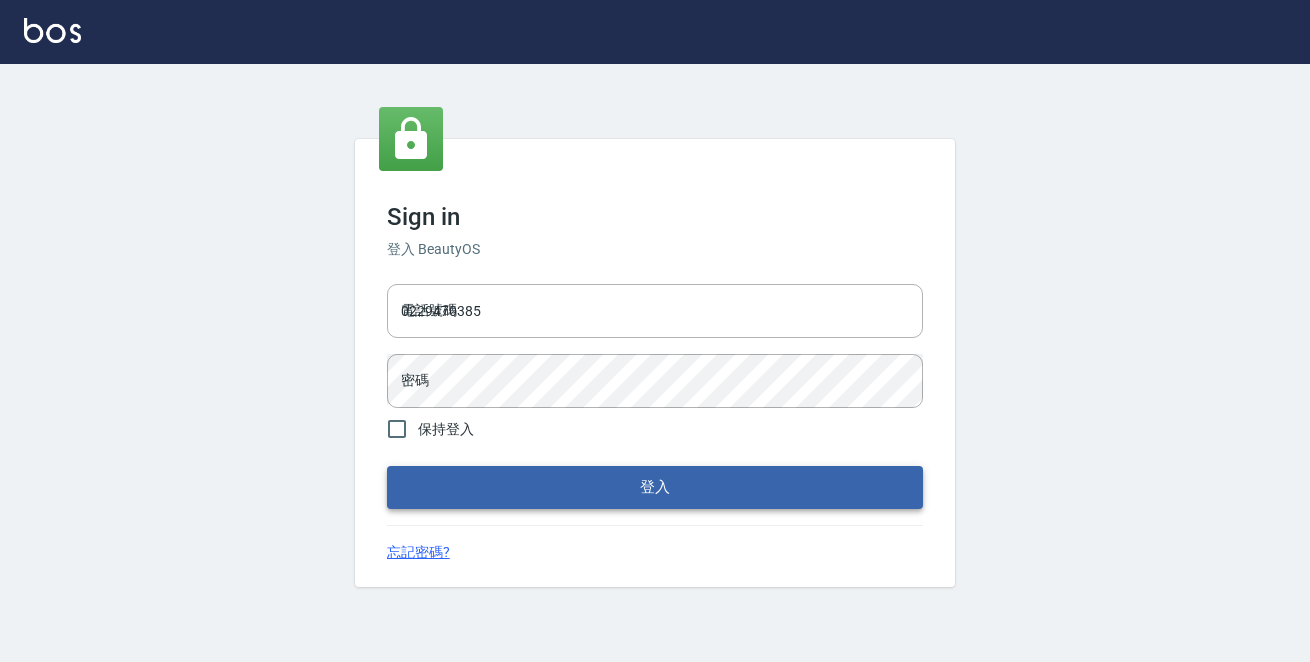 click on "登入" at bounding box center (655, 487) 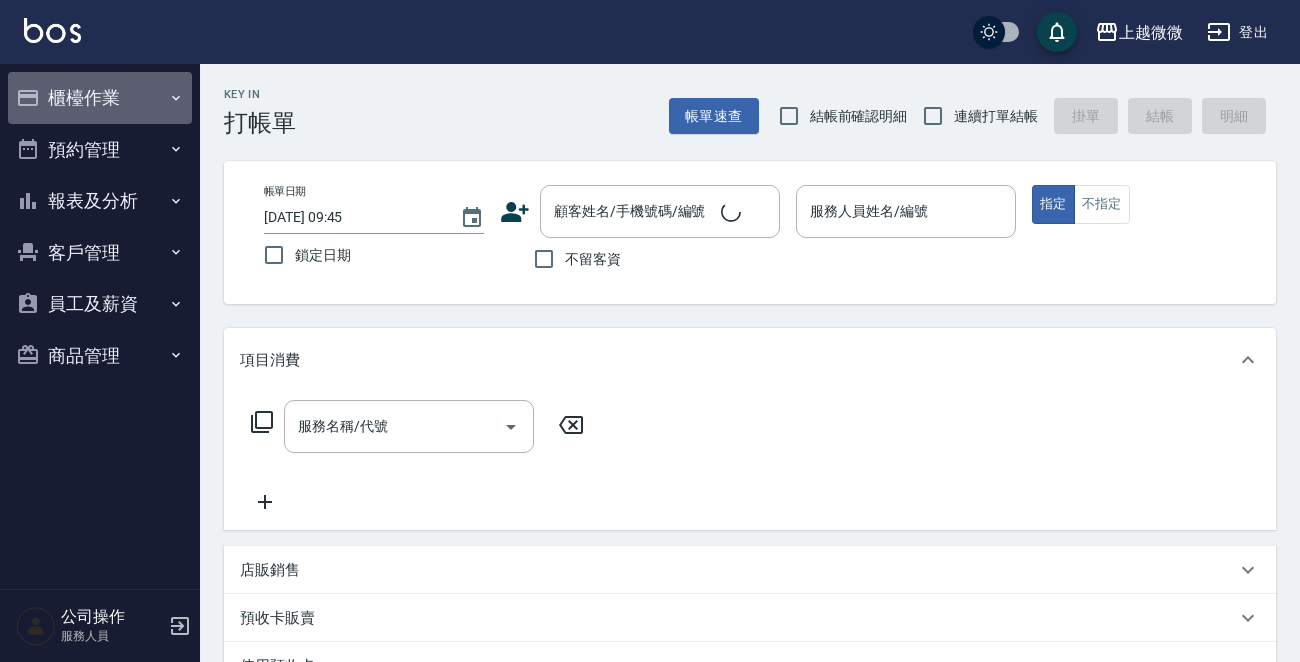 click on "櫃檯作業" at bounding box center [100, 98] 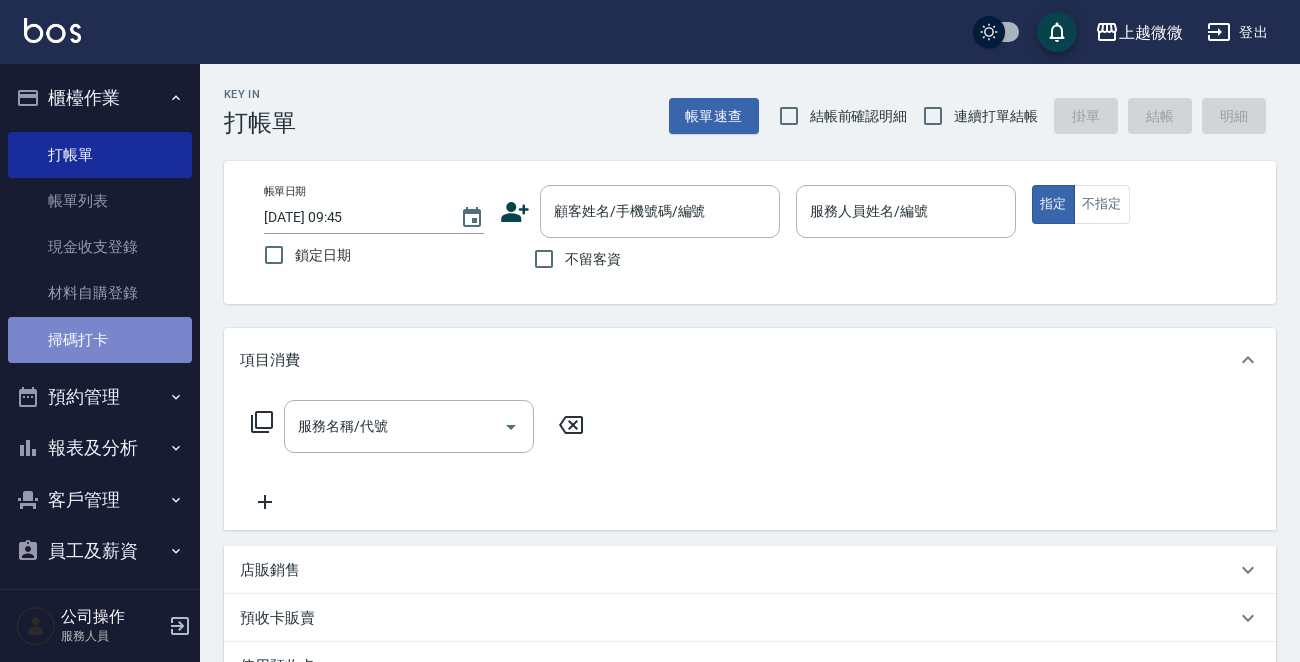 click on "掃碼打卡" at bounding box center [100, 340] 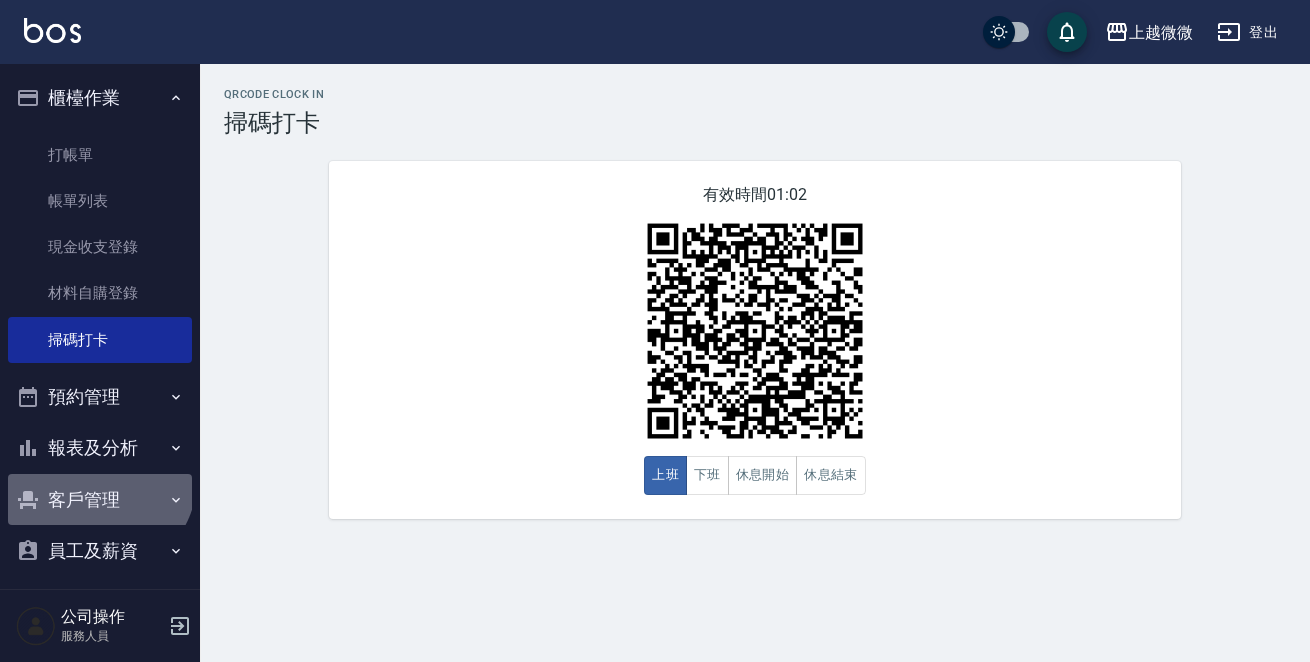 drag, startPoint x: 96, startPoint y: 479, endPoint x: 67, endPoint y: 544, distance: 71.17584 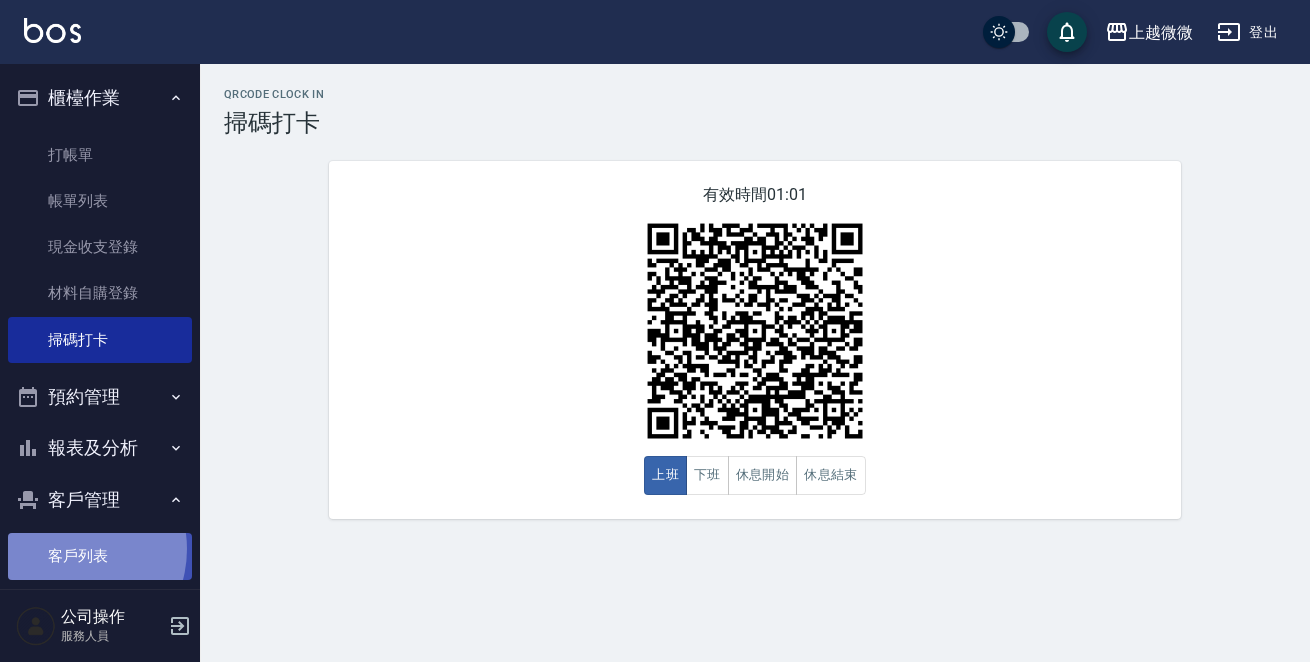 click on "客戶列表" at bounding box center (100, 556) 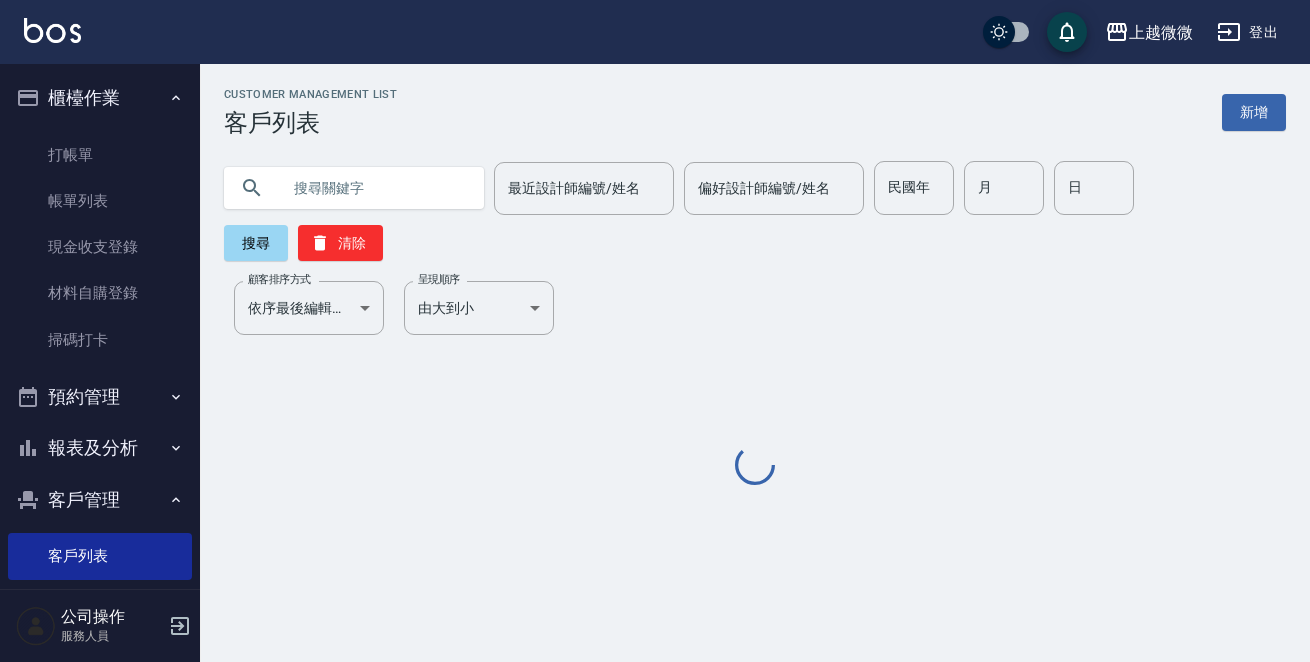 click at bounding box center [374, 188] 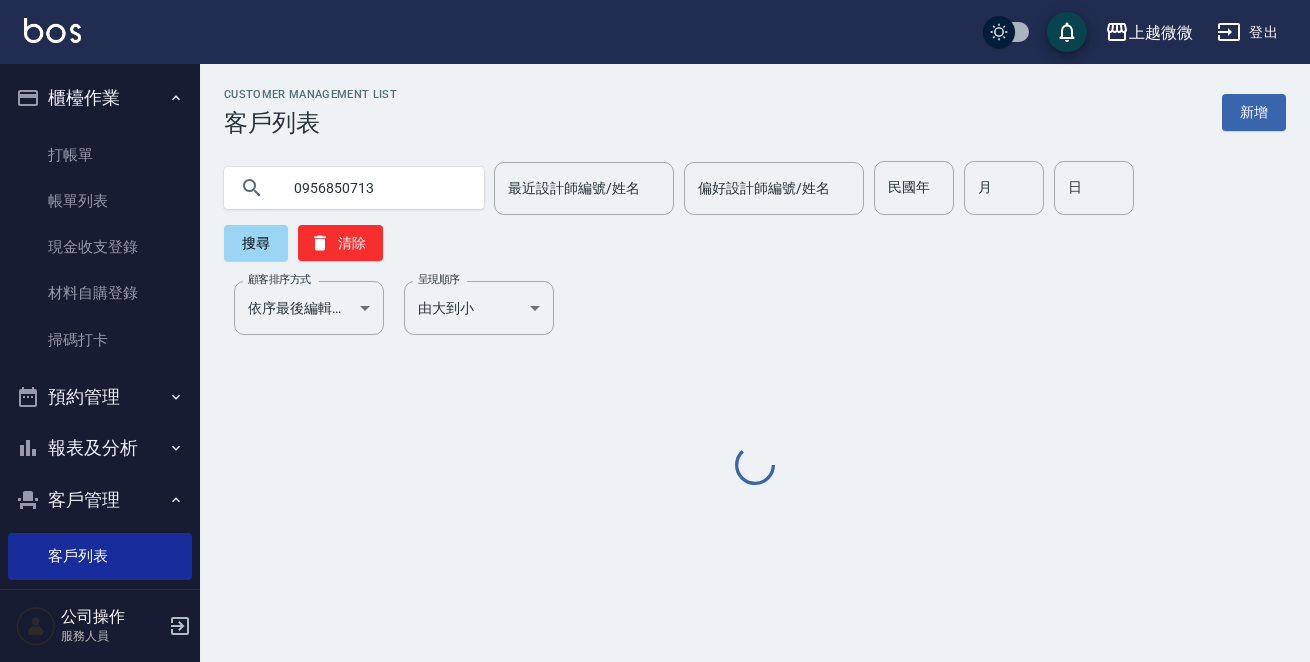 type on "0956850713" 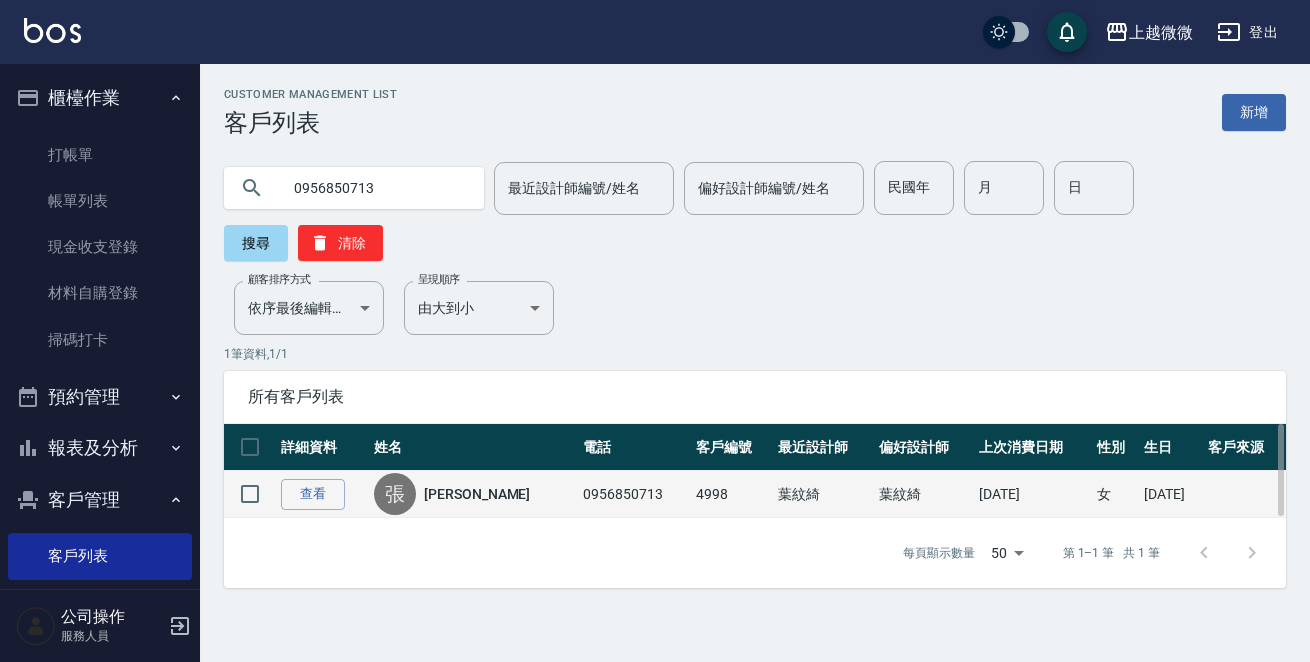 drag, startPoint x: 1180, startPoint y: 443, endPoint x: 1131, endPoint y: 449, distance: 49.365982 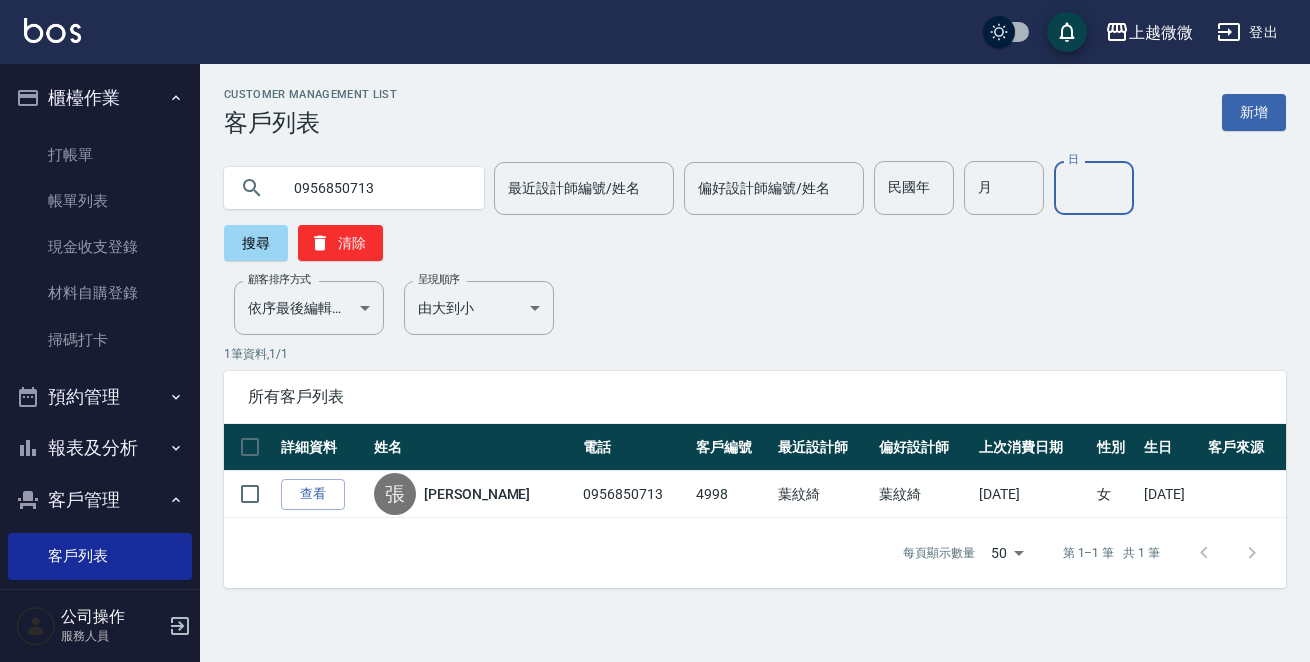 click on "日" at bounding box center [1094, 188] 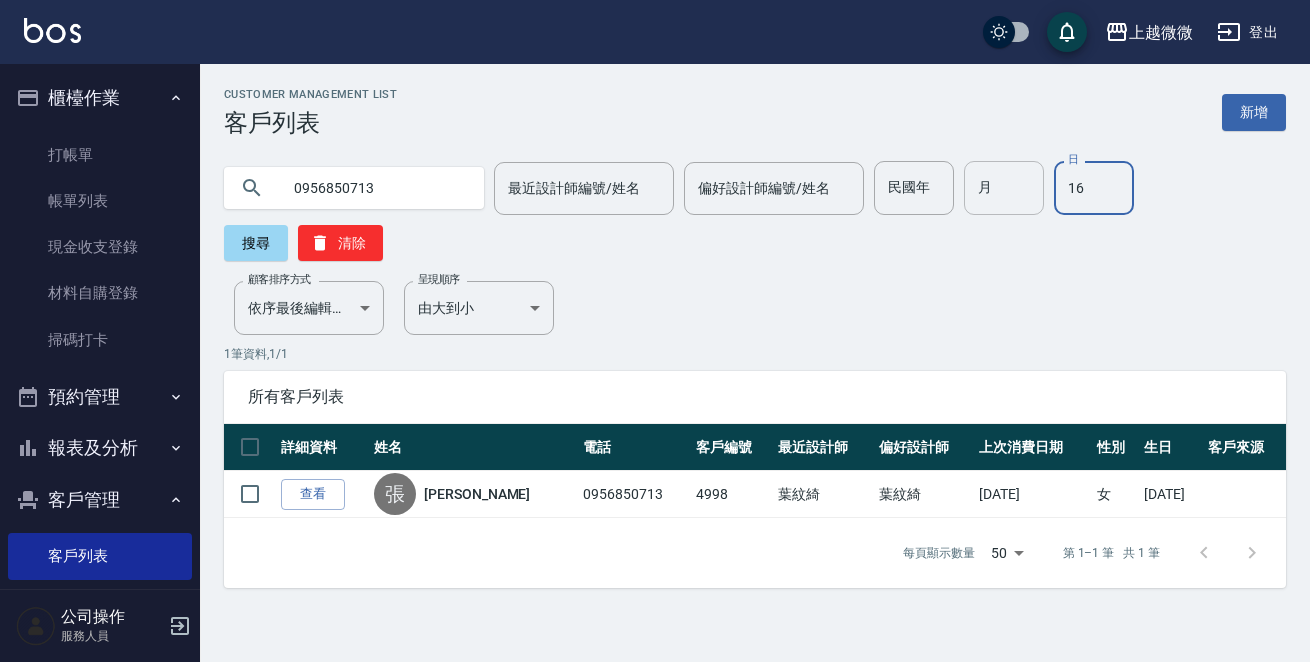 type on "16" 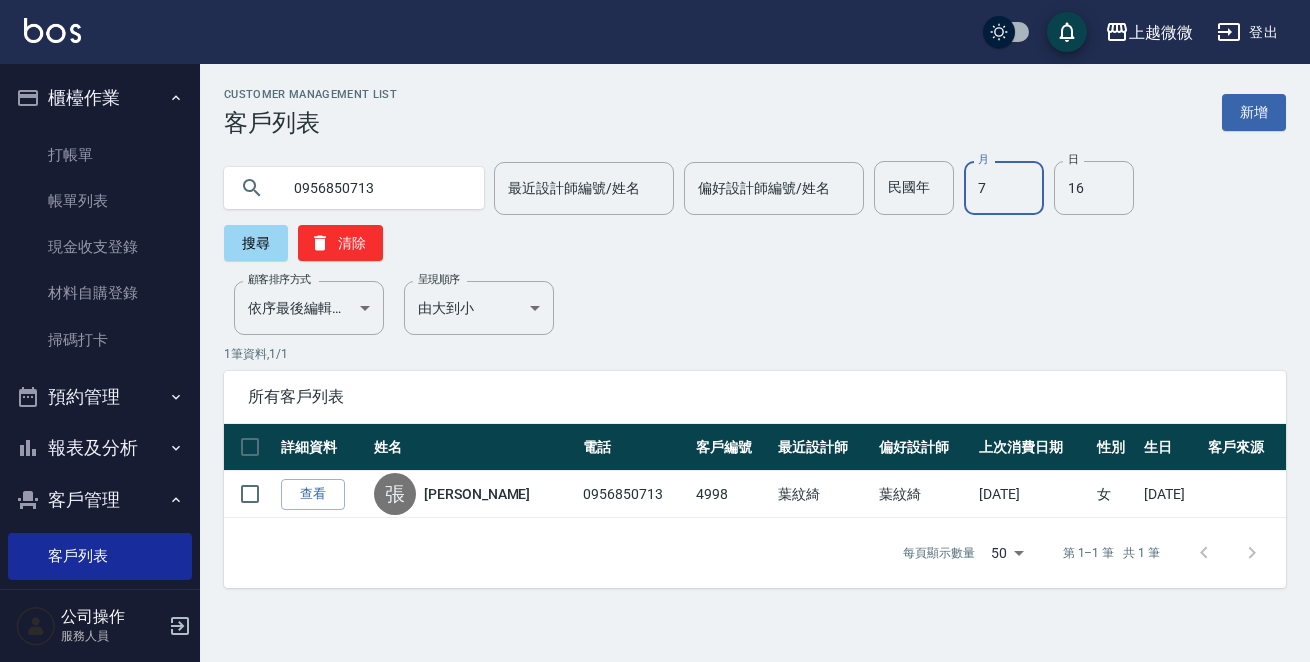 type on "7" 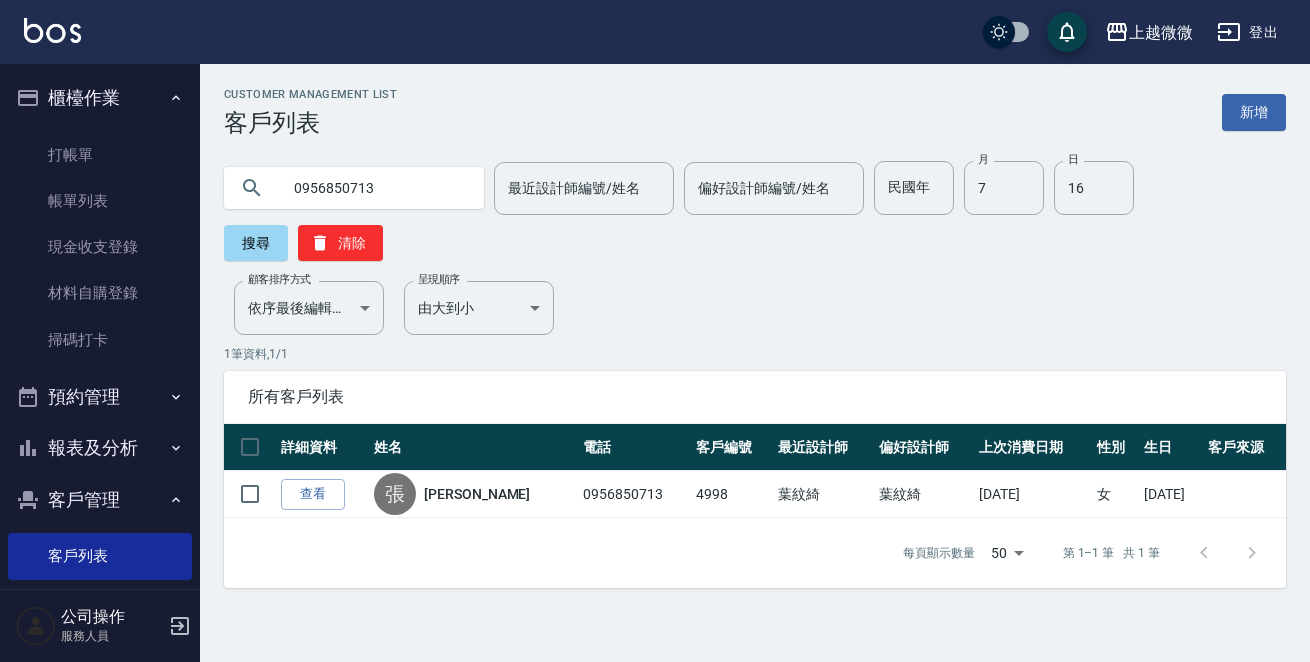 drag, startPoint x: 389, startPoint y: 177, endPoint x: 660, endPoint y: 198, distance: 271.81244 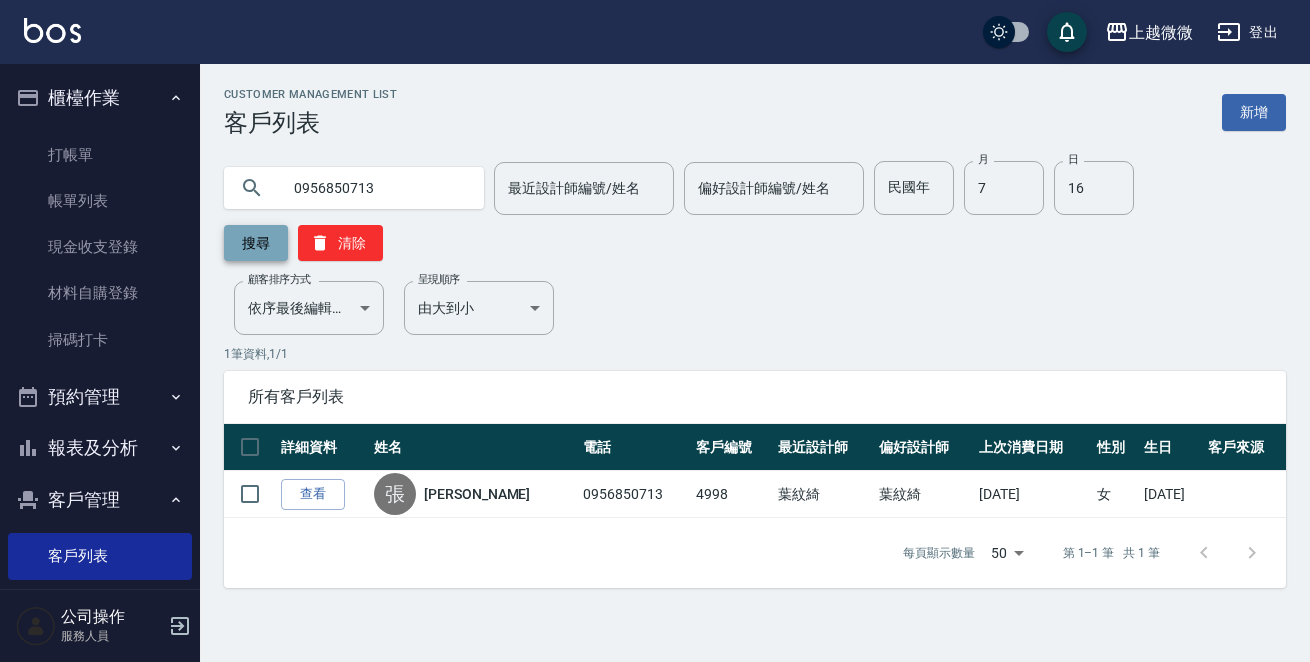 click on "搜尋" at bounding box center (256, 243) 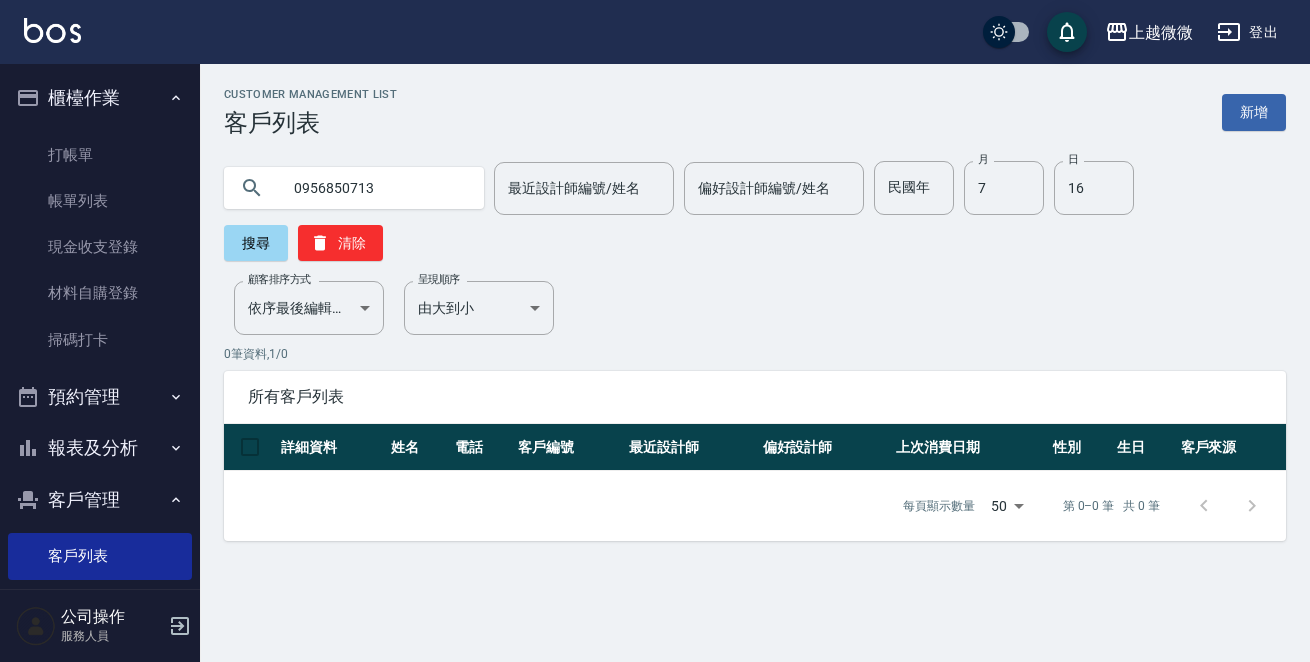 click on "0956850713" at bounding box center [374, 188] 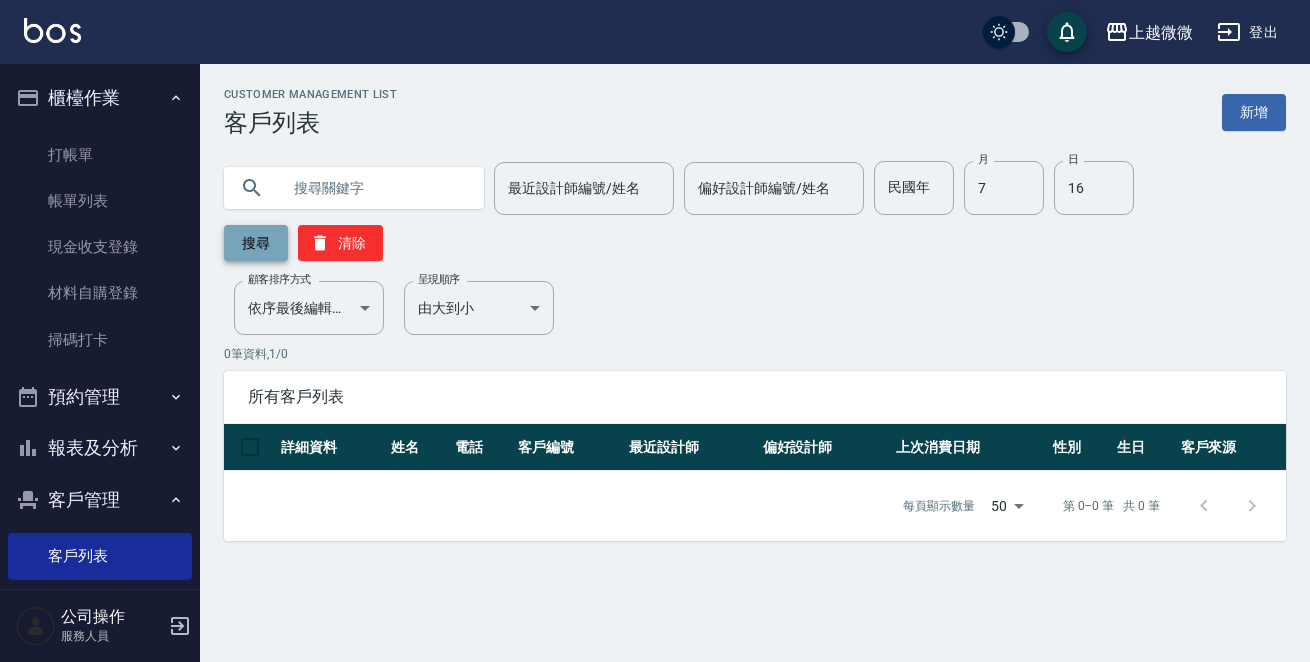 type 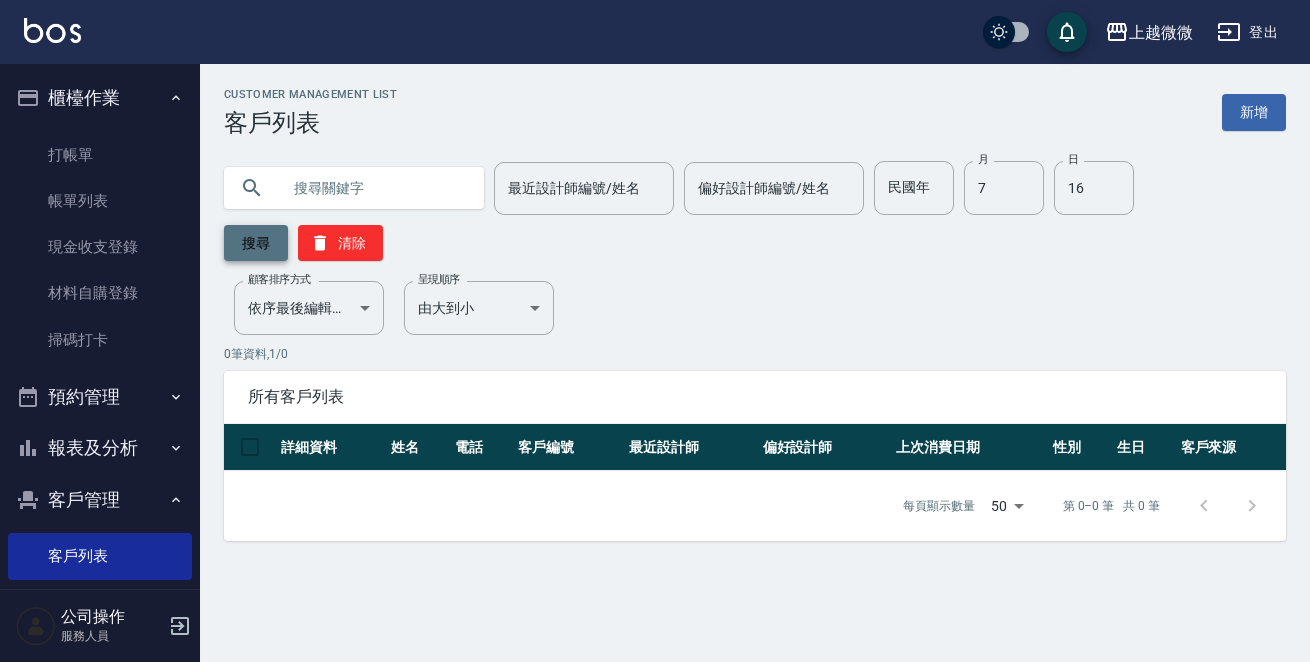 click on "搜尋" at bounding box center [256, 243] 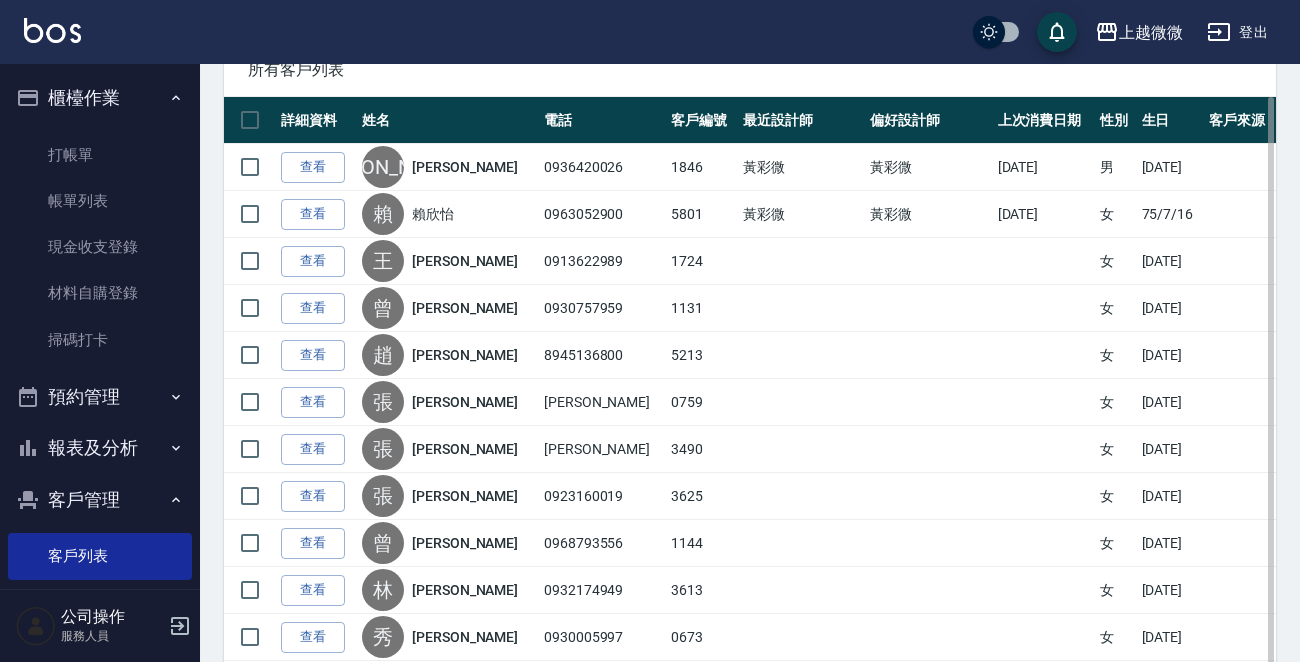 scroll, scrollTop: 653, scrollLeft: 0, axis: vertical 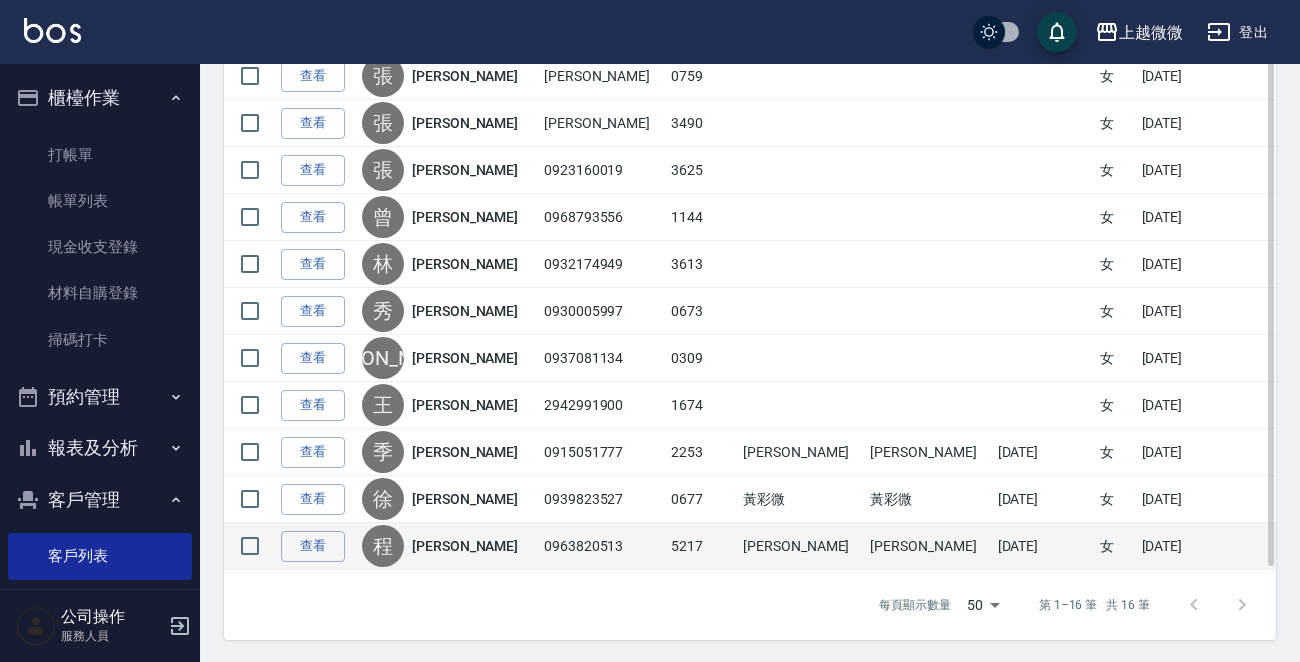 click on "0963820513" at bounding box center (602, 546) 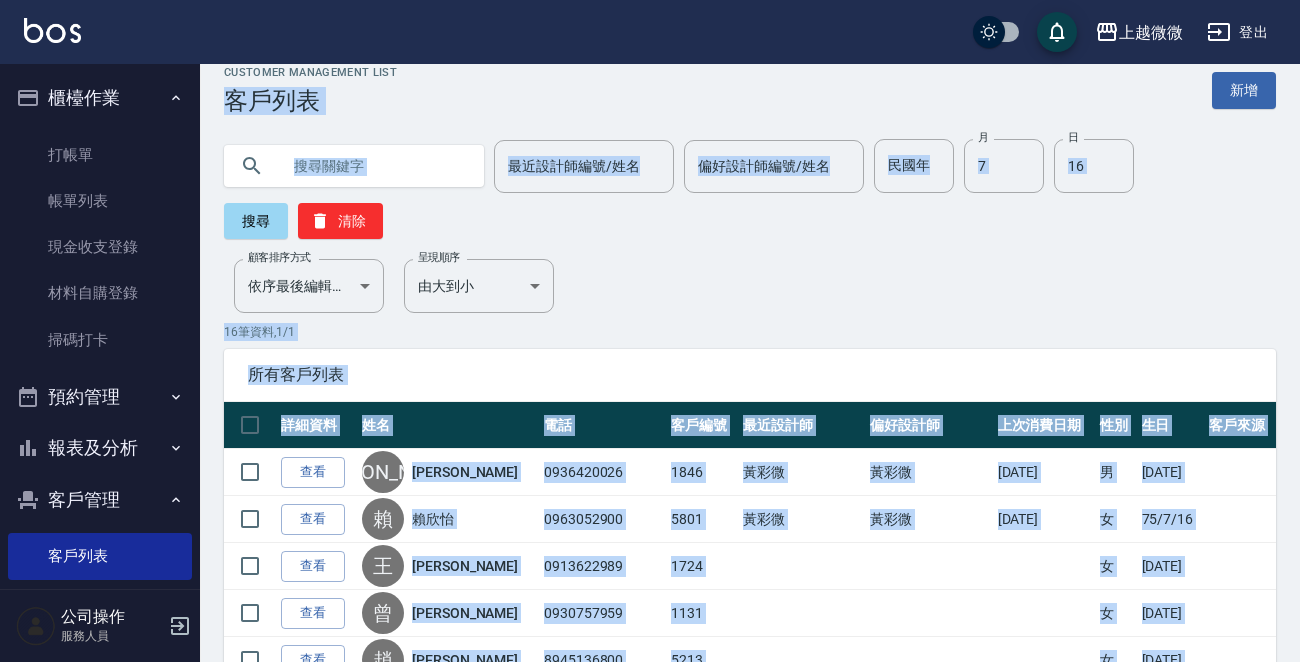 scroll, scrollTop: 0, scrollLeft: 0, axis: both 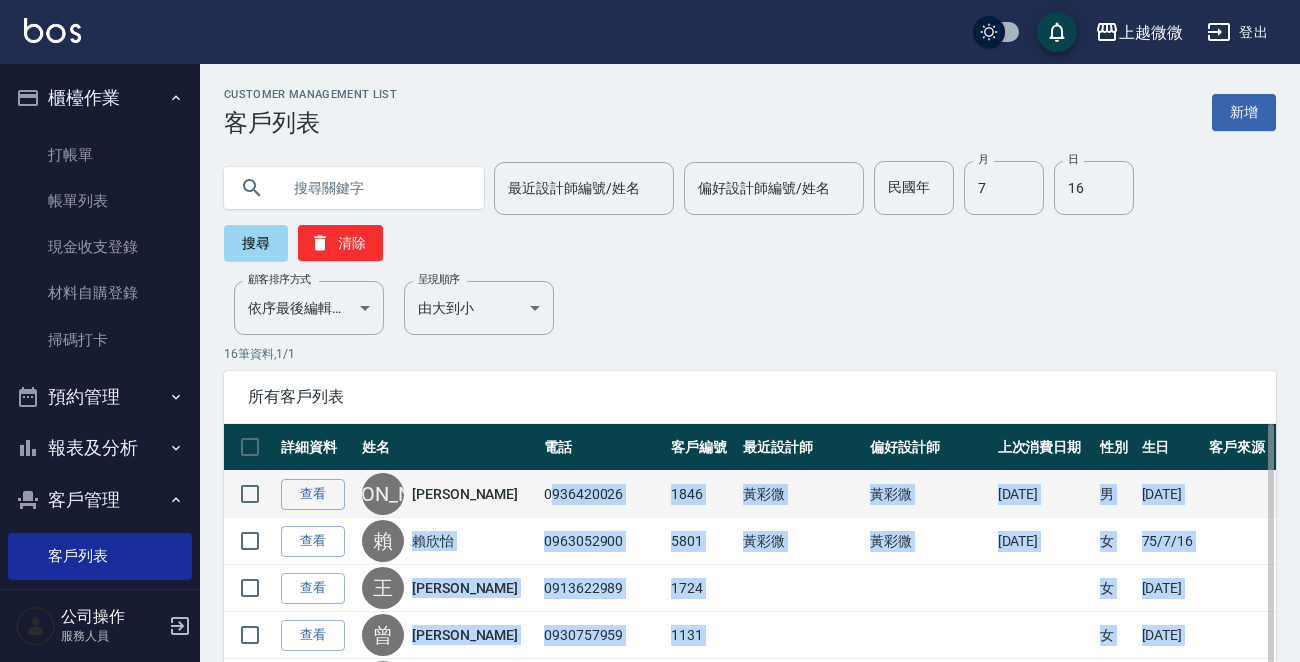 drag, startPoint x: 595, startPoint y: 543, endPoint x: 525, endPoint y: 501, distance: 81.63332 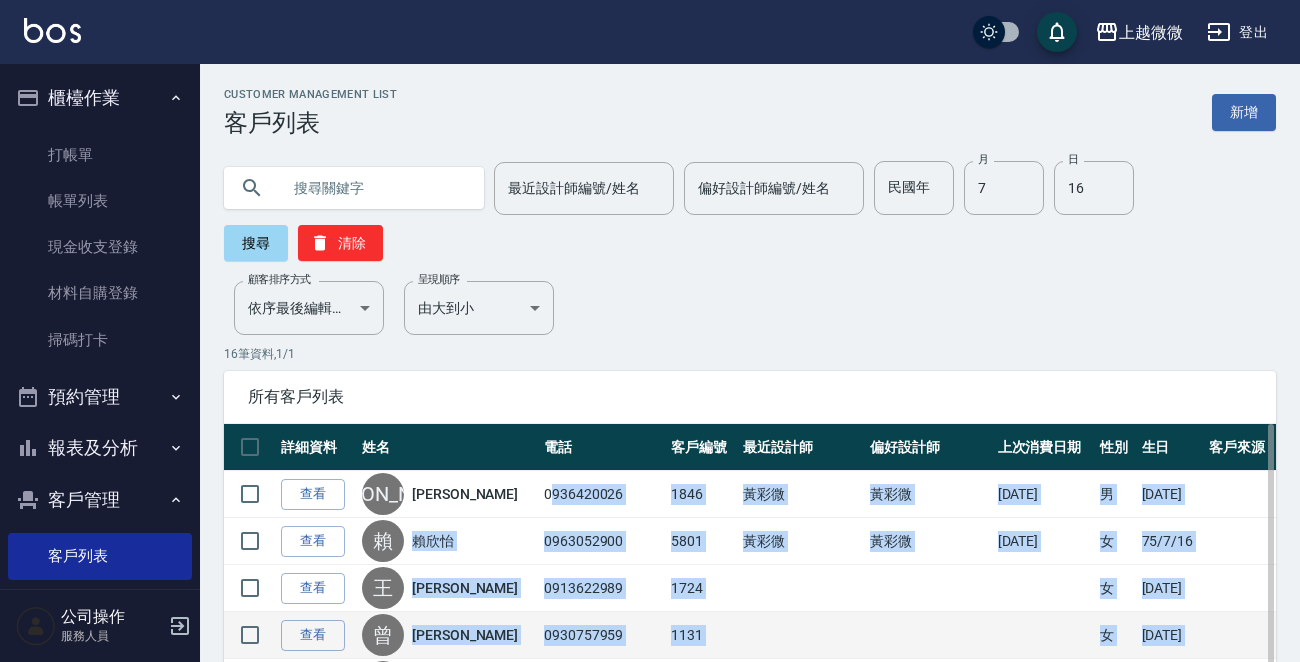 copy on "936420026 1846 黃彩微 黃彩微 2025/07/15 男 47/7/16 查看 賴 賴欣怡 0963052900 5801 黃彩微 黃彩微 2025/06/22 女 75/7/16 查看 王 王蕙玫 0913622989 1724 女 42/7/16 查看 曾 曾雅淇 0930757959 1131 女 51/7/16 查看 趙 趙俐珍 8945136800 5213 女 52/7/16 查看 張 張淑珍 張淑珍 0759 女 53/7/16 查看 張 張君婷 張君婷 3490 女 55/7/16 查看 張 張筱鈴 0923160019 3625 女 53/7/16 查看 曾 曾鈺婷 0968793556 1144 女 76/7/16 查看 林 林珂瑩 0932174949 3613 女 55/7/16 查看 秀 秀玉 0930005997 0673 女 50/7/16 查看 李 李秋錦 0937081134 0309 女 65/7/16 查看 王 王貴梅 2942991900 1674 女 50/7/16 查看 季 季丹華 0915051777 2253 邱佳嫻 邱佳嫻 2025/01/11 女 42/7/16 查看 徐 徐純姮 0939823527 0677 黃彩微 黃彩微 2024/01/05 女 45/7/16 查看 程 程屏 0963820513" 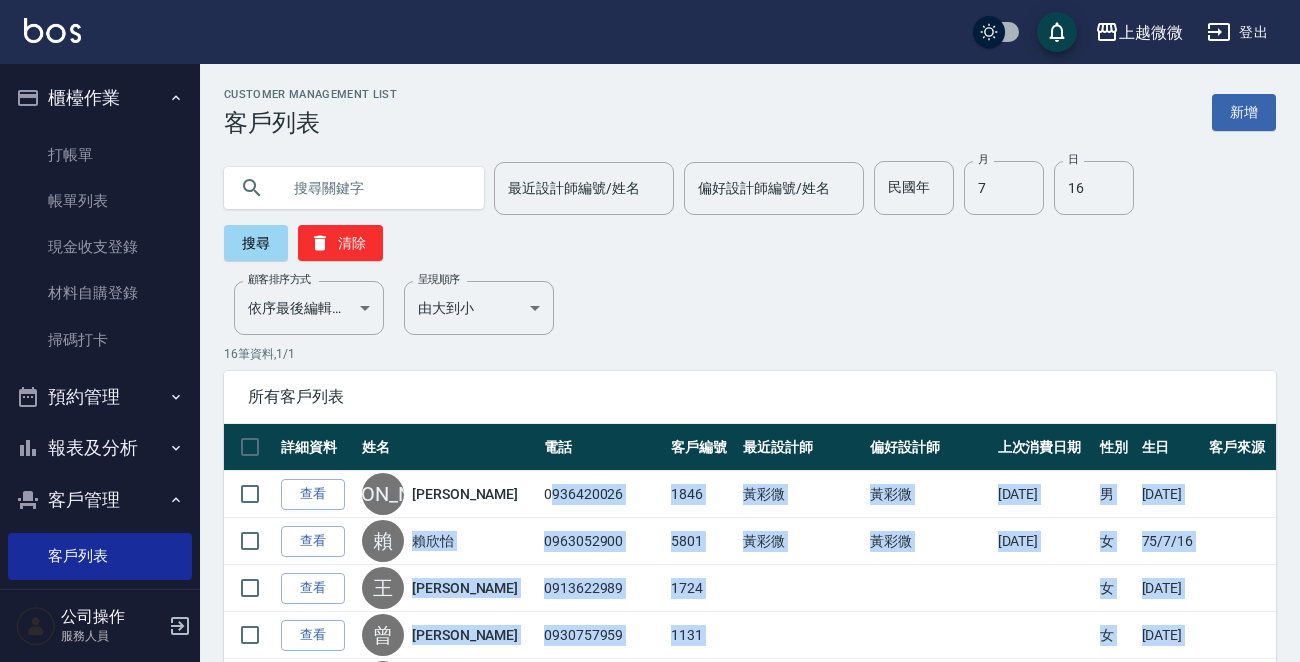 click on "報表及分析" at bounding box center (100, 448) 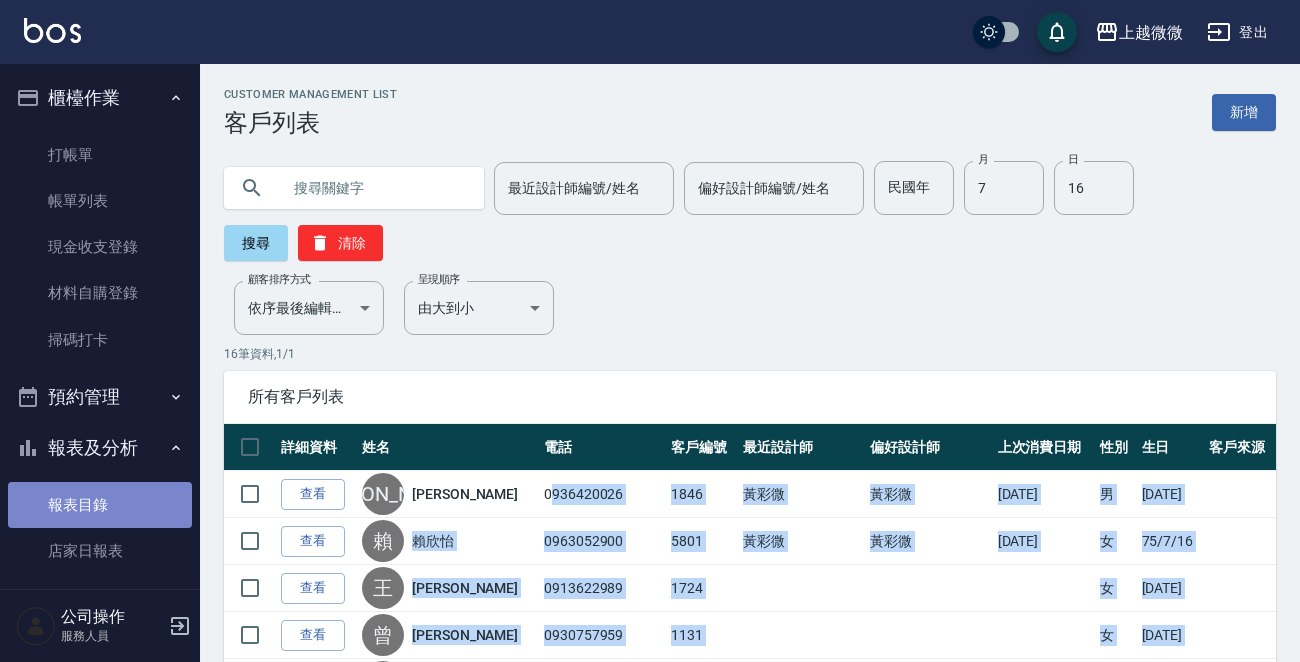 click on "報表目錄" at bounding box center (100, 505) 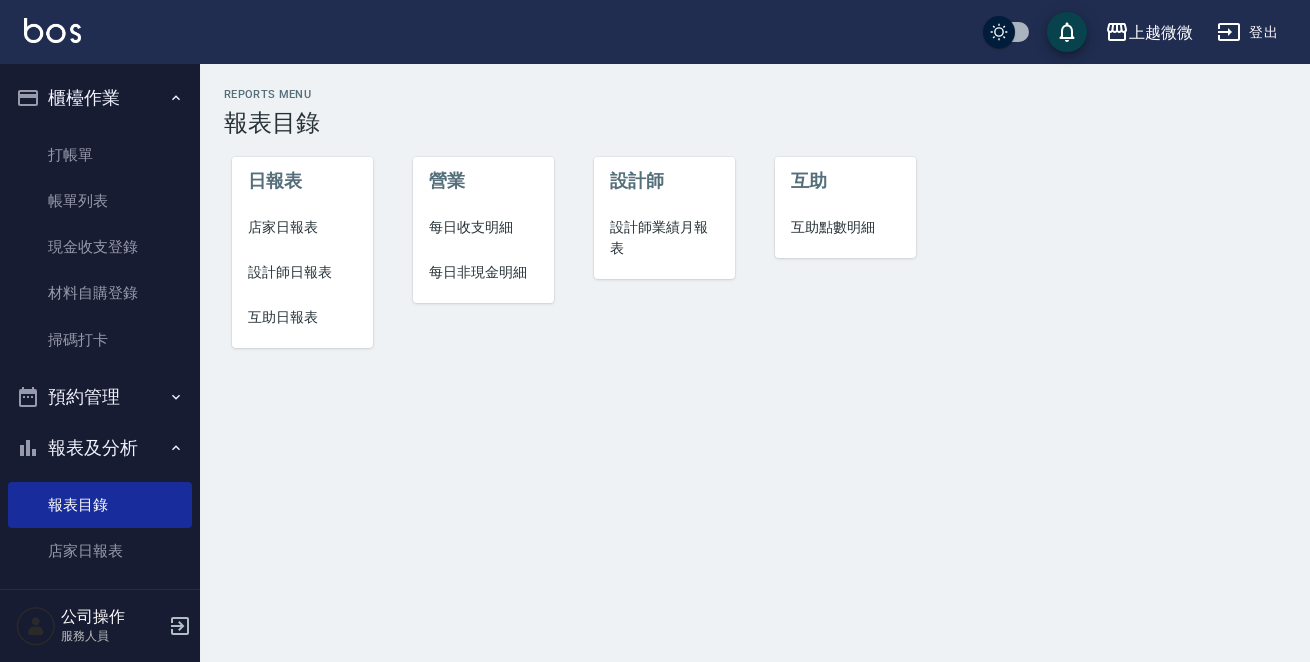 click on "店家日報表" at bounding box center (302, 227) 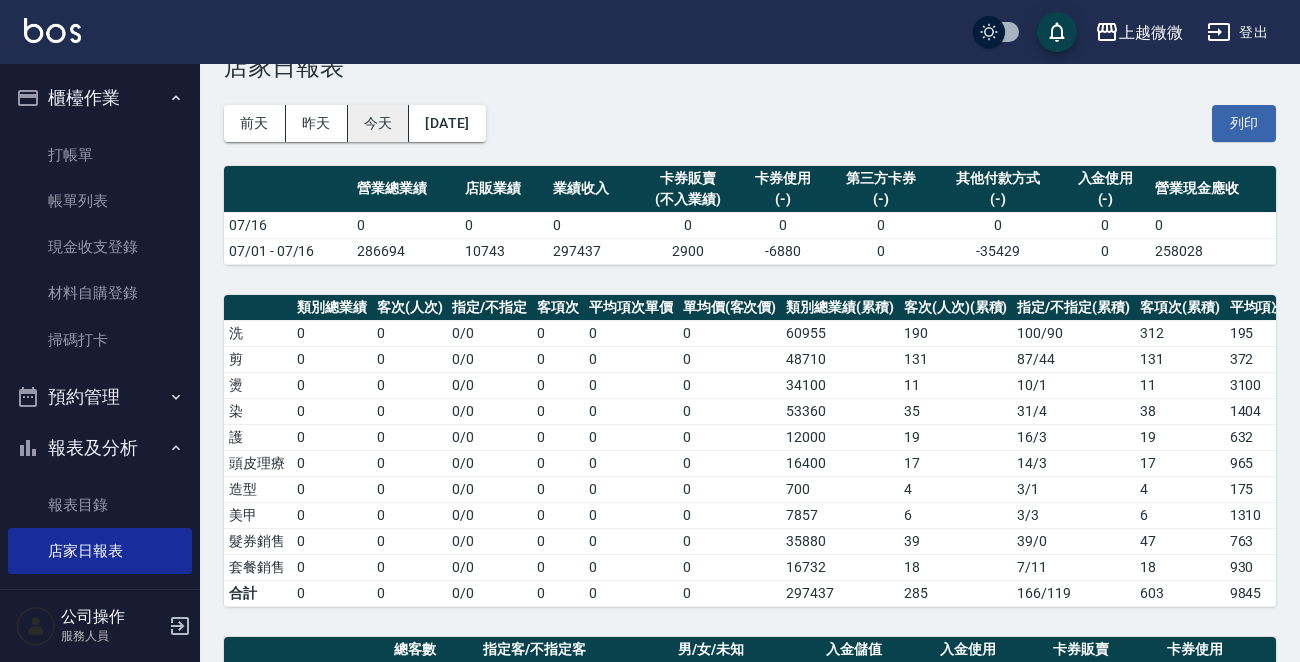 scroll, scrollTop: 0, scrollLeft: 0, axis: both 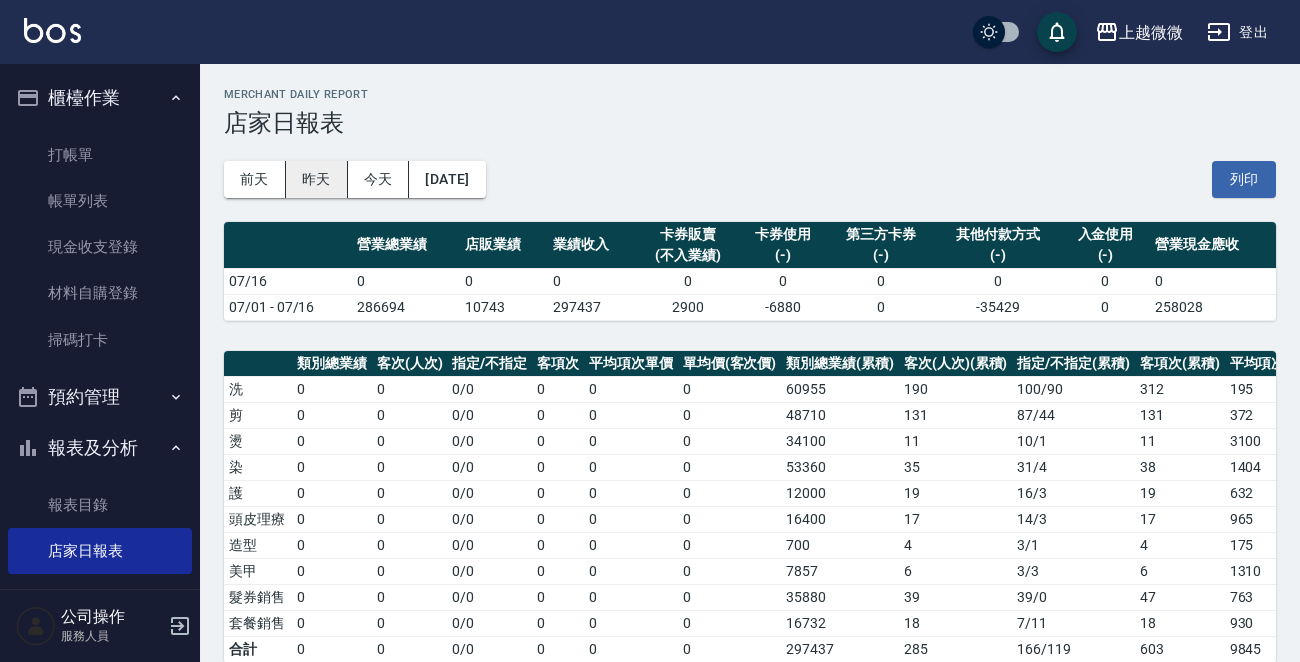 click on "昨天" at bounding box center (317, 179) 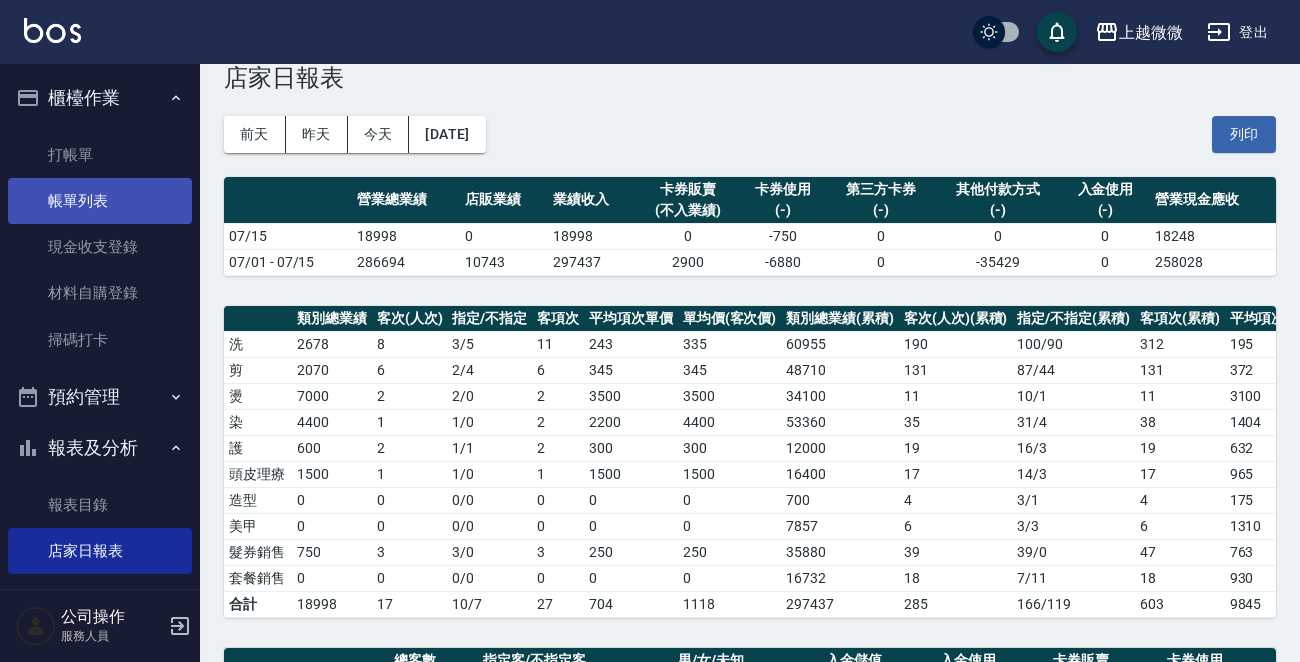 scroll, scrollTop: 0, scrollLeft: 0, axis: both 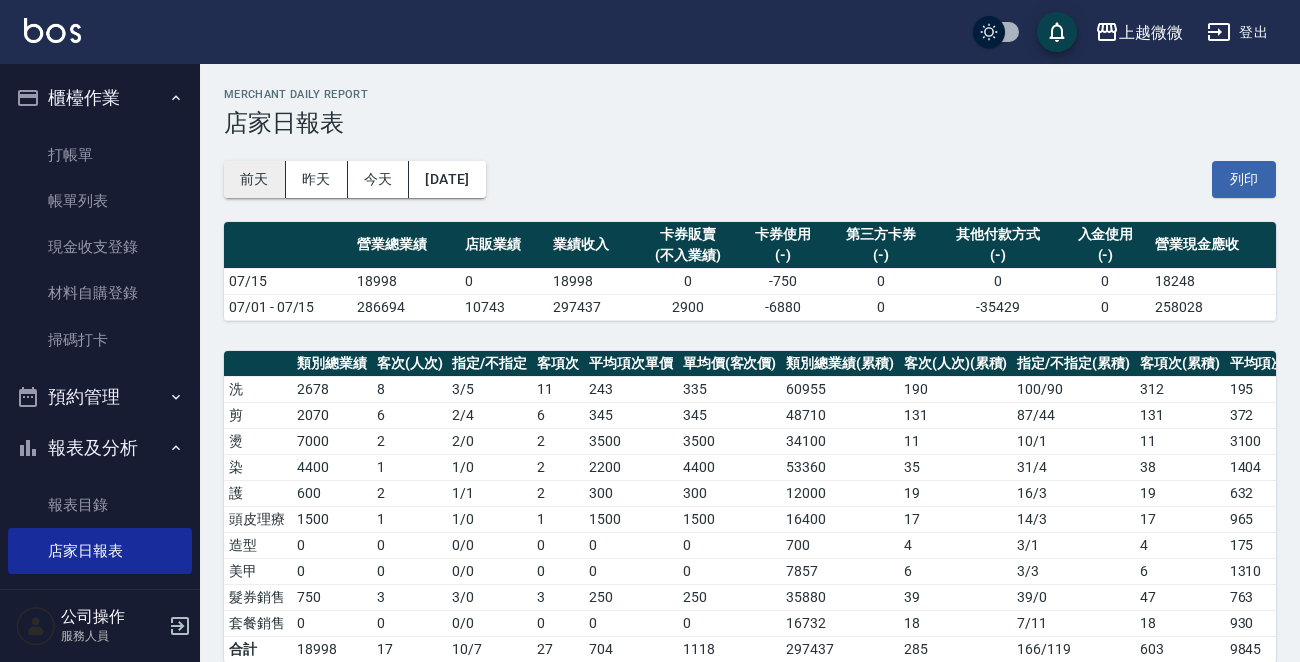 click on "前天" at bounding box center [255, 179] 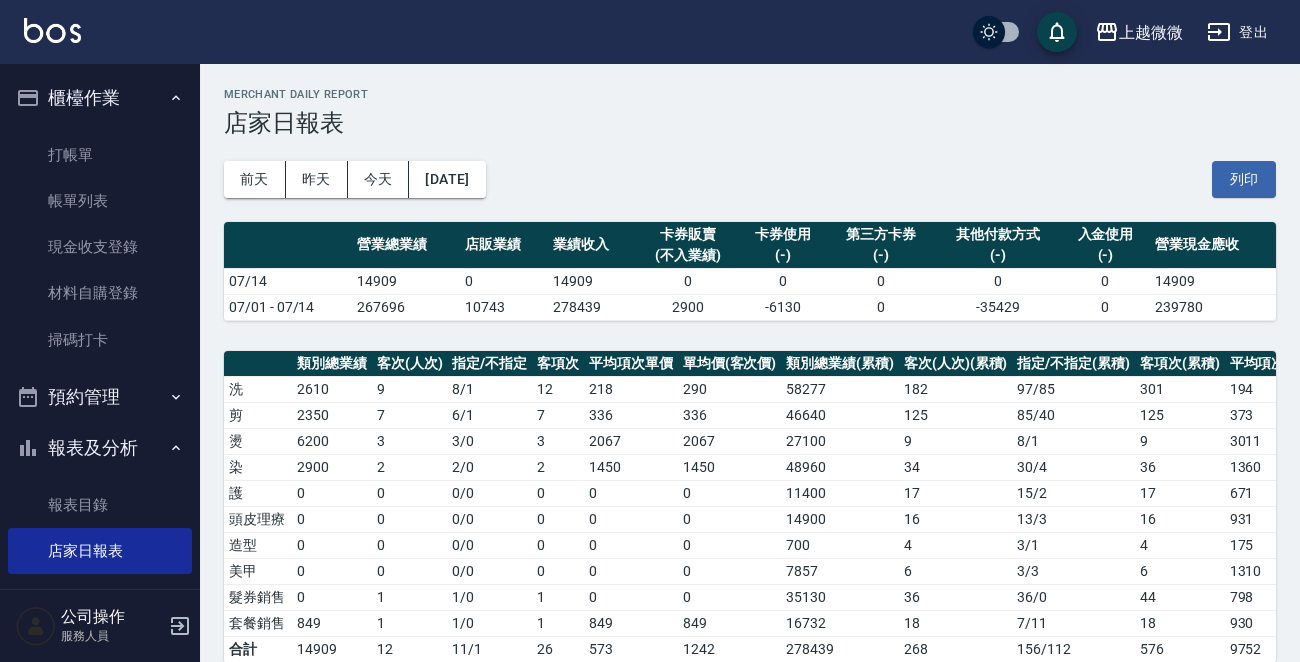 scroll, scrollTop: 0, scrollLeft: 0, axis: both 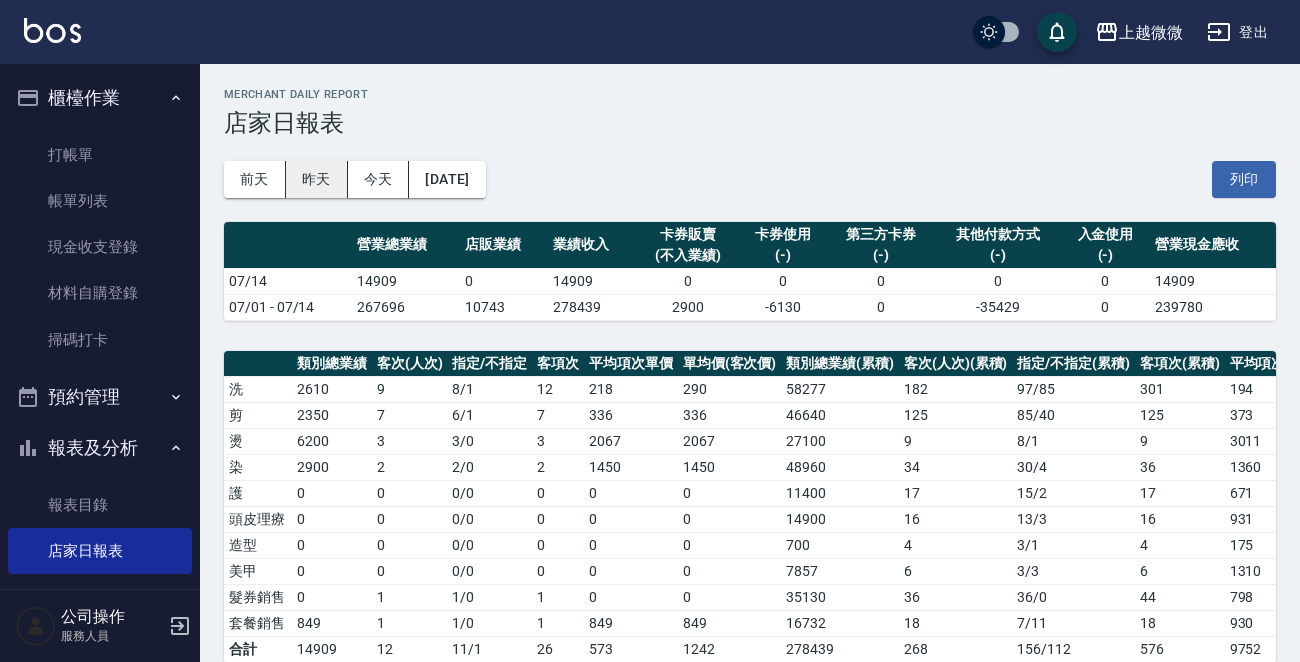 click on "昨天" at bounding box center (317, 179) 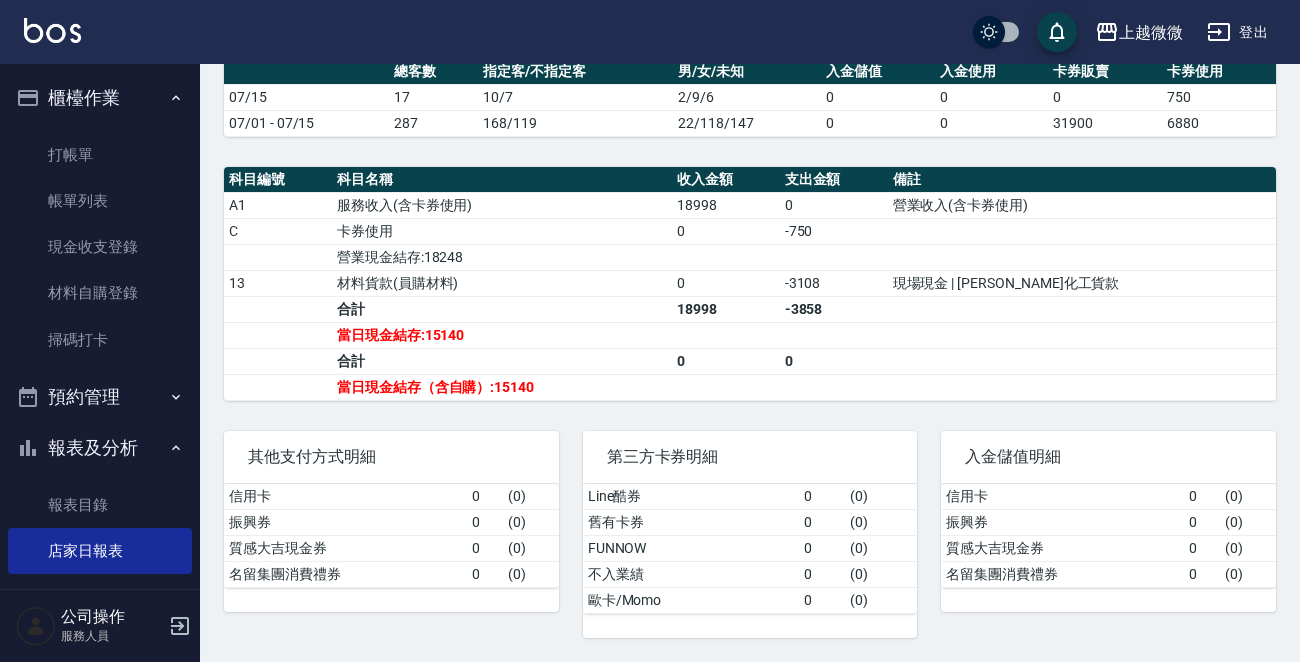 scroll, scrollTop: 645, scrollLeft: 0, axis: vertical 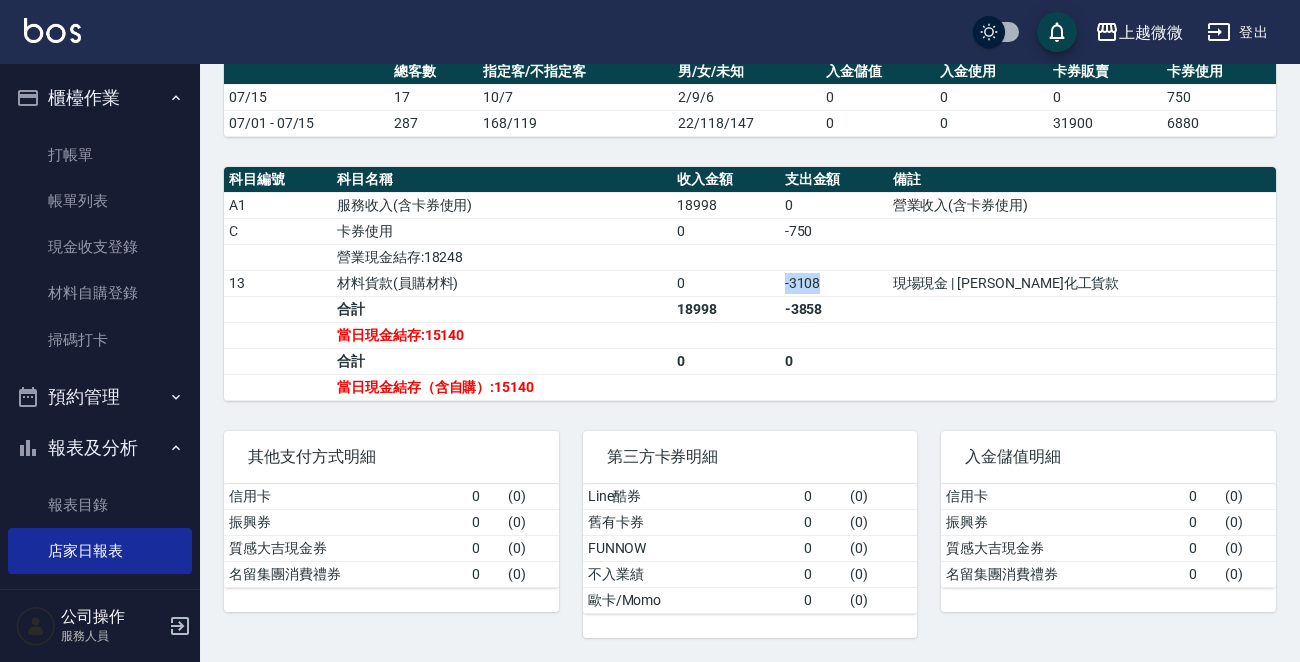 drag, startPoint x: 919, startPoint y: 284, endPoint x: 853, endPoint y: 292, distance: 66.48308 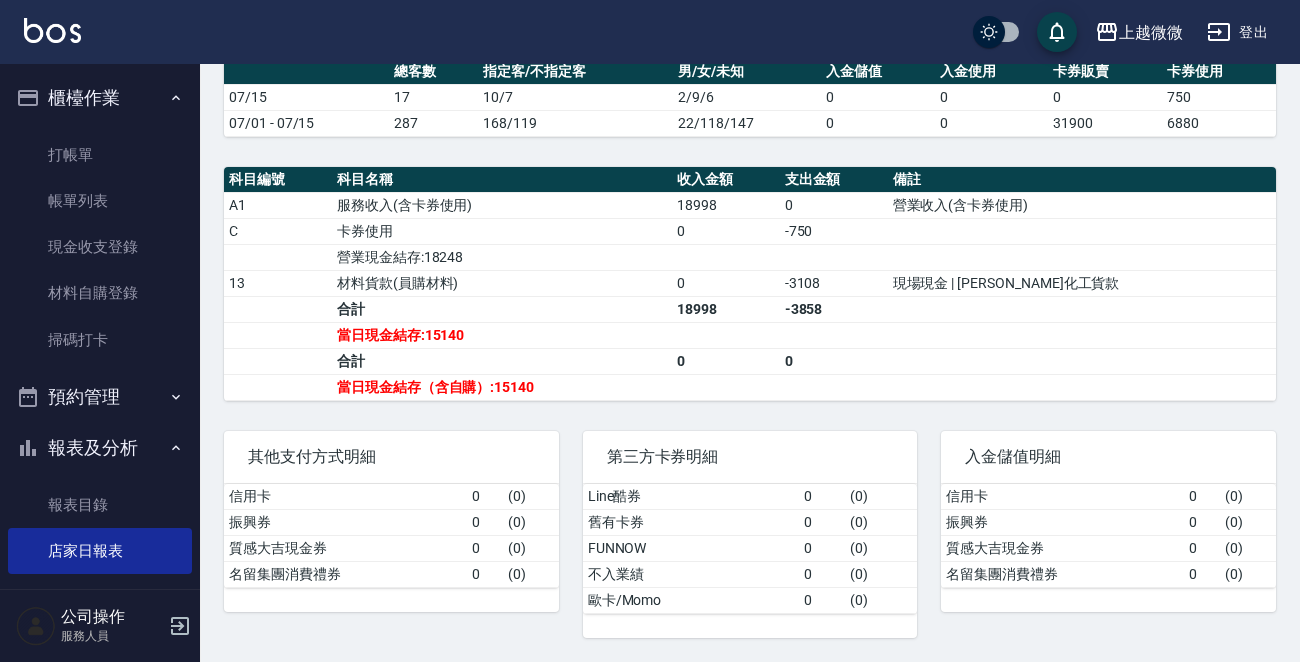 click on "-750" at bounding box center (834, 231) 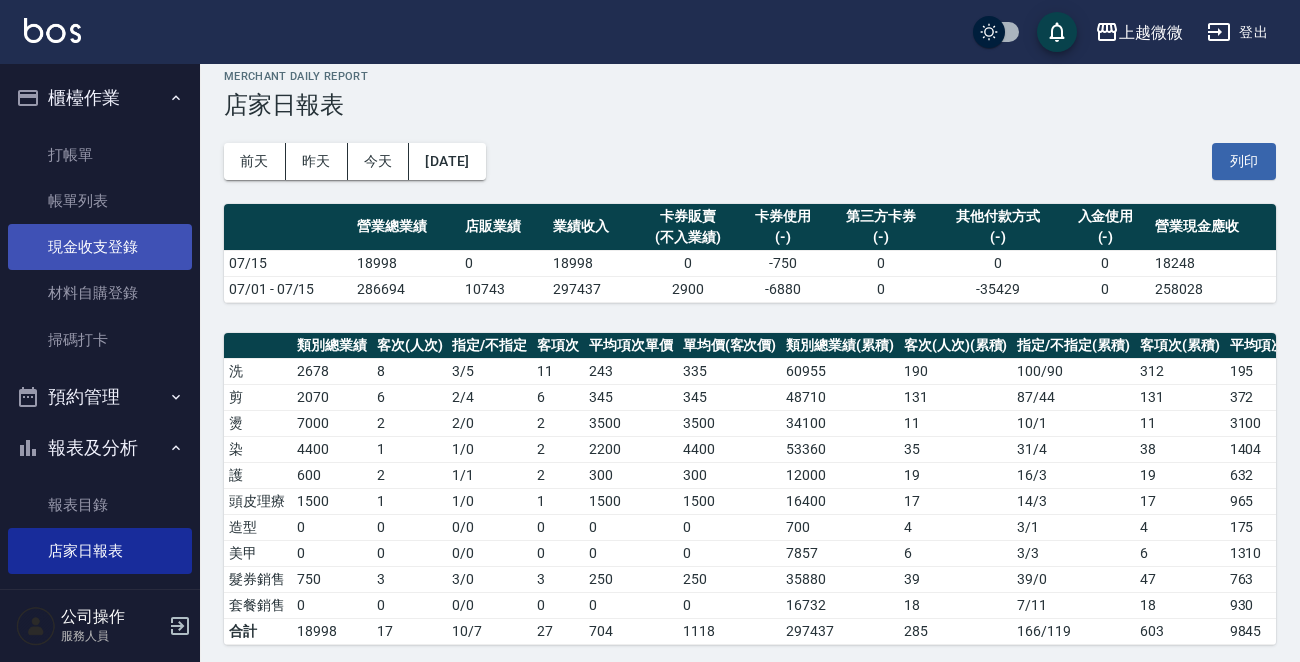 scroll, scrollTop: 0, scrollLeft: 0, axis: both 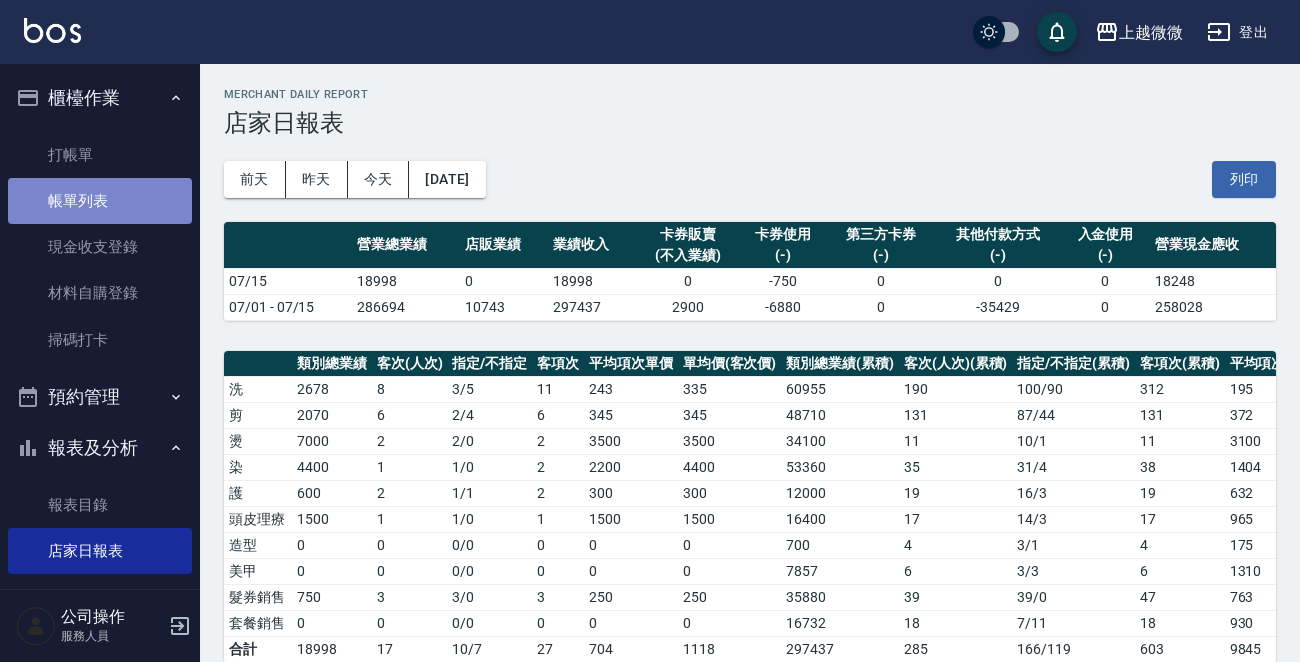 click on "帳單列表" at bounding box center (100, 201) 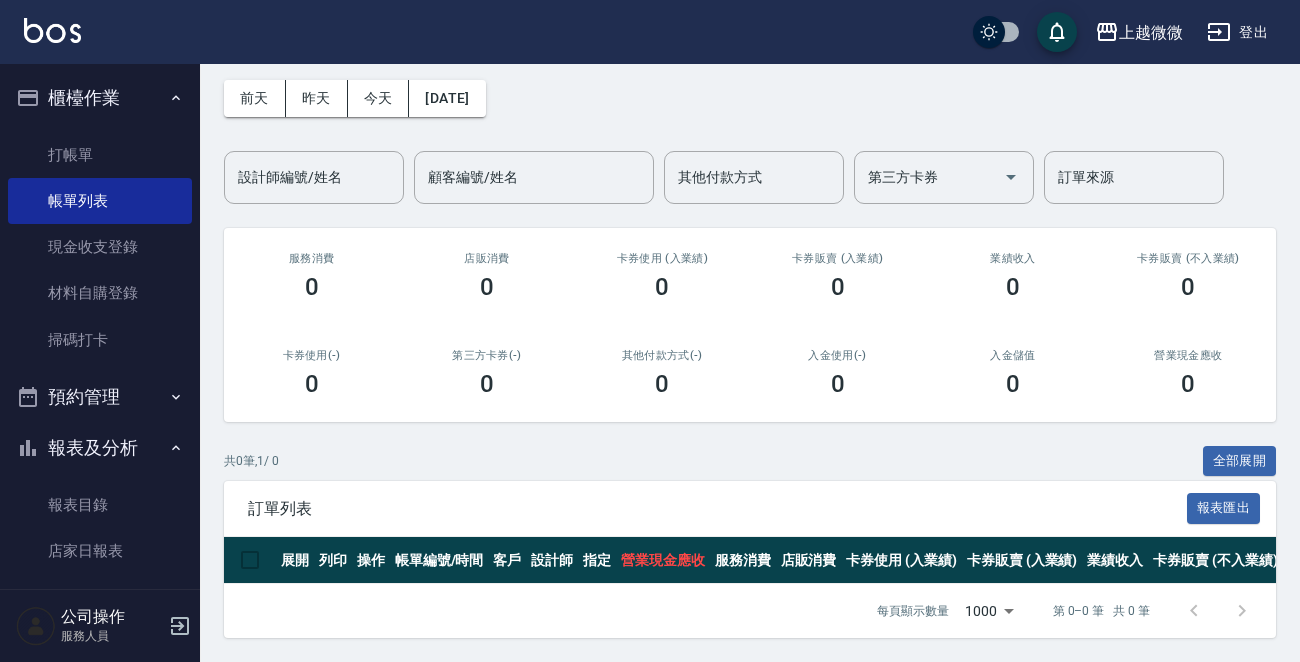 scroll, scrollTop: 0, scrollLeft: 0, axis: both 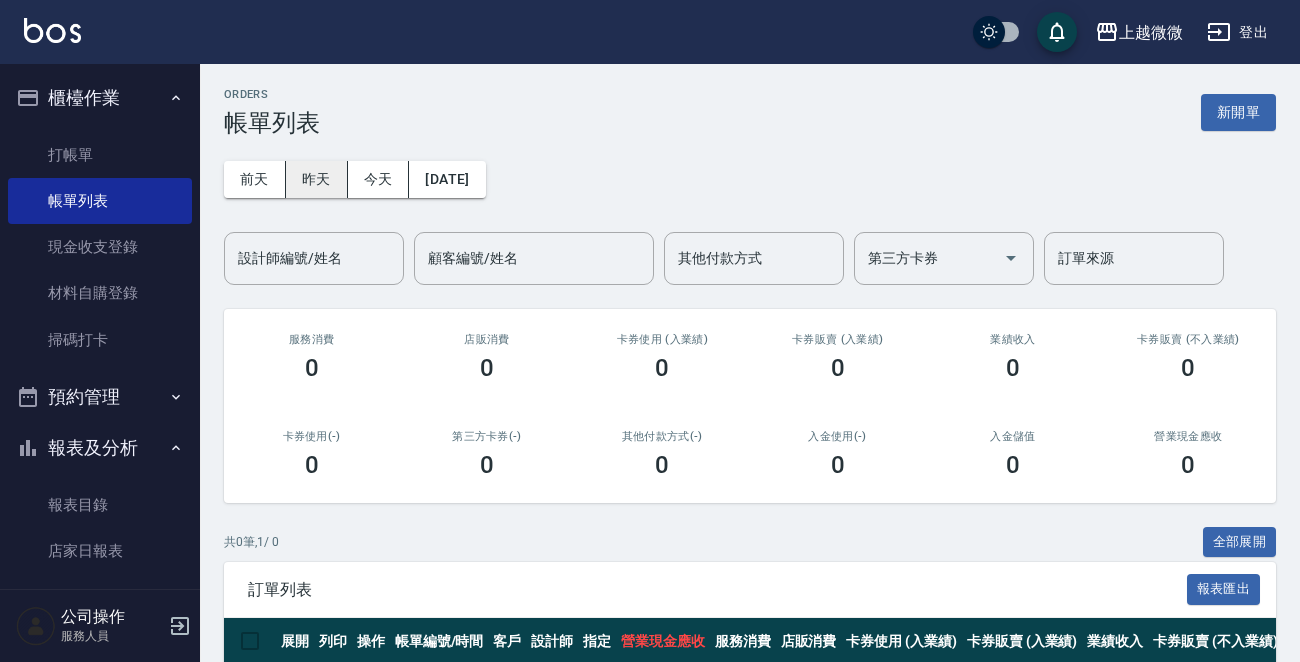click on "昨天" at bounding box center (317, 179) 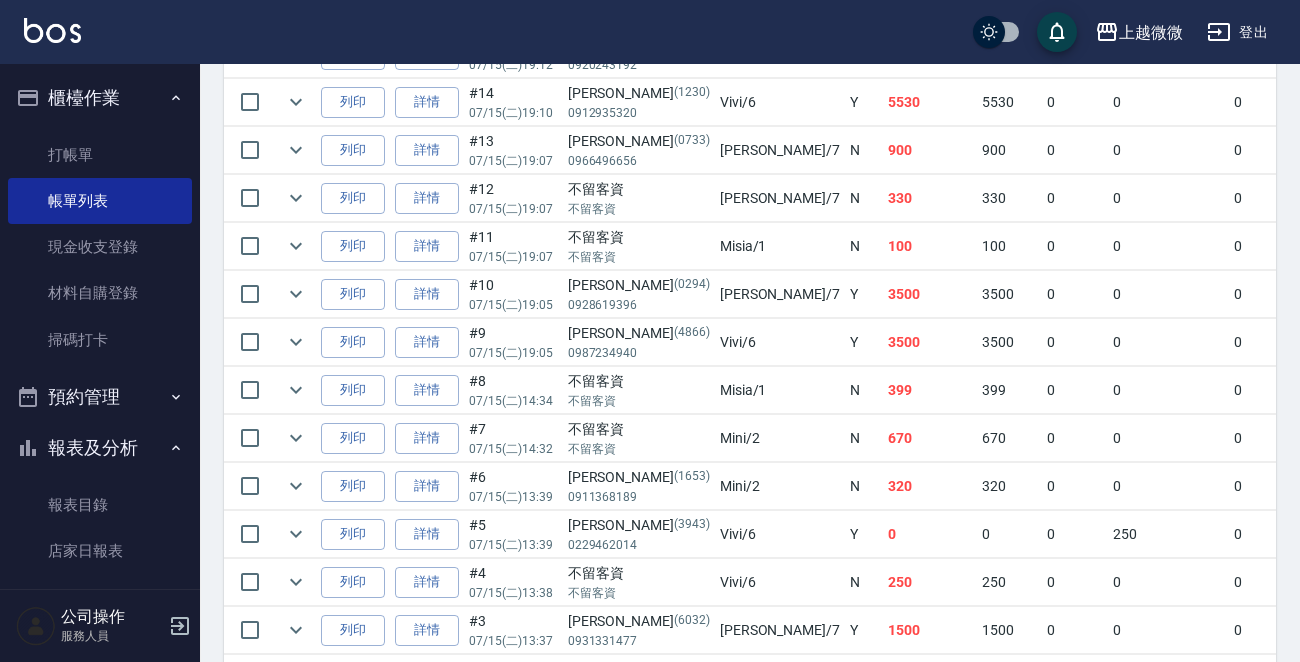 scroll, scrollTop: 600, scrollLeft: 0, axis: vertical 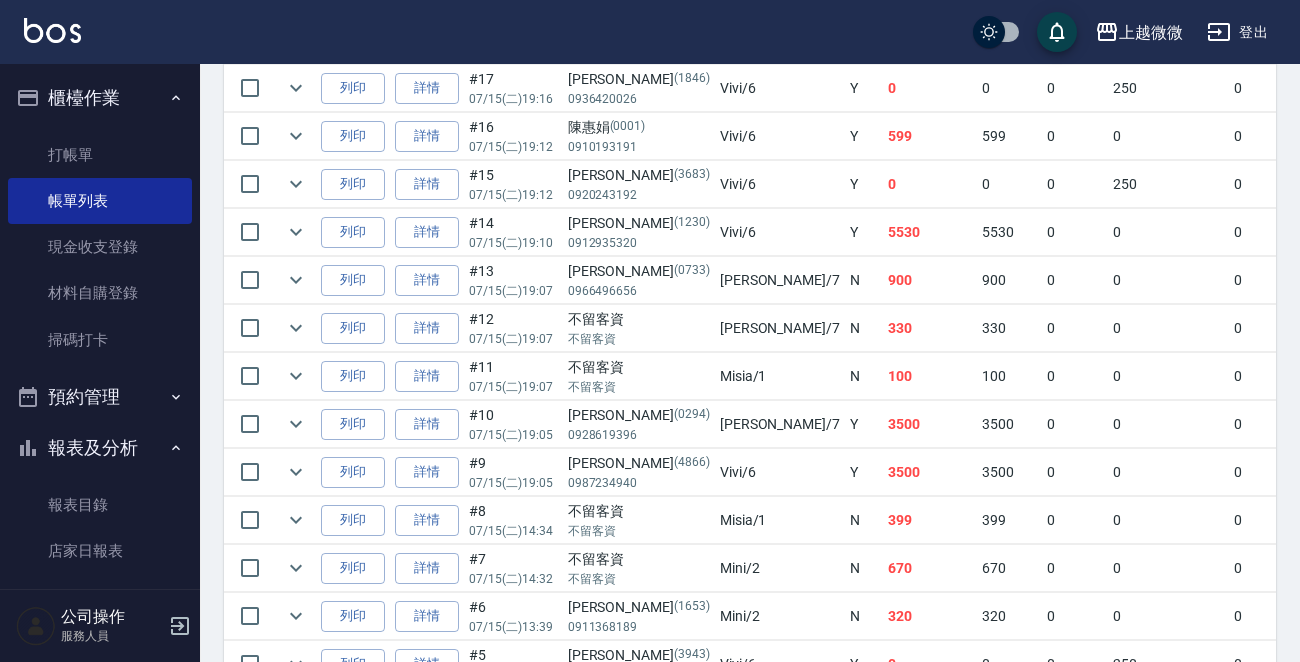 click on "公司操作 服務人員" at bounding box center [100, 626] 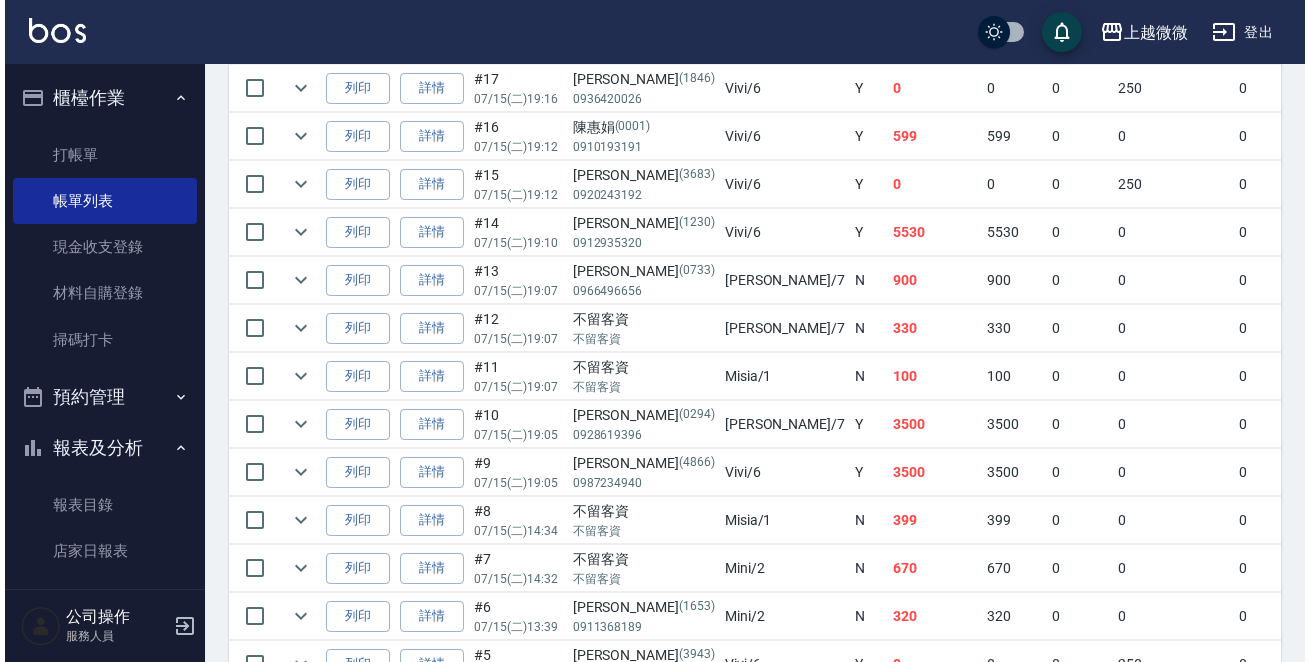 scroll, scrollTop: 0, scrollLeft: 0, axis: both 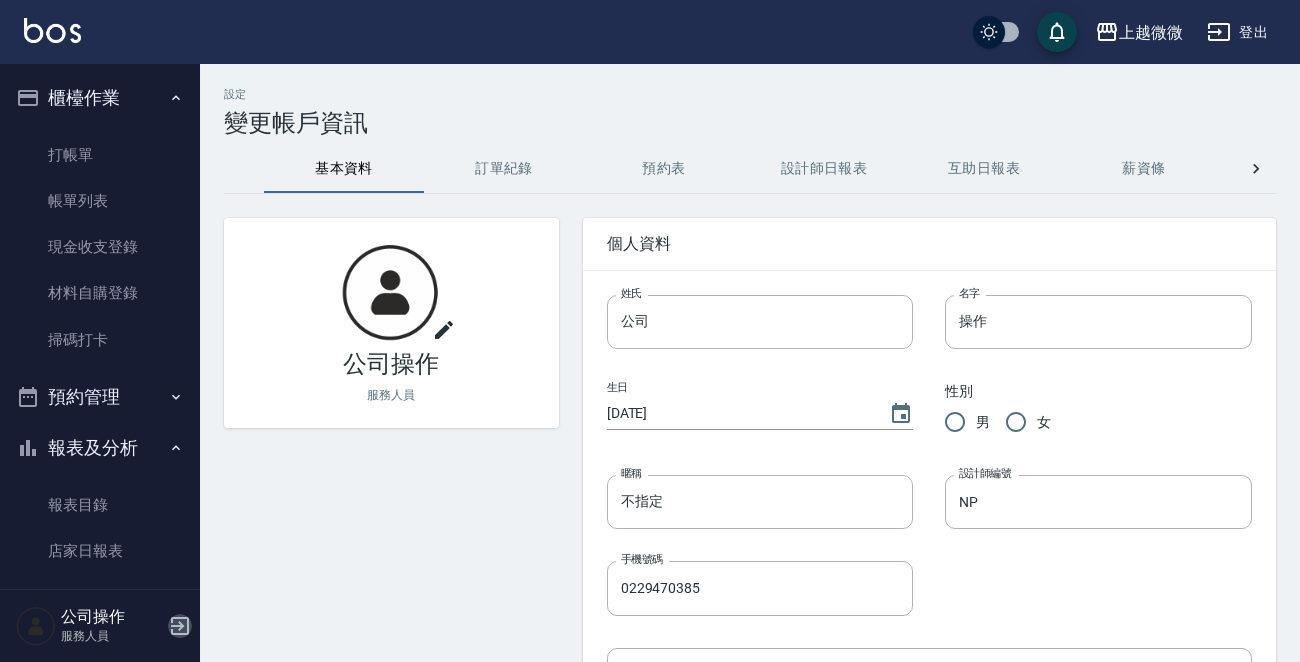 click 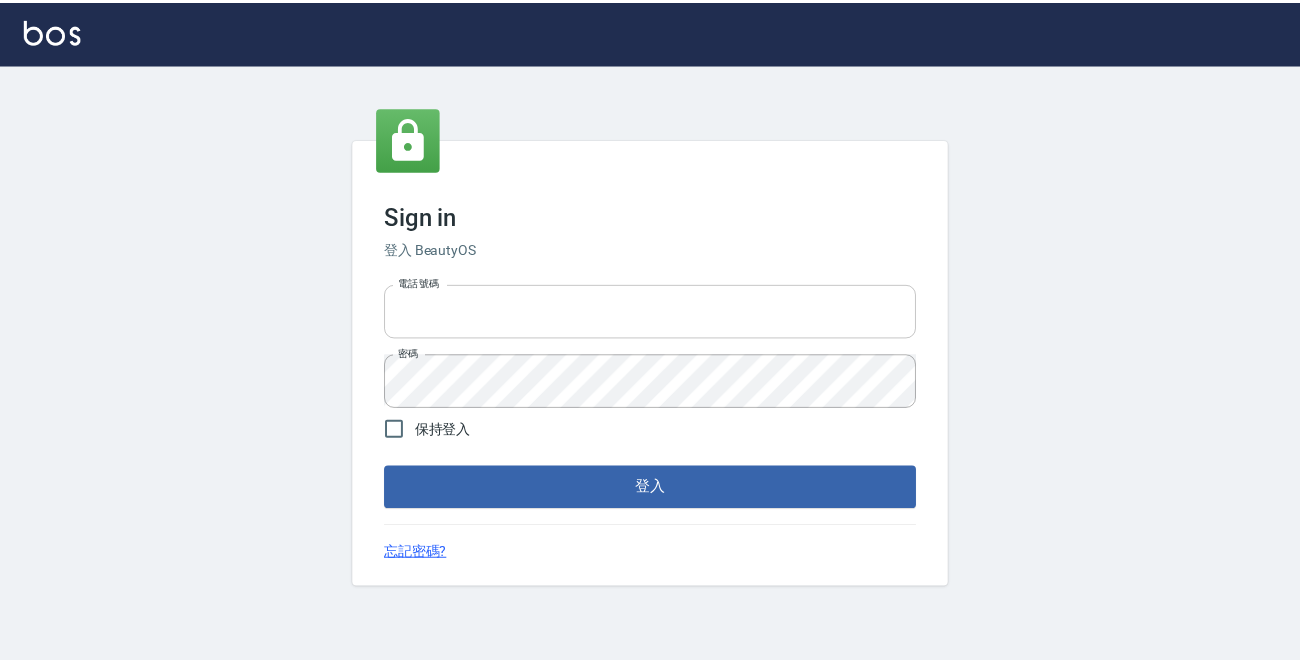 scroll, scrollTop: 0, scrollLeft: 0, axis: both 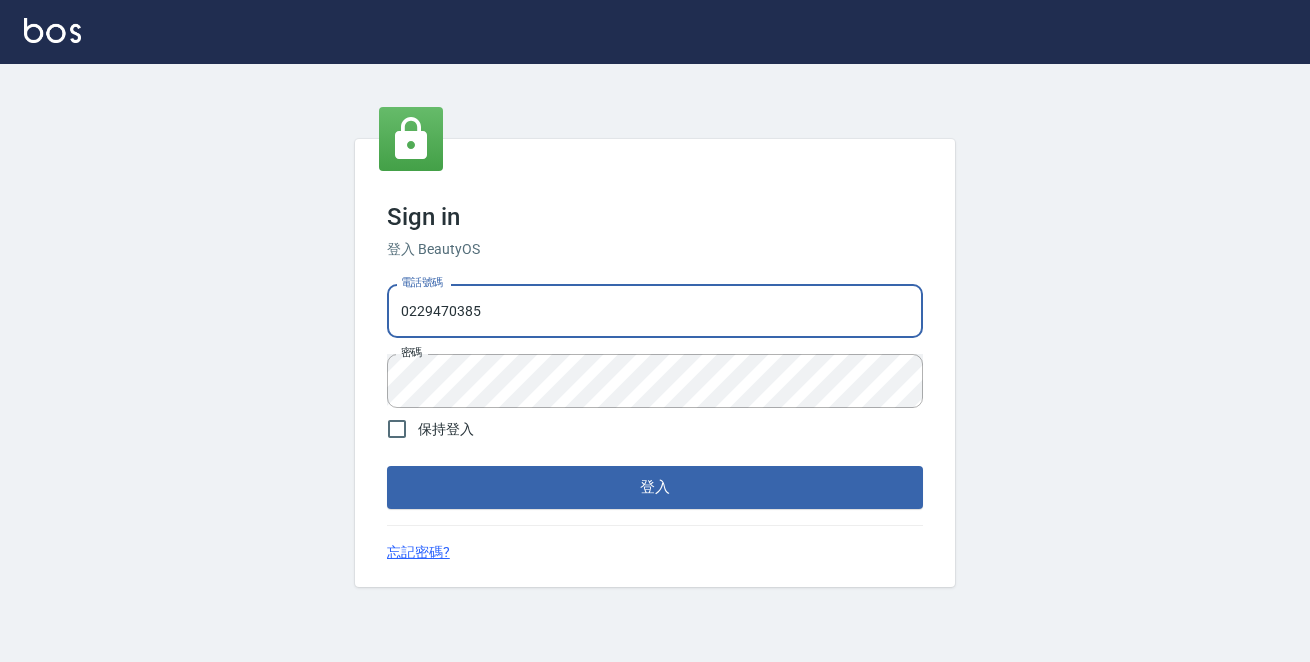 drag, startPoint x: 603, startPoint y: 305, endPoint x: 0, endPoint y: 319, distance: 603.1625 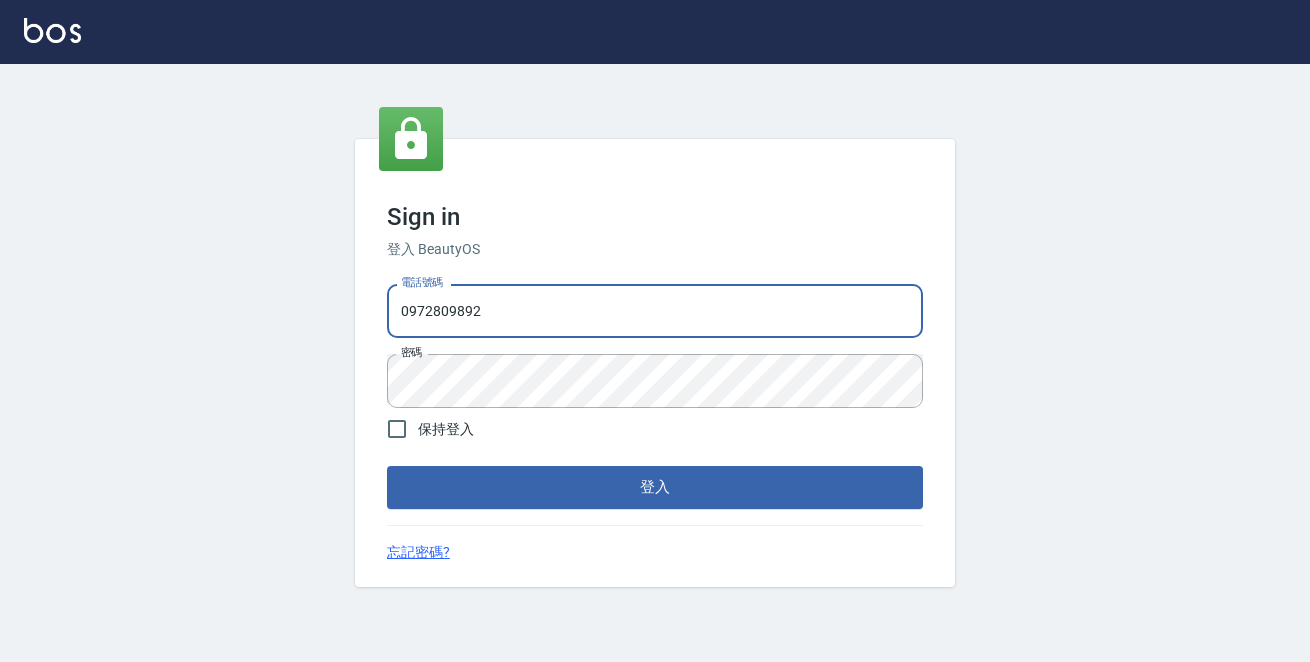 type on "0972809892" 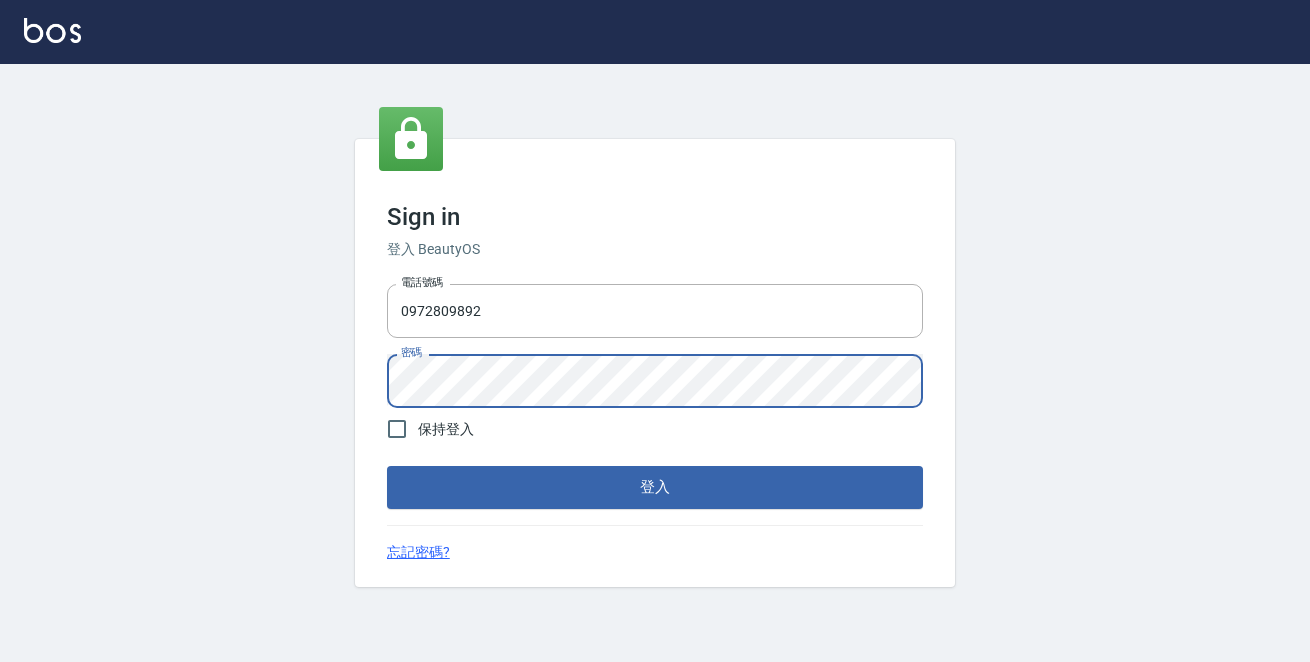 click on "登入" at bounding box center [655, 487] 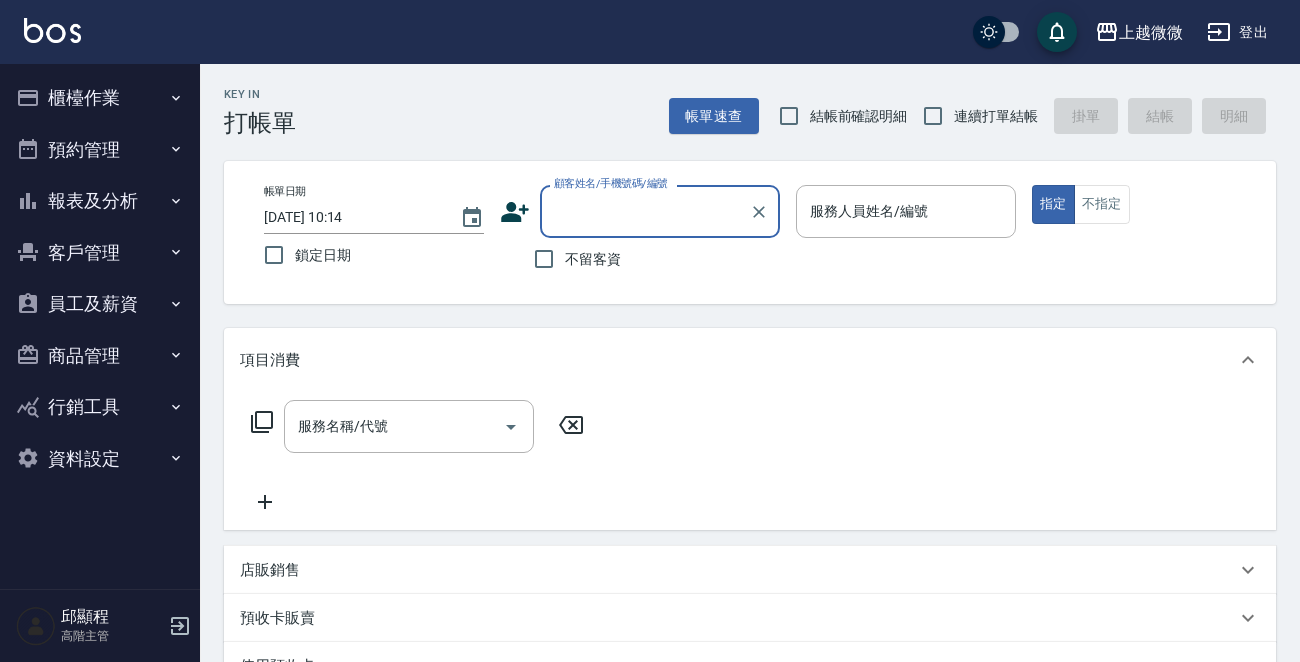 click on "櫃檯作業" at bounding box center (100, 98) 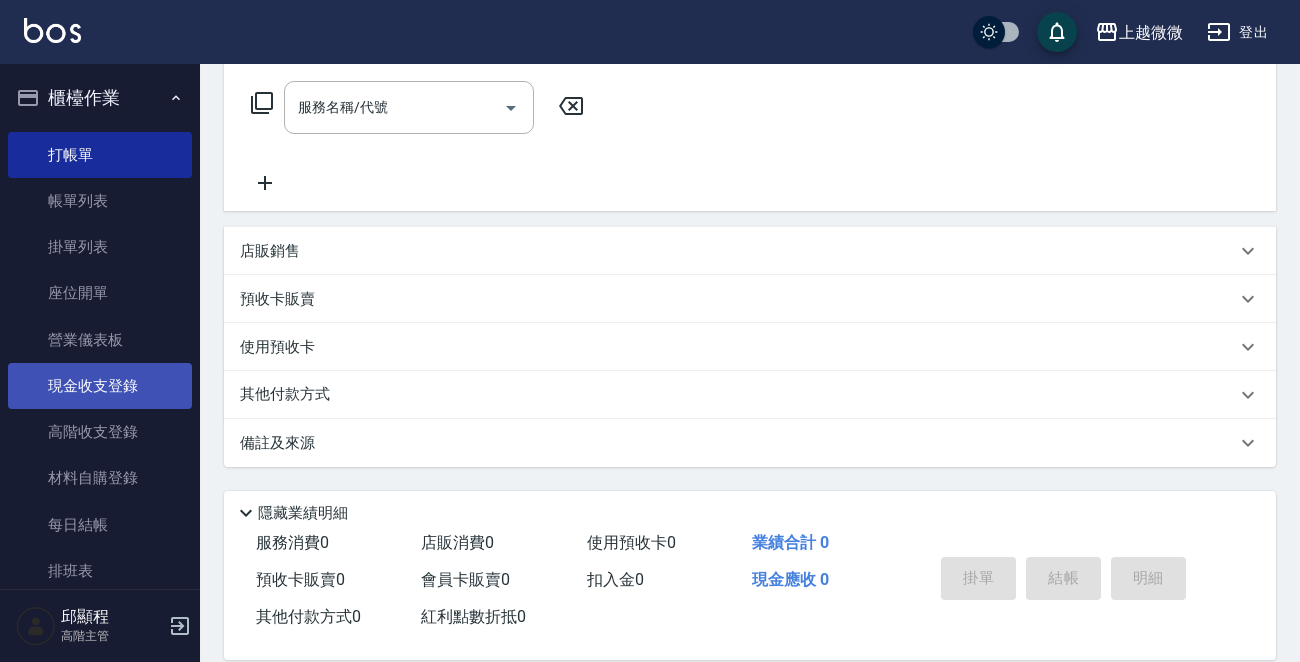scroll, scrollTop: 346, scrollLeft: 0, axis: vertical 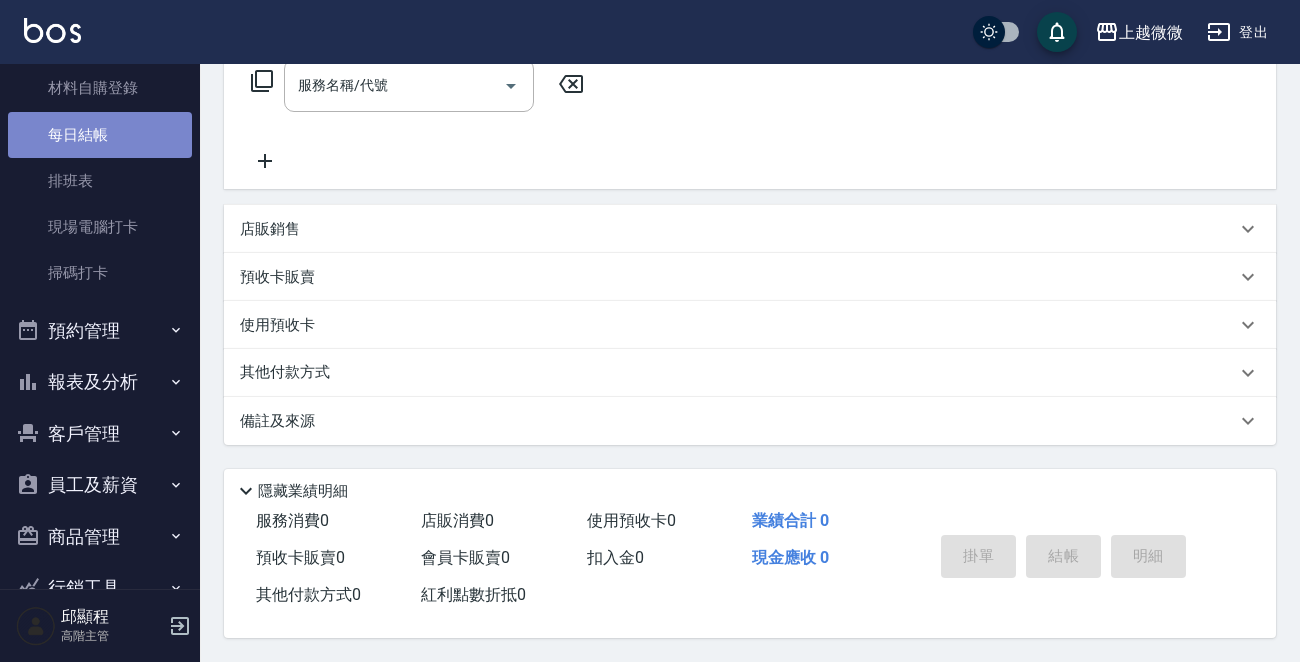 click on "每日結帳" at bounding box center [100, 135] 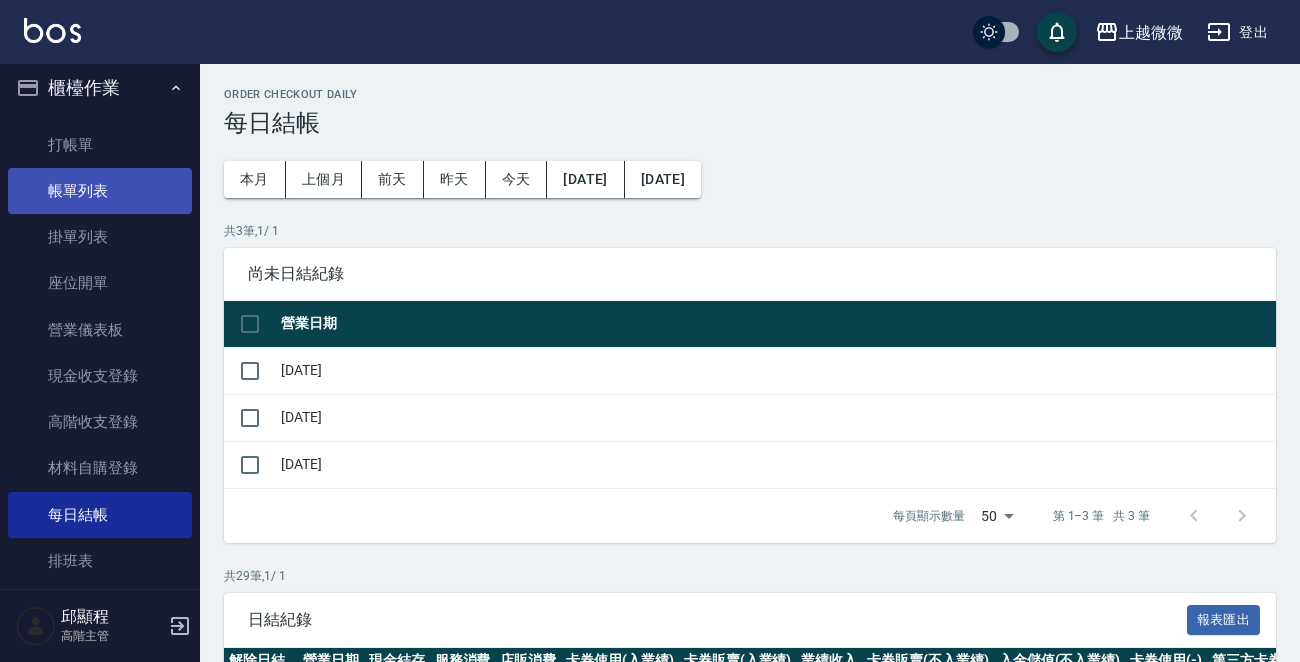 scroll, scrollTop: 0, scrollLeft: 0, axis: both 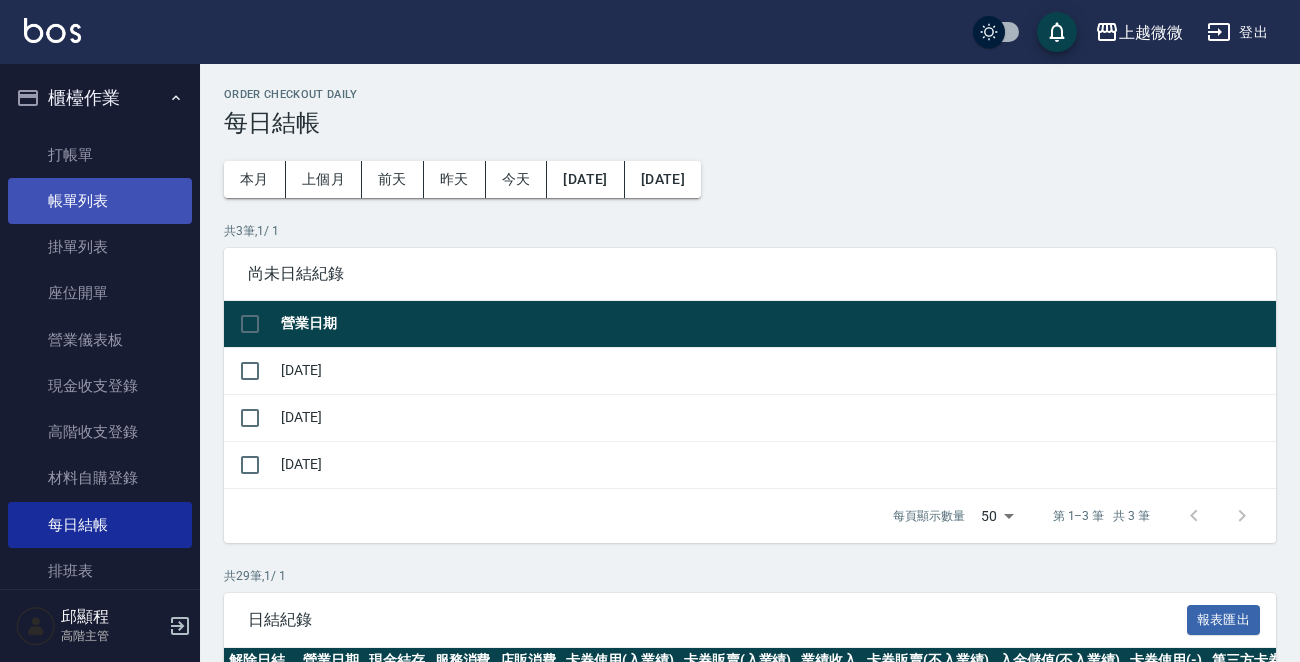 click on "帳單列表" at bounding box center [100, 201] 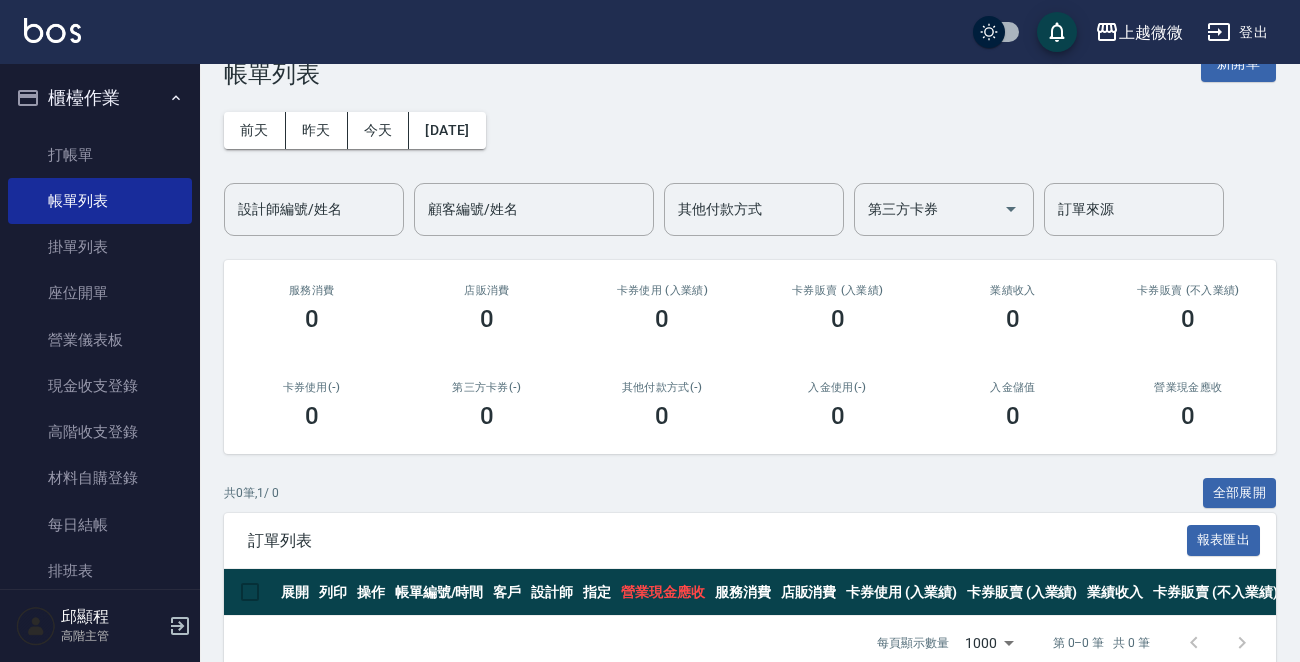 scroll, scrollTop: 96, scrollLeft: 0, axis: vertical 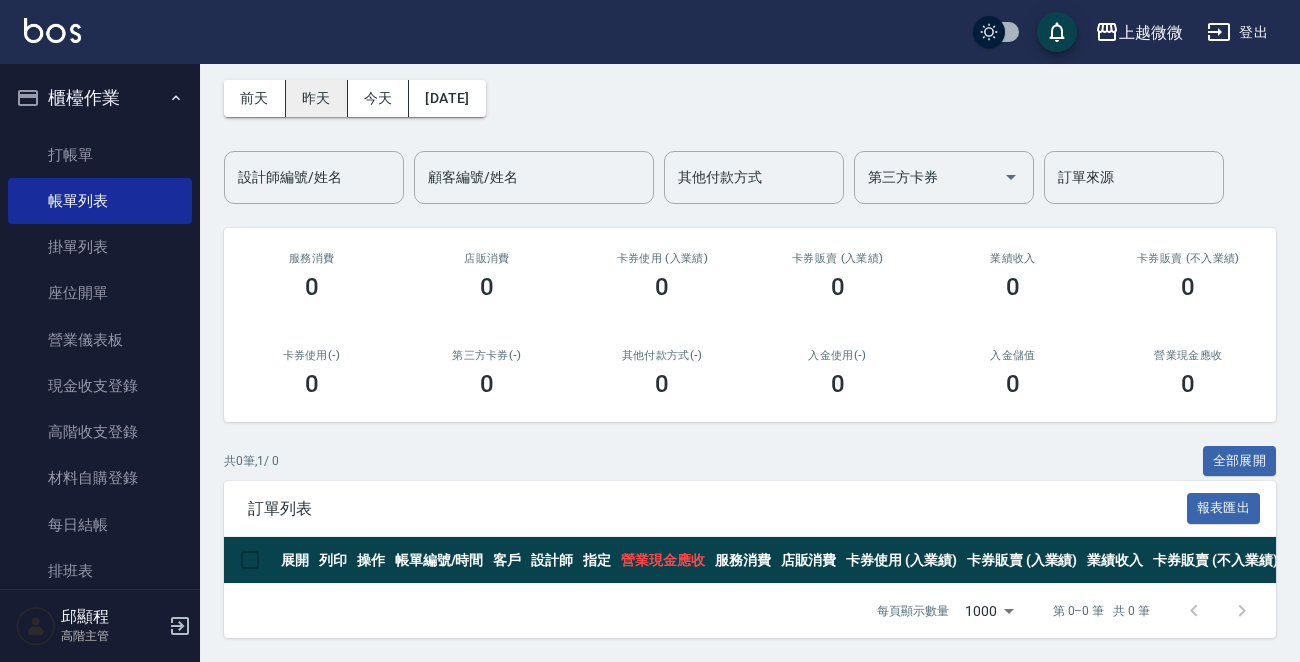 click on "昨天" at bounding box center (317, 98) 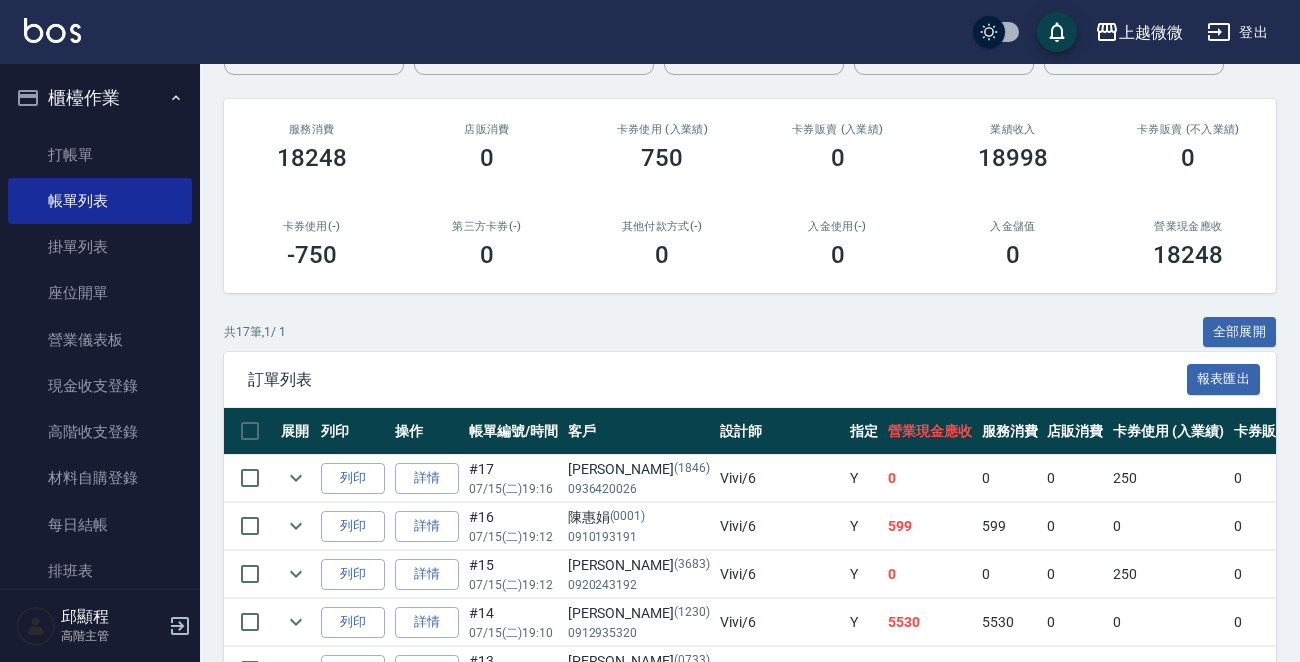 scroll, scrollTop: 400, scrollLeft: 0, axis: vertical 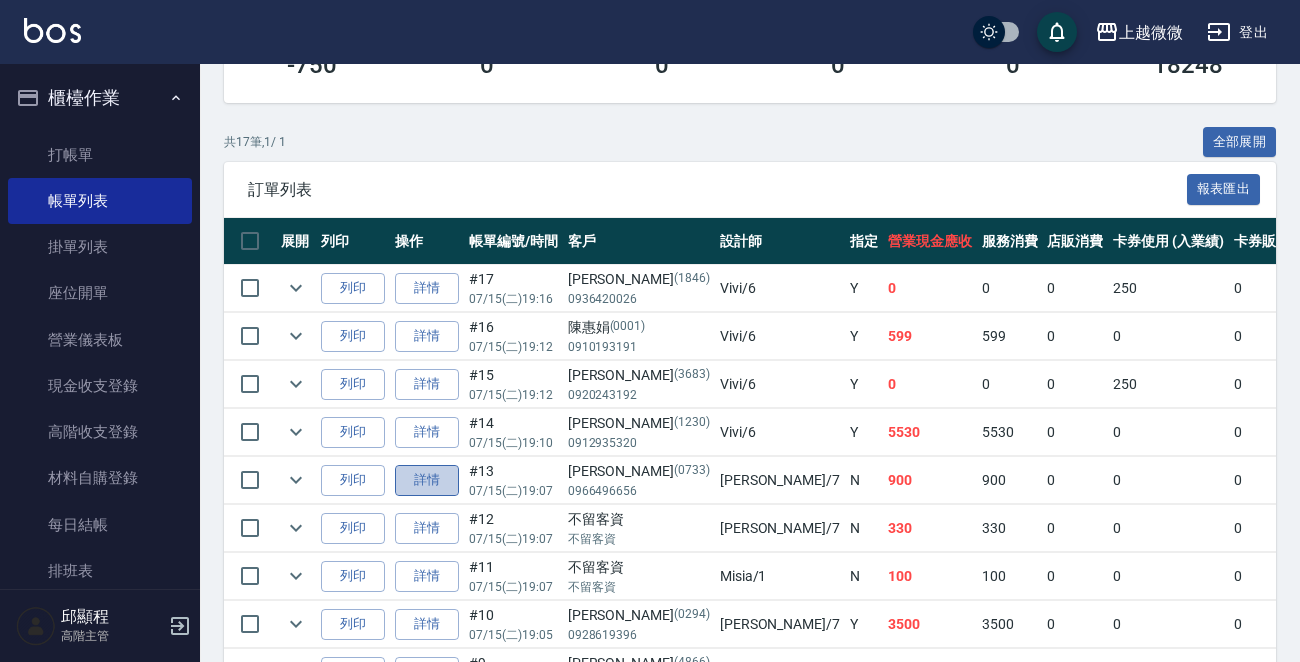 click on "詳情" at bounding box center (427, 480) 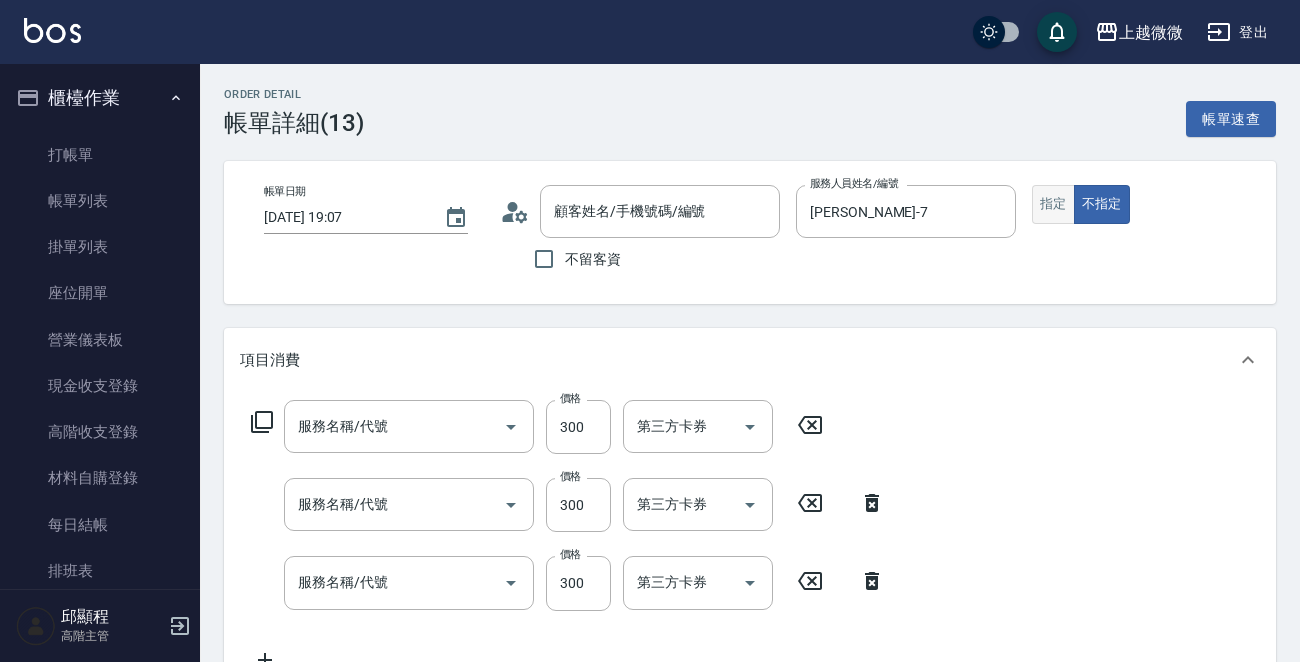 type on "[DATE] 19:07" 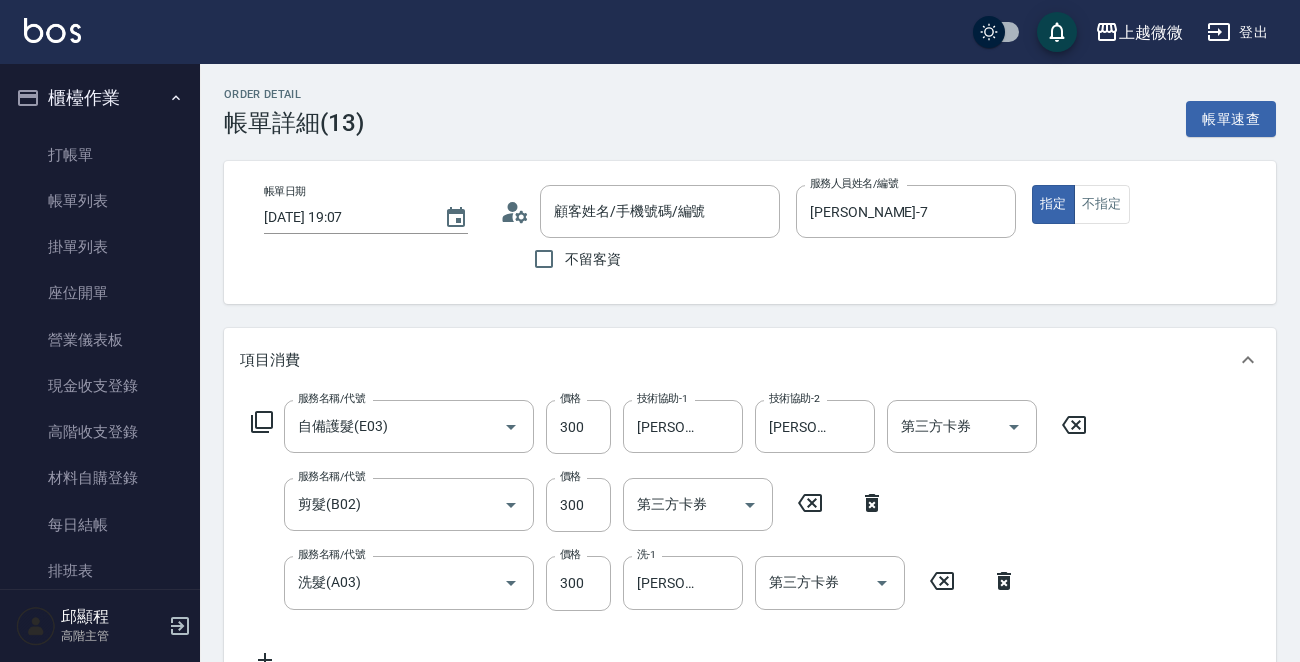 type on "[PERSON_NAME]/0966496656/0733" 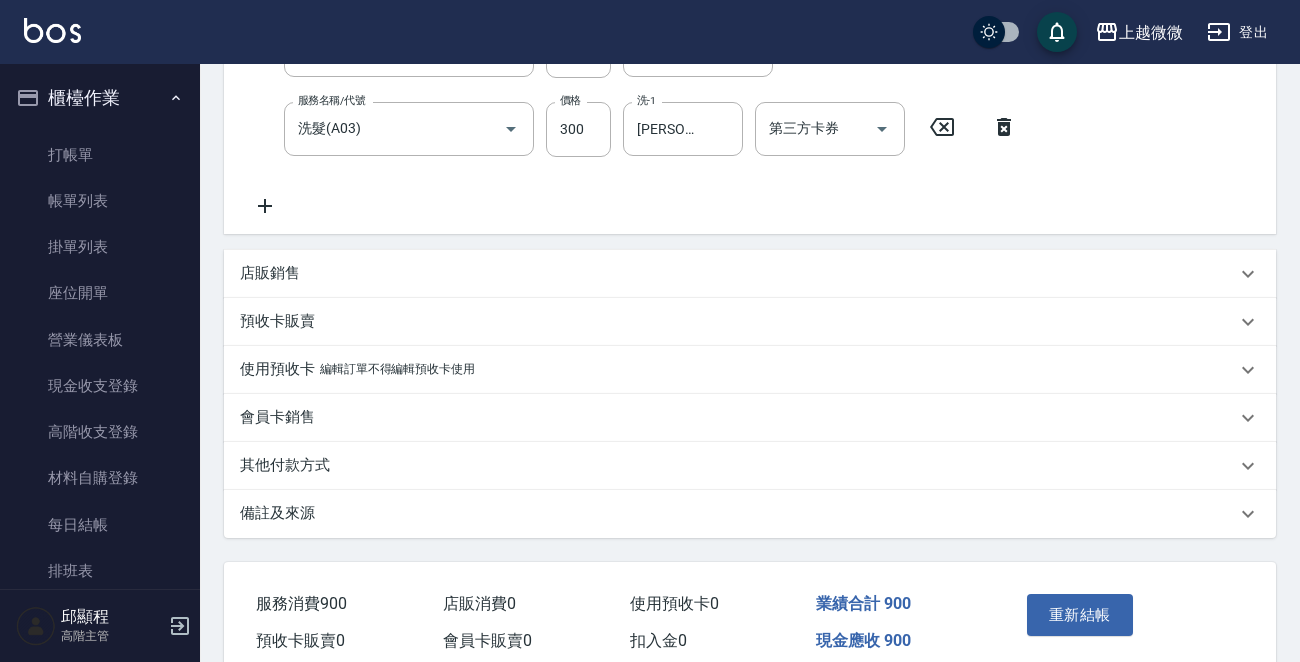 scroll, scrollTop: 541, scrollLeft: 0, axis: vertical 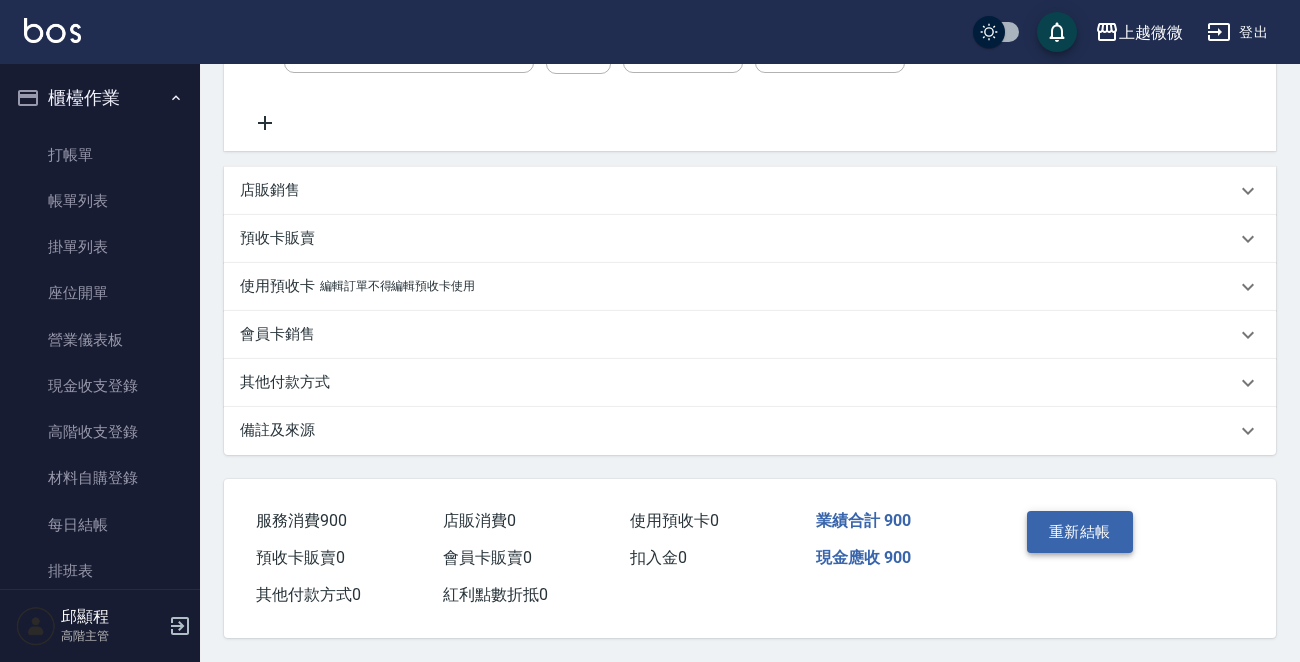 click on "重新結帳" at bounding box center (1080, 532) 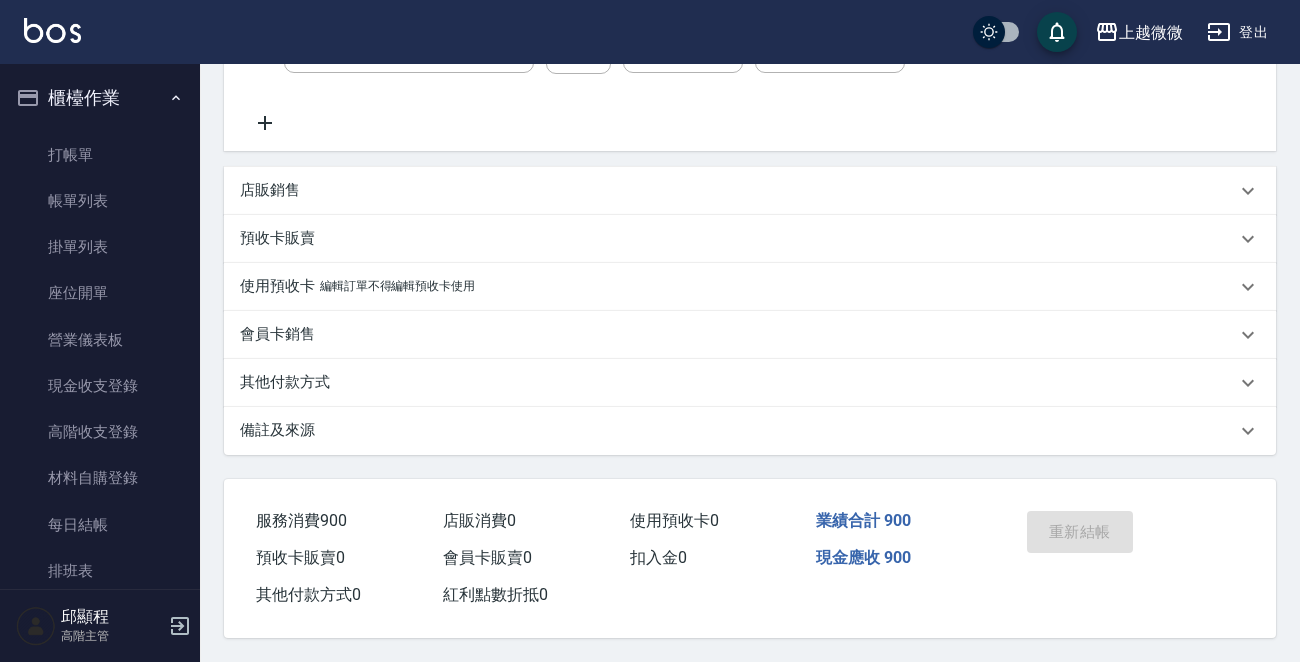 scroll, scrollTop: 0, scrollLeft: 0, axis: both 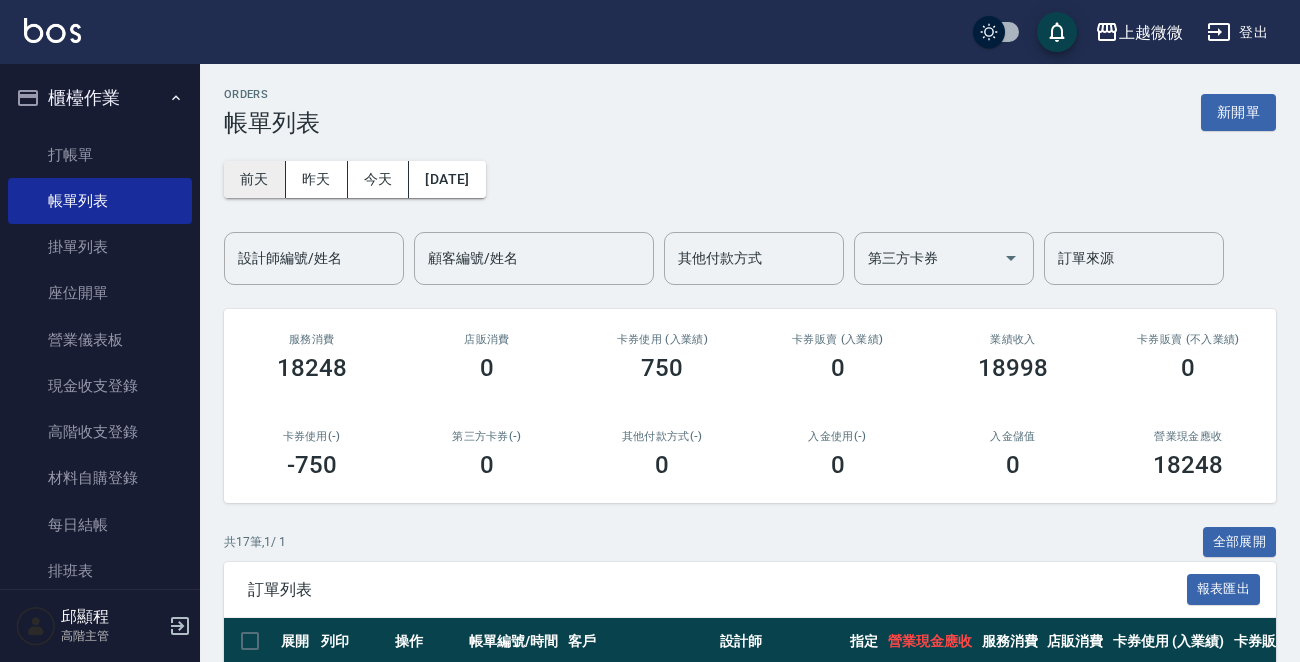 click on "前天" at bounding box center [255, 179] 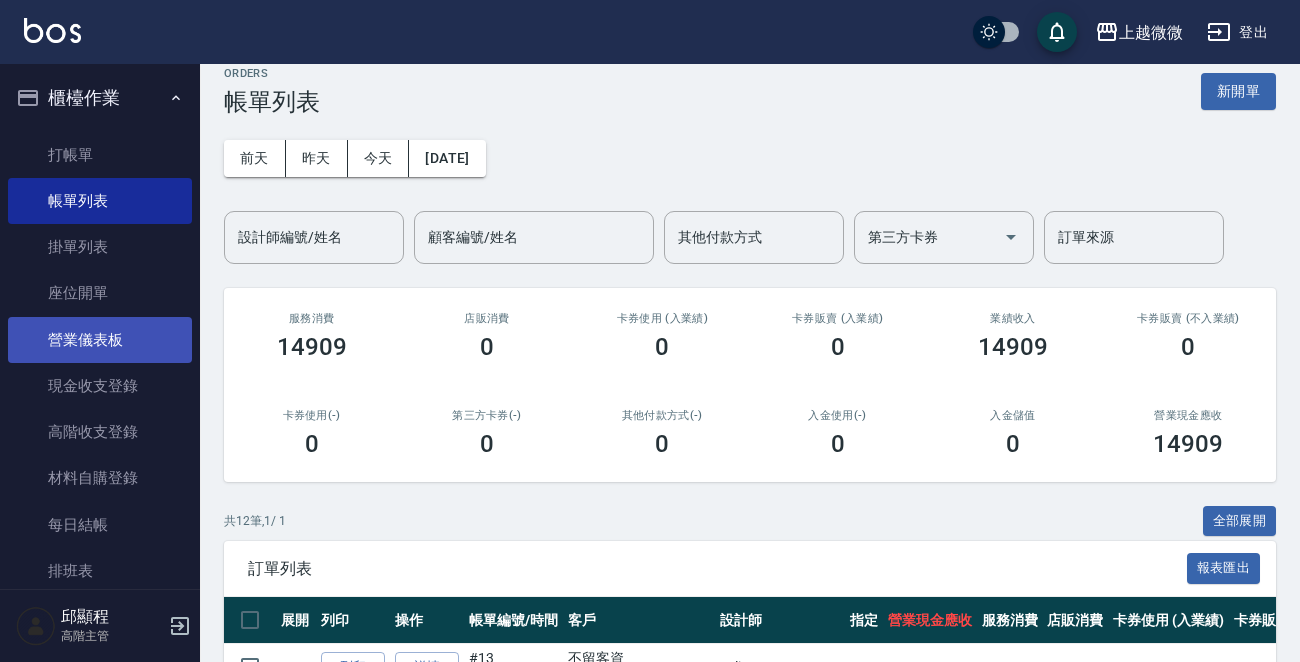 scroll, scrollTop: 0, scrollLeft: 0, axis: both 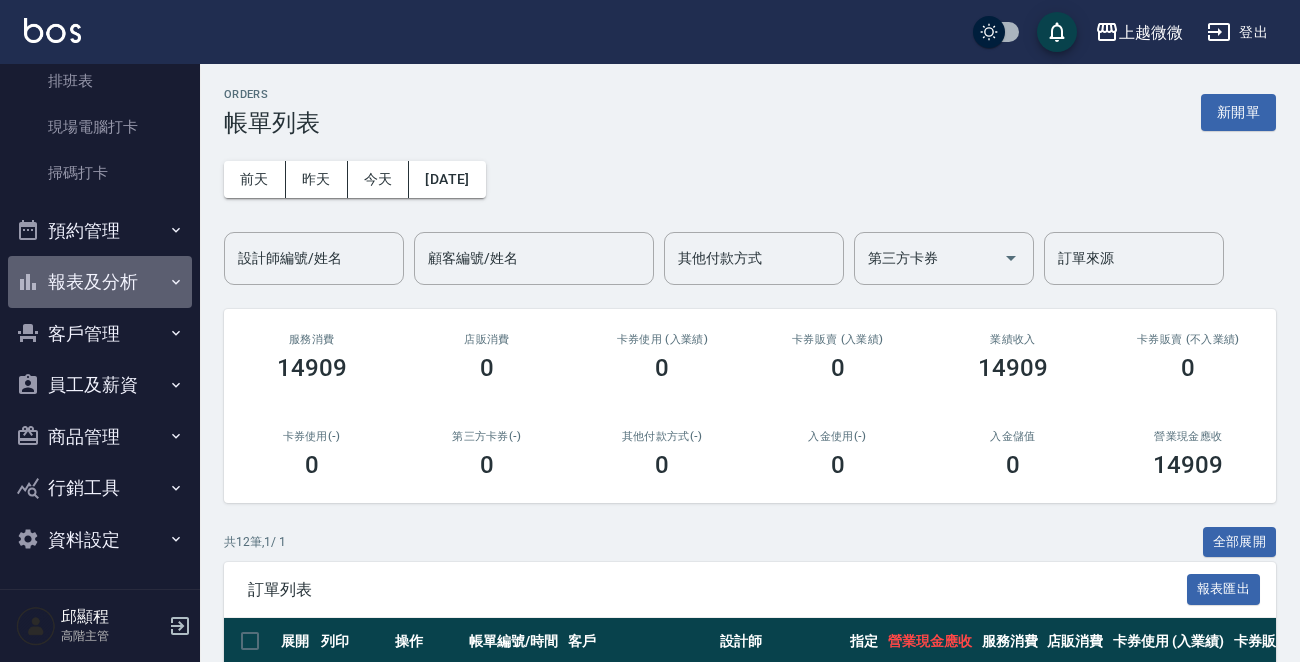 click on "報表及分析" at bounding box center [100, 282] 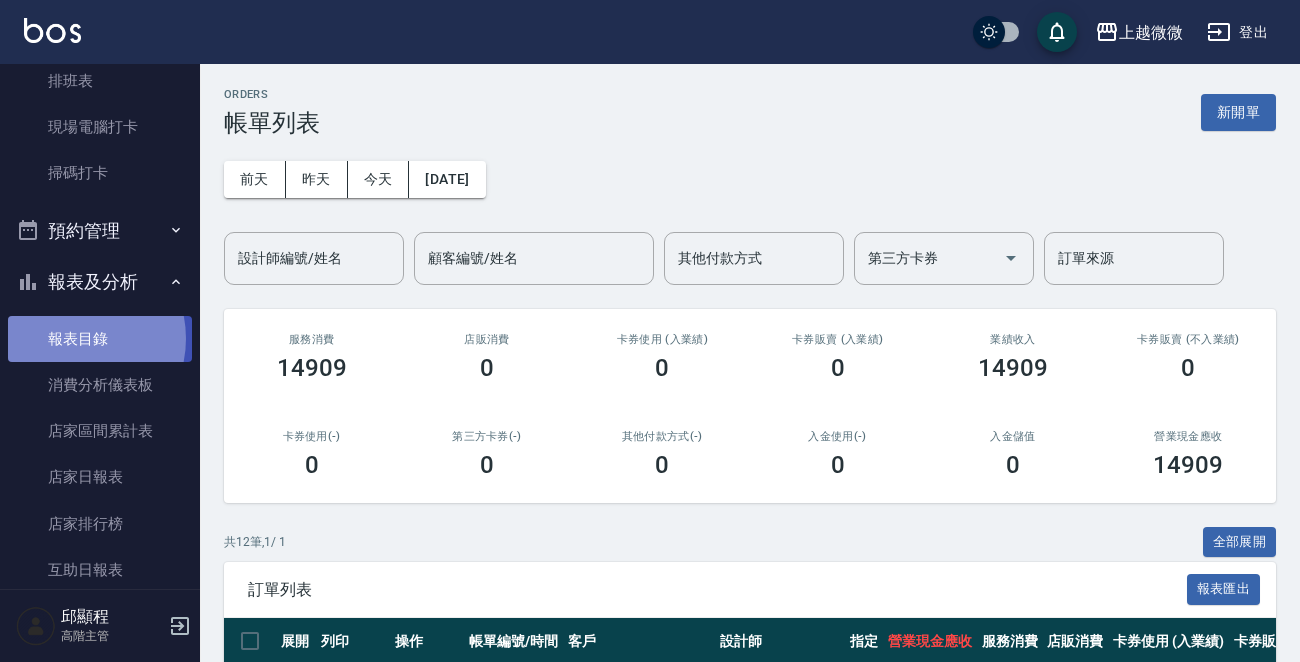 click on "報表目錄" at bounding box center (100, 339) 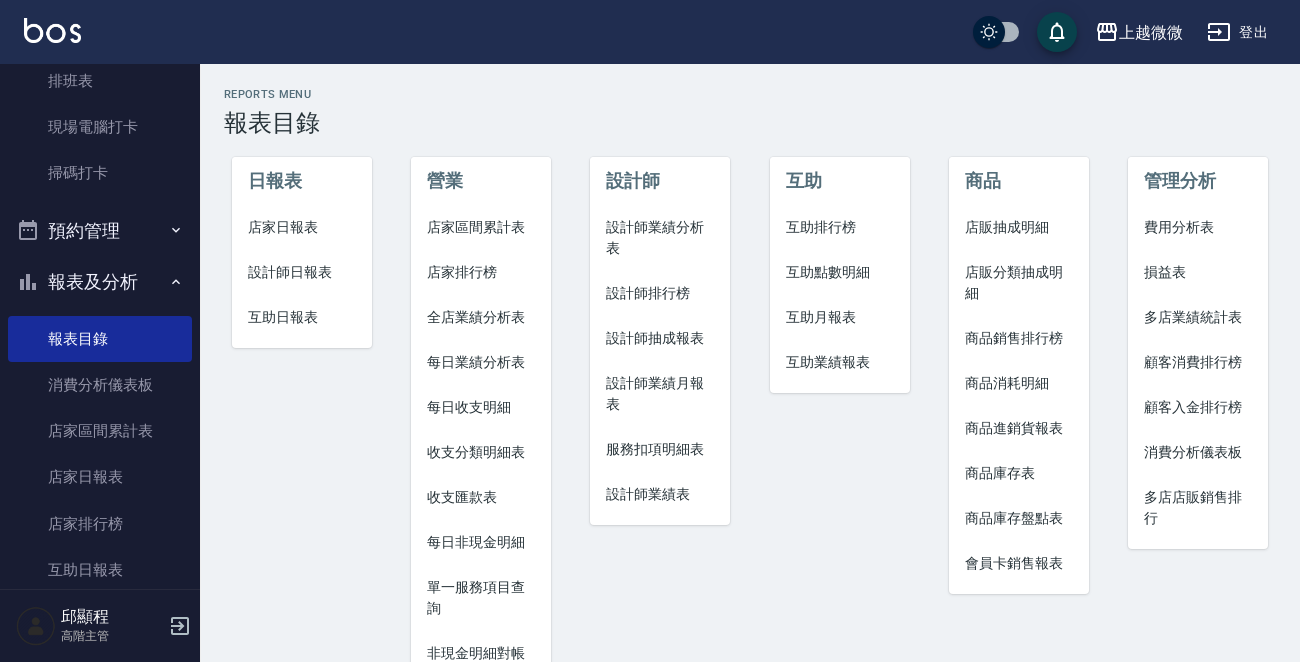 click on "店家日報表" at bounding box center [302, 227] 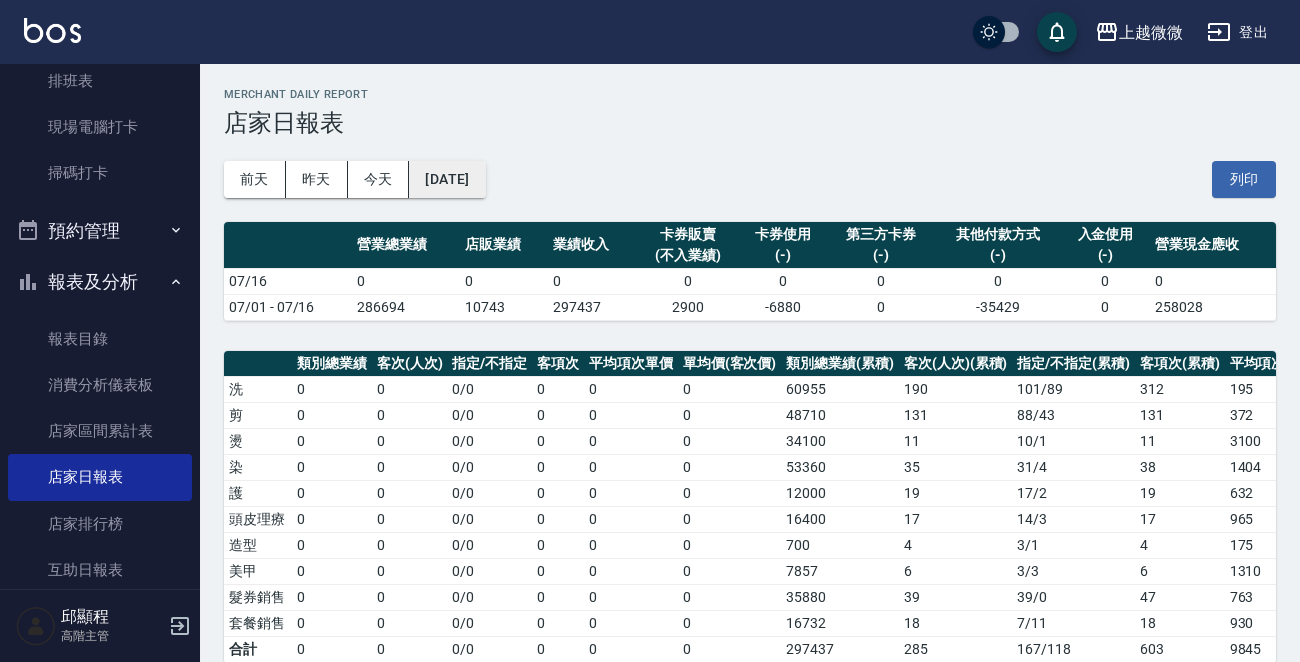 click on "[DATE]" at bounding box center [447, 179] 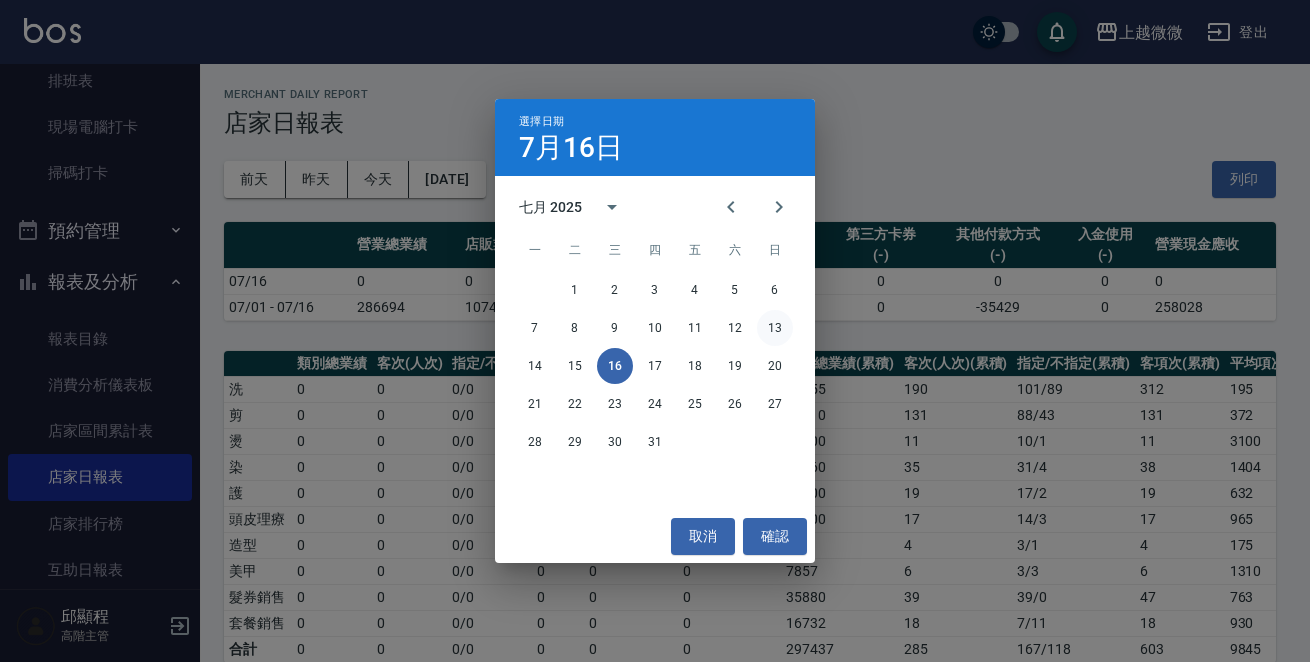 click on "13" at bounding box center (775, 328) 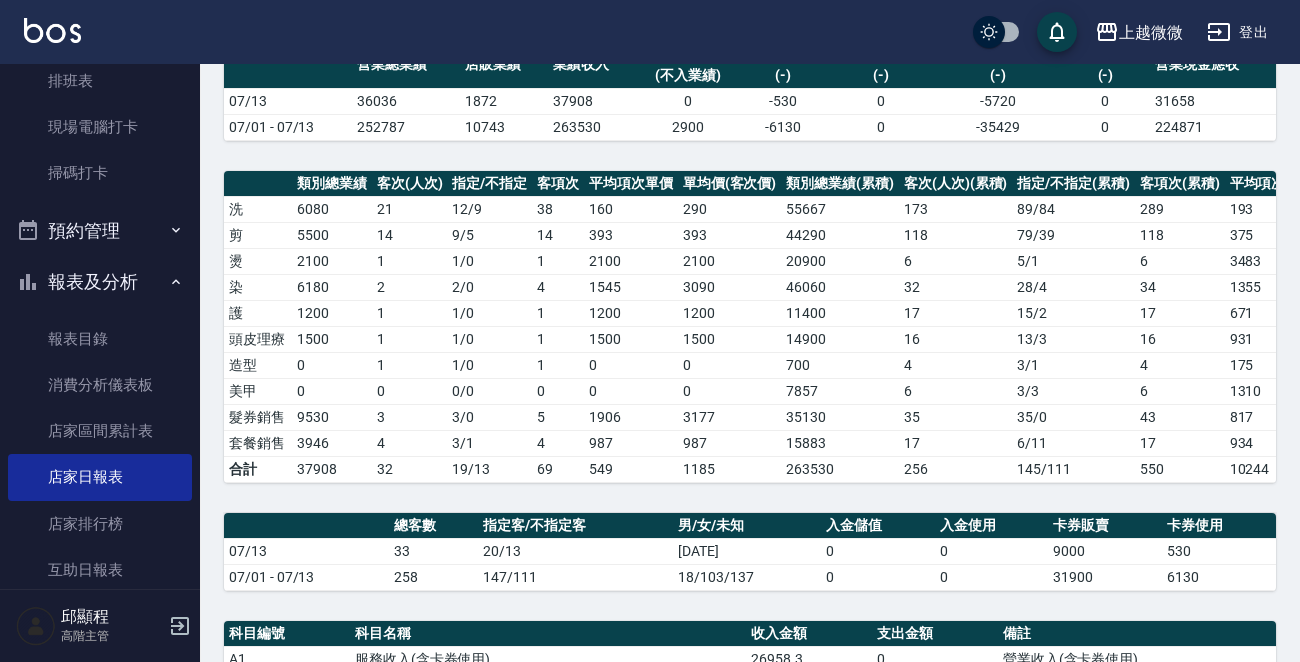 scroll, scrollTop: 0, scrollLeft: 0, axis: both 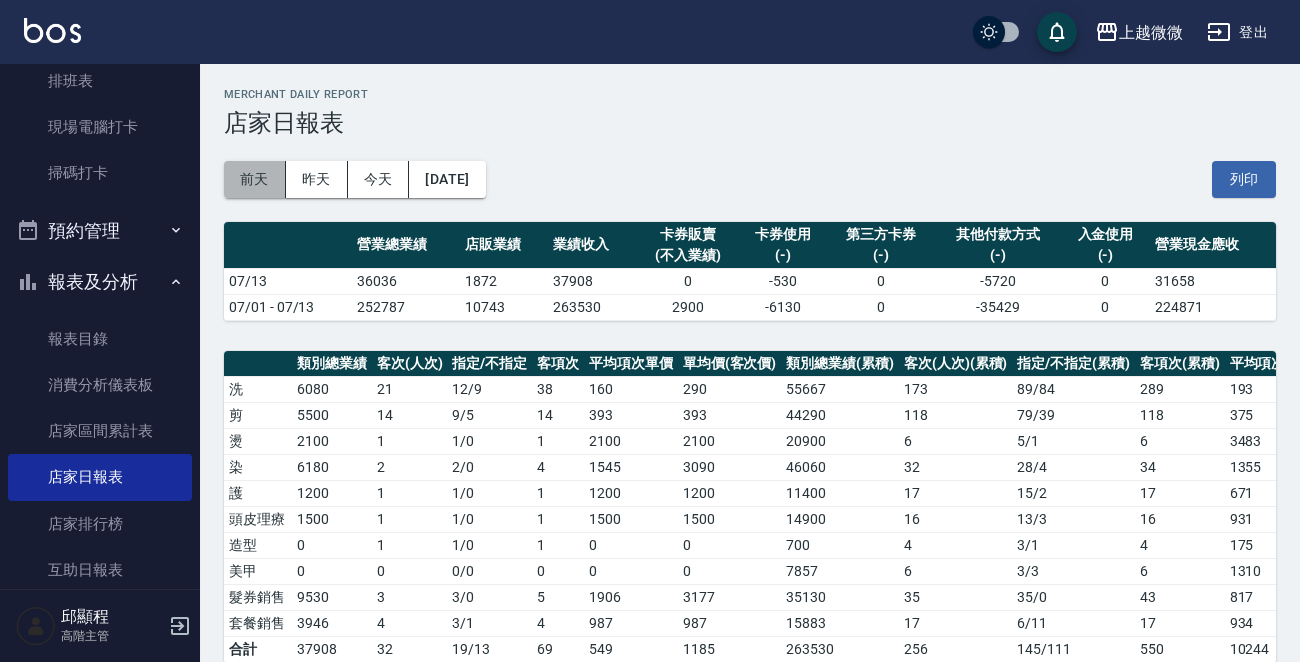 click on "前天" at bounding box center (255, 179) 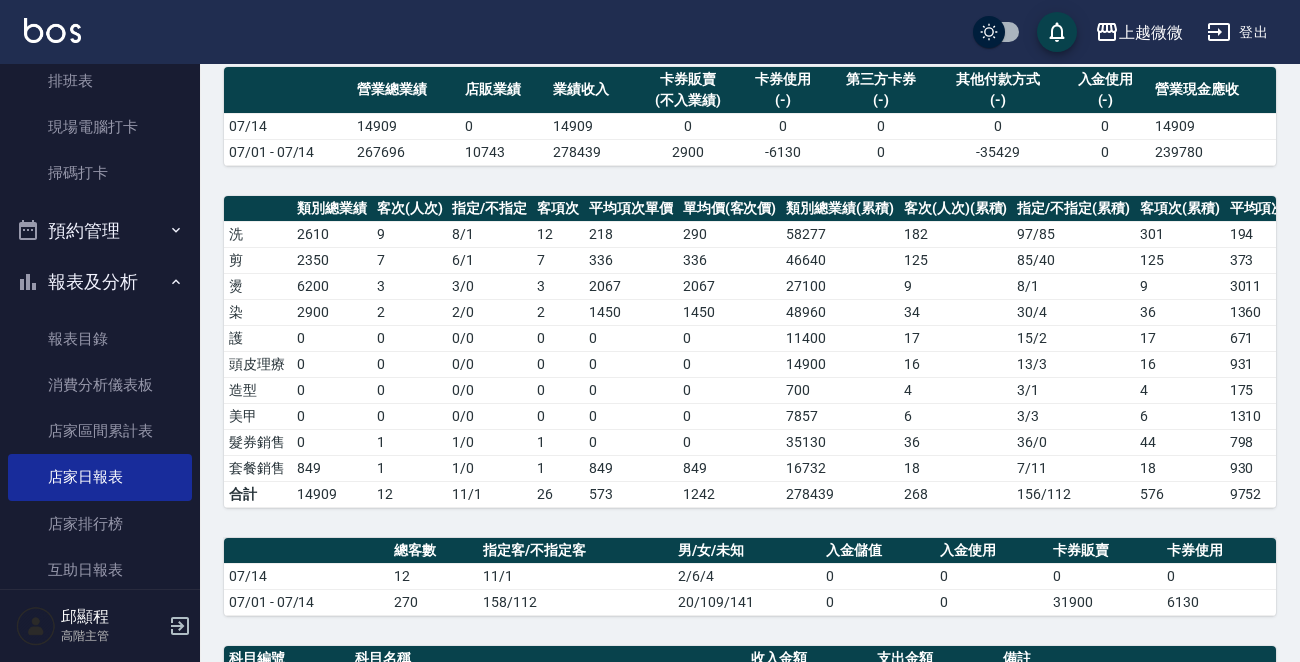 scroll, scrollTop: 0, scrollLeft: 0, axis: both 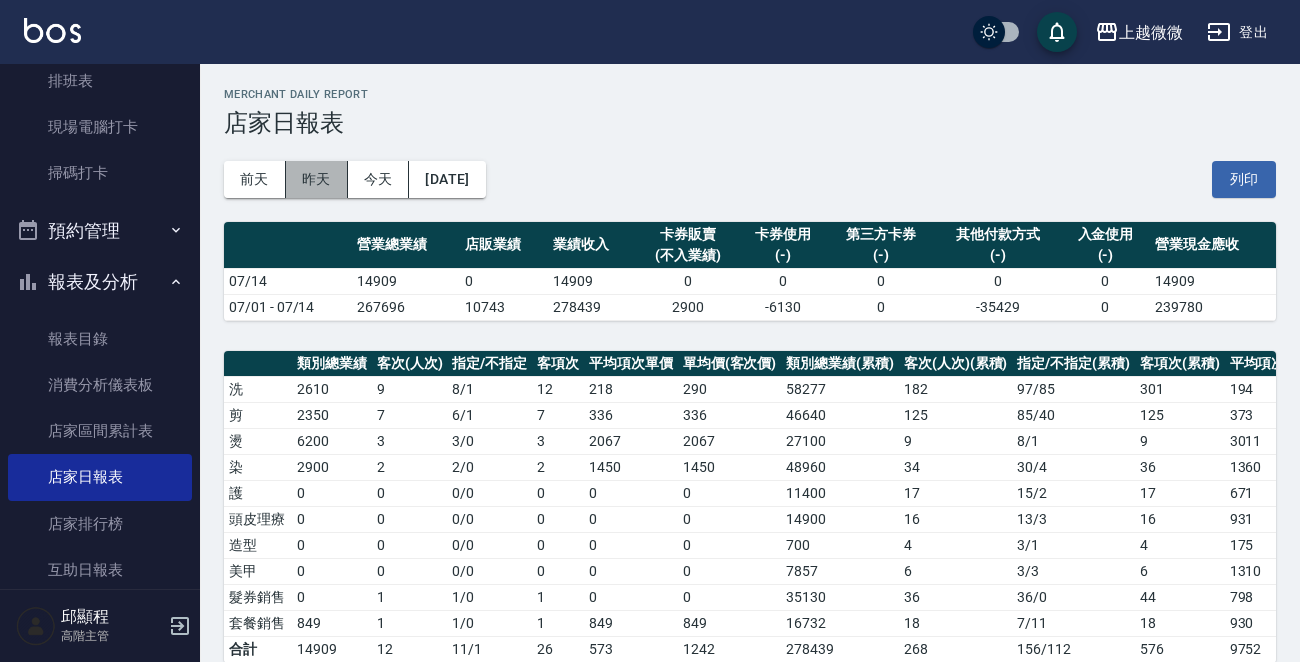 click on "昨天" at bounding box center [317, 179] 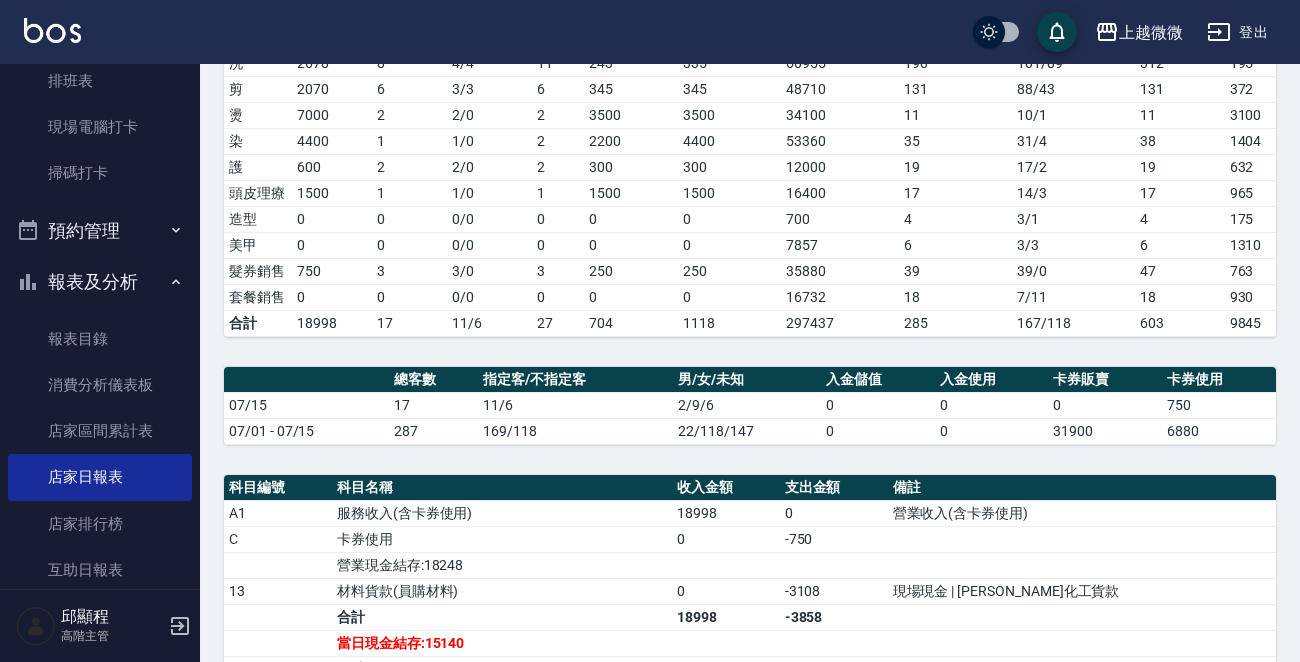 scroll, scrollTop: 600, scrollLeft: 0, axis: vertical 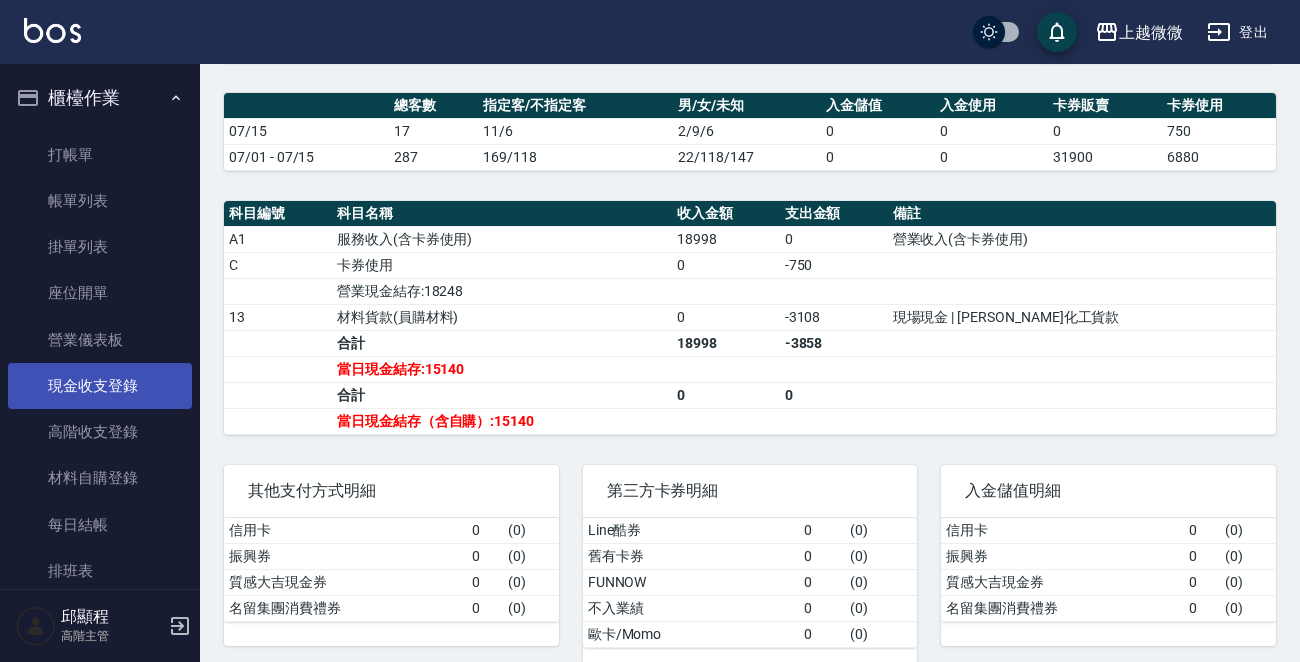 click on "現金收支登錄" at bounding box center [100, 386] 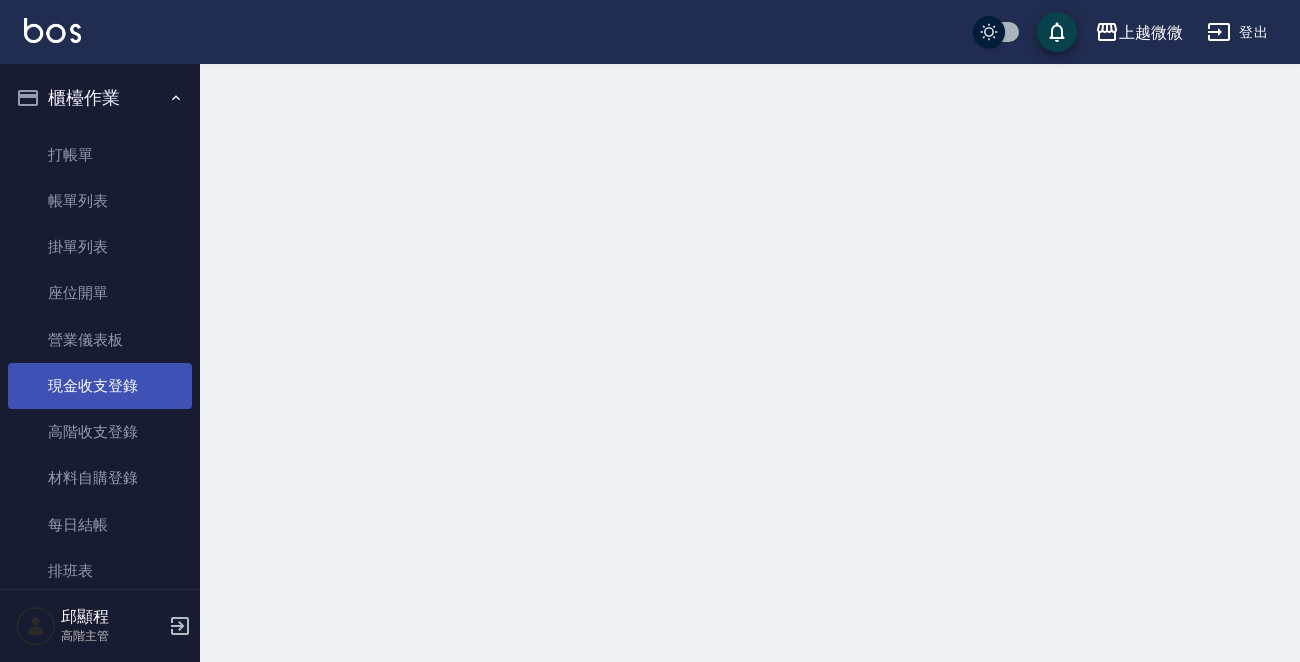 scroll, scrollTop: 0, scrollLeft: 0, axis: both 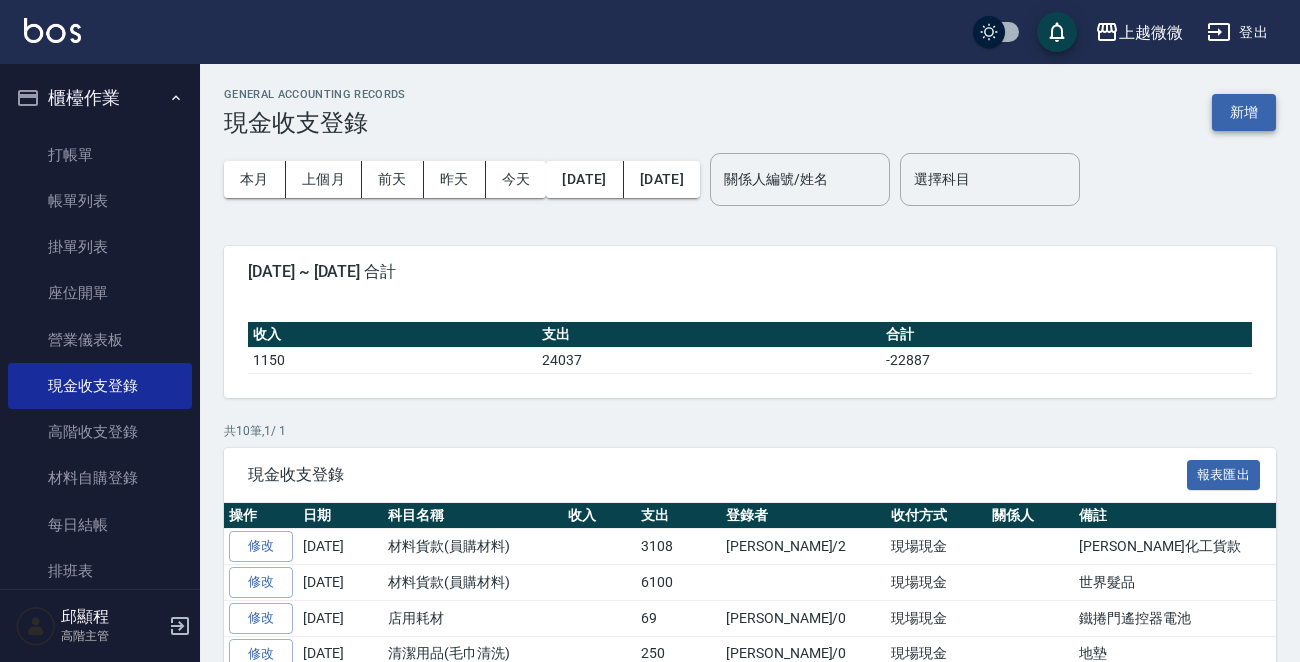 click on "新增" at bounding box center [1244, 112] 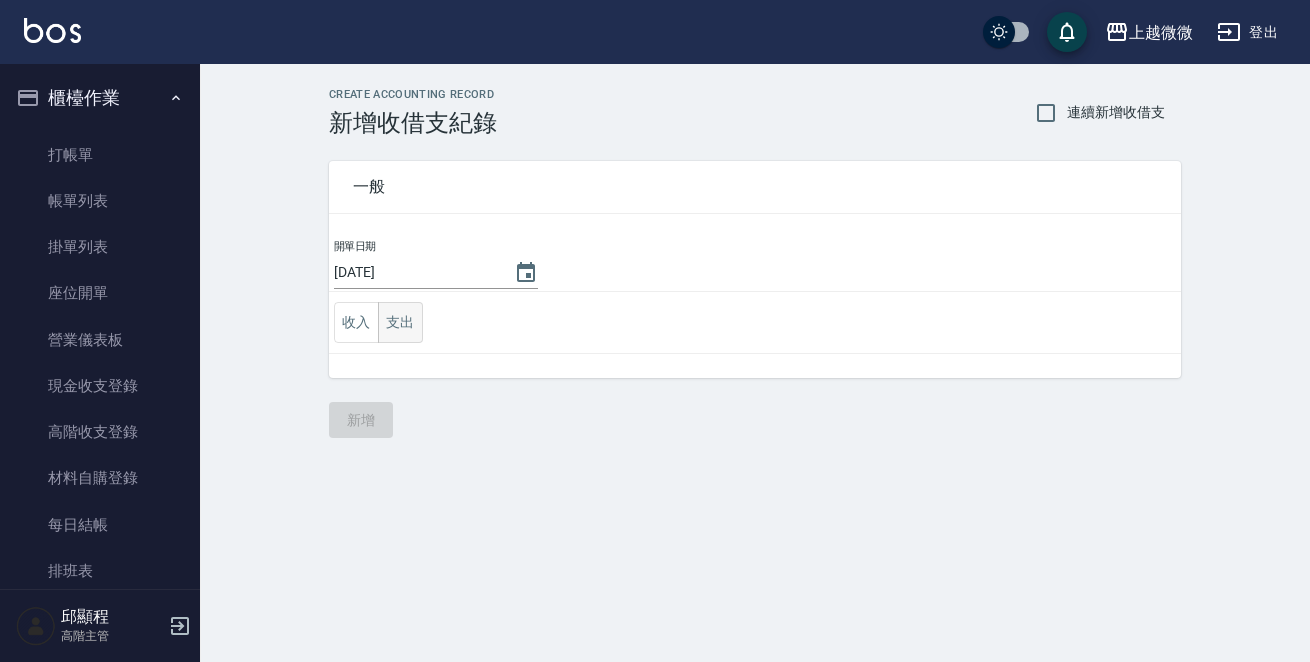 click on "支出" at bounding box center [400, 322] 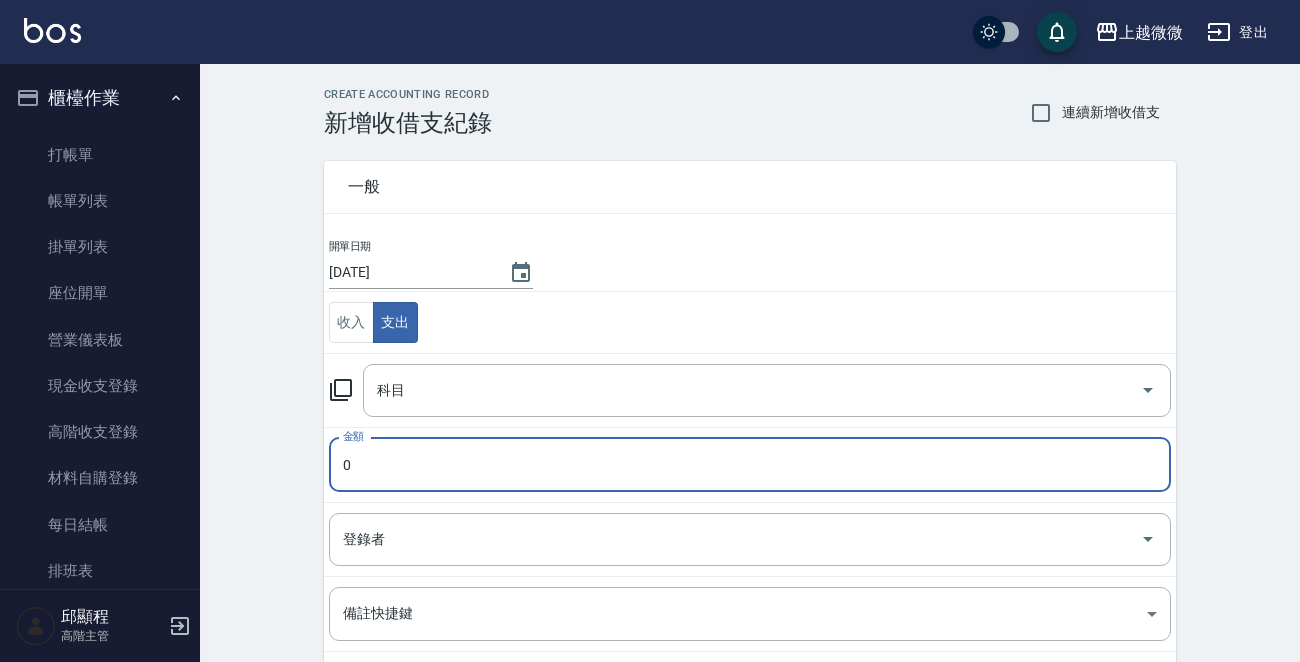 click on "0" at bounding box center [750, 465] 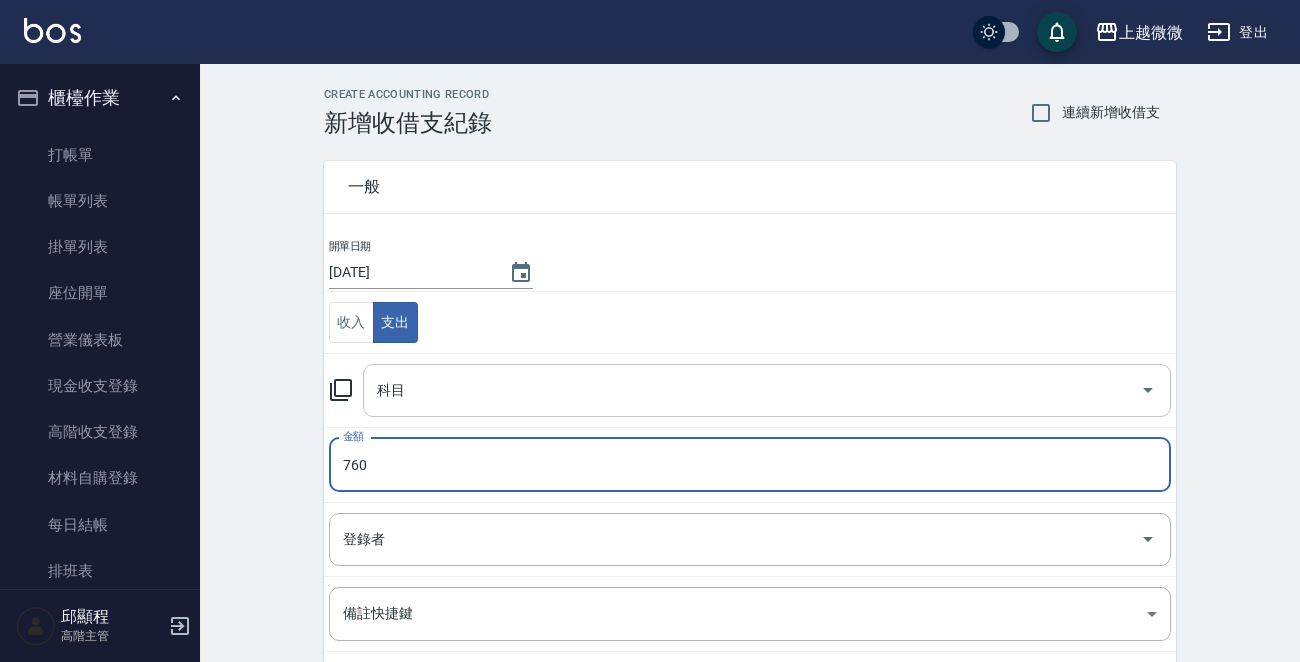 type on "760" 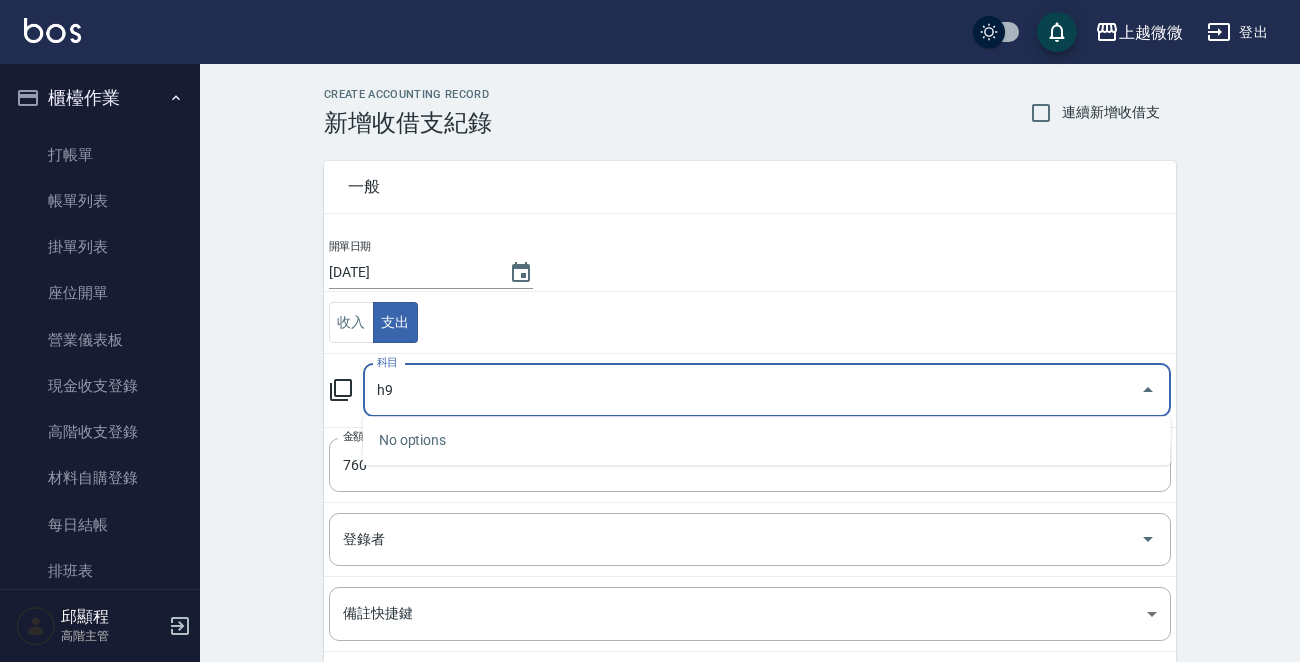 type on "h" 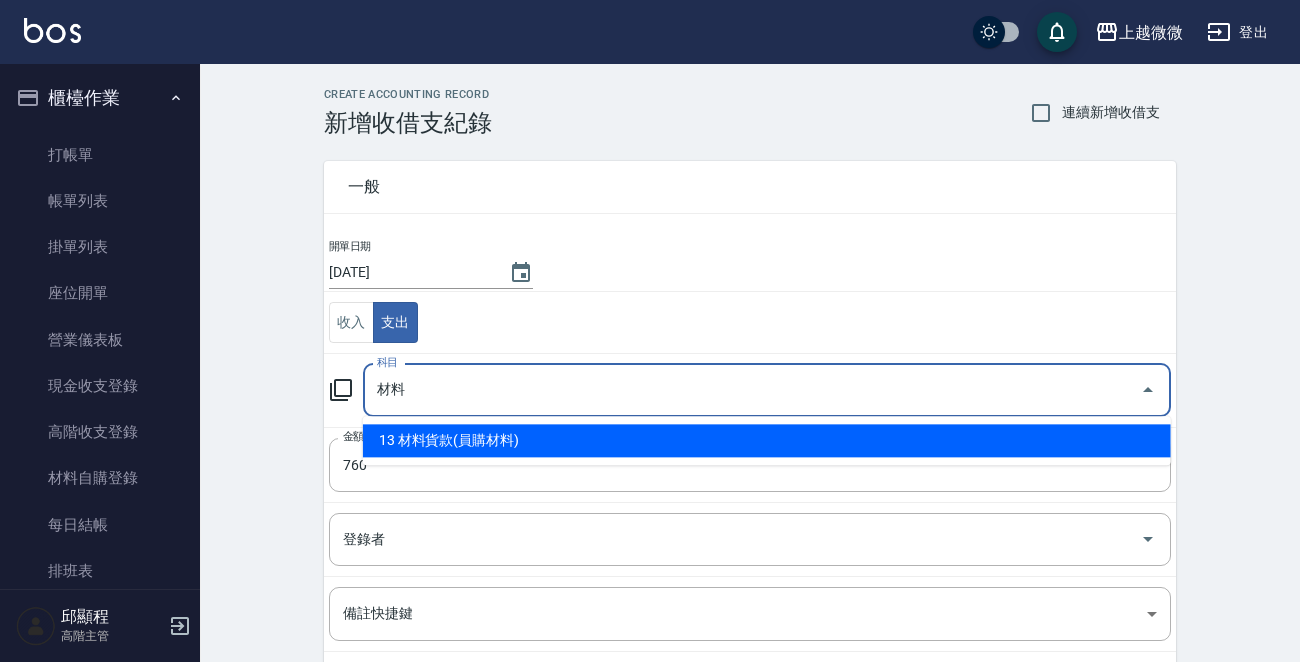 click on "13 材料貨款(員購材料)" at bounding box center (767, 440) 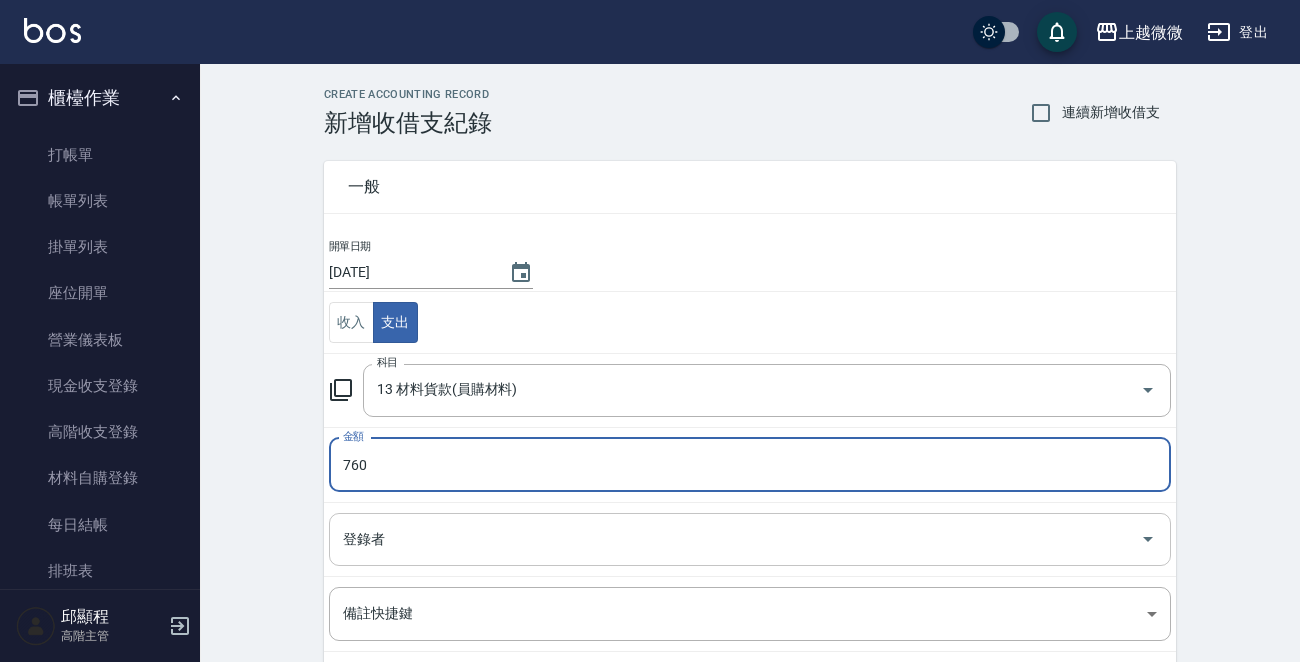click on "登錄者" at bounding box center [735, 539] 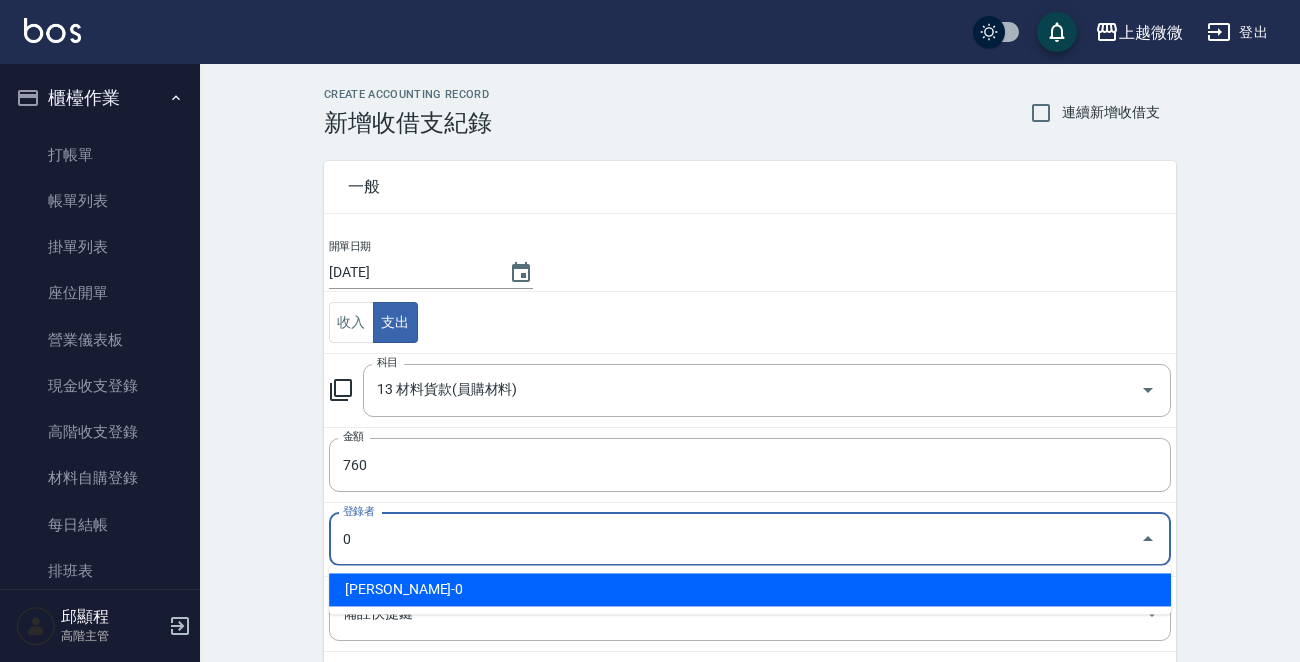 click on "[PERSON_NAME]-0" at bounding box center (750, 589) 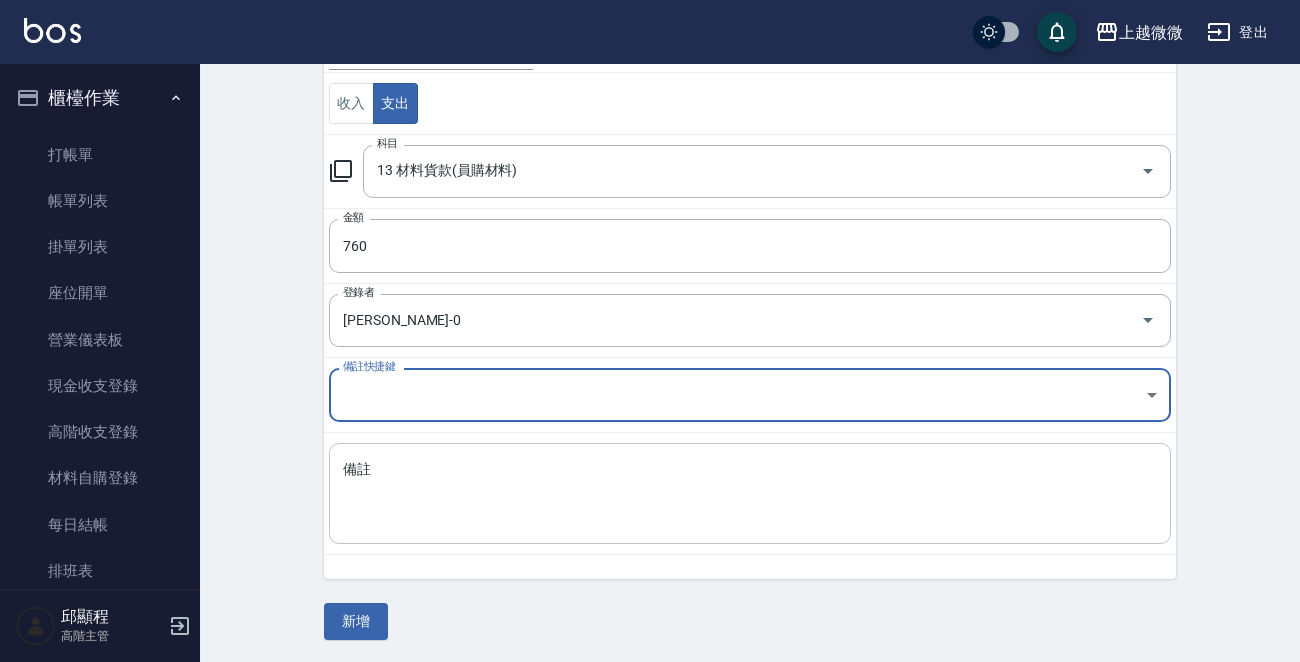 scroll, scrollTop: 220, scrollLeft: 0, axis: vertical 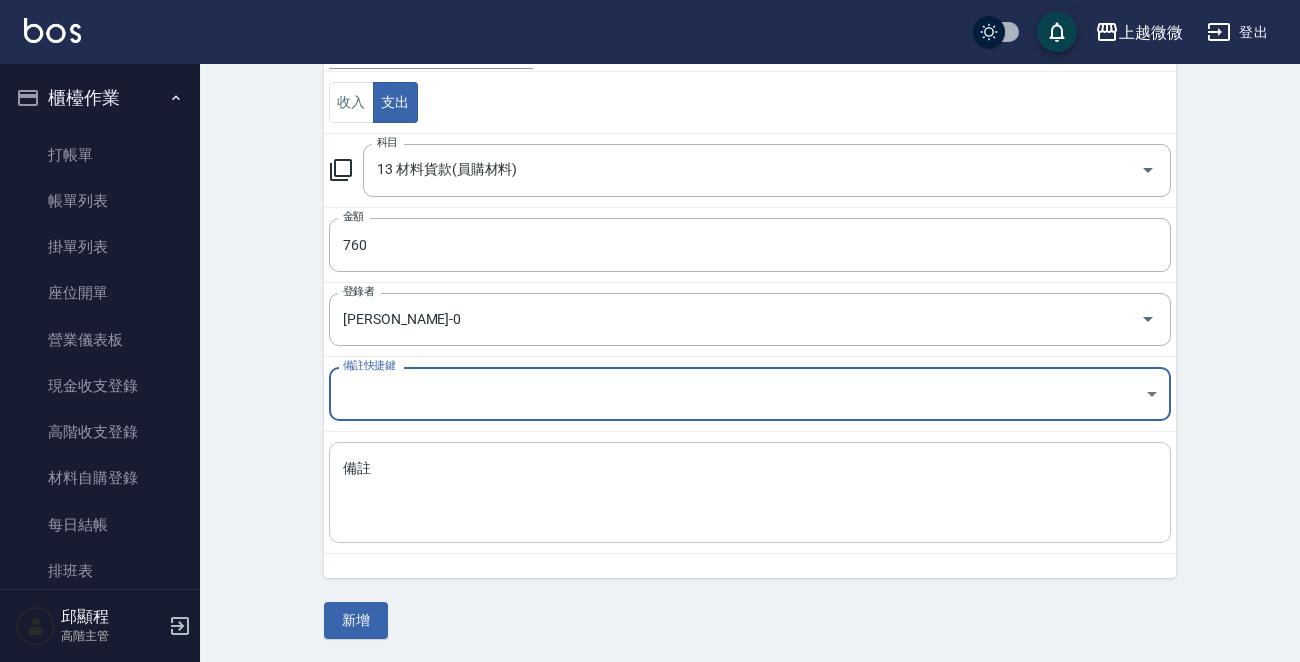 click on "備註" at bounding box center (750, 493) 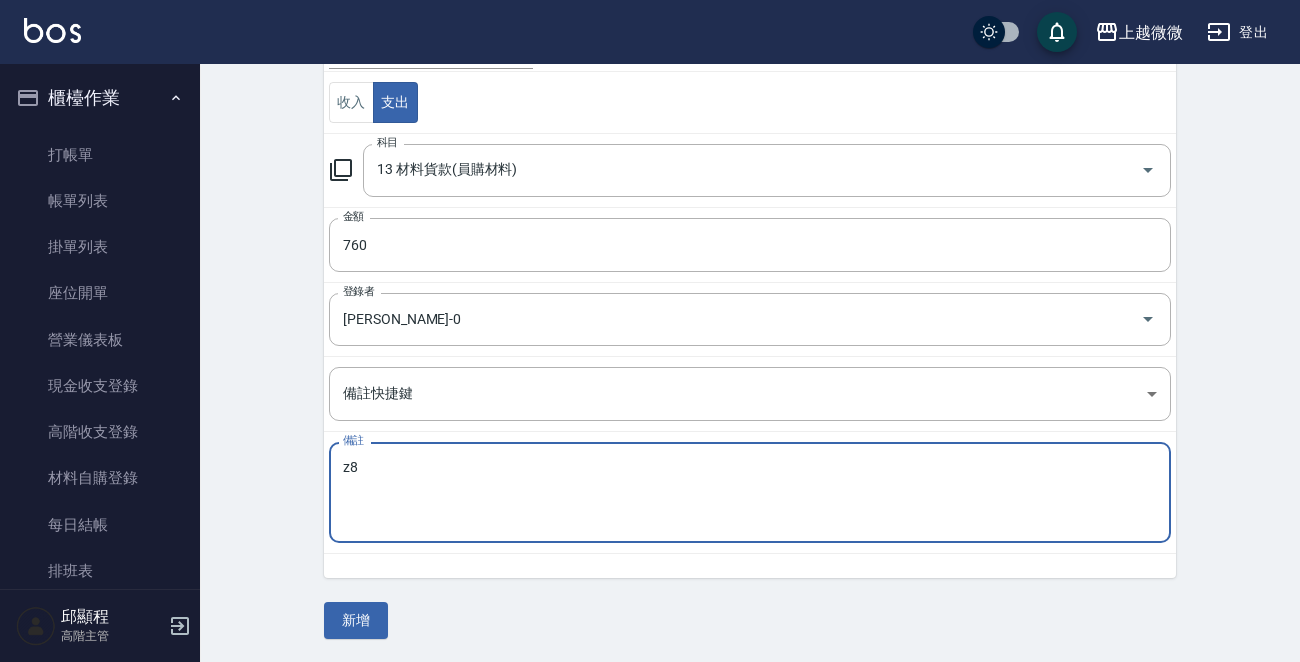 type on "z" 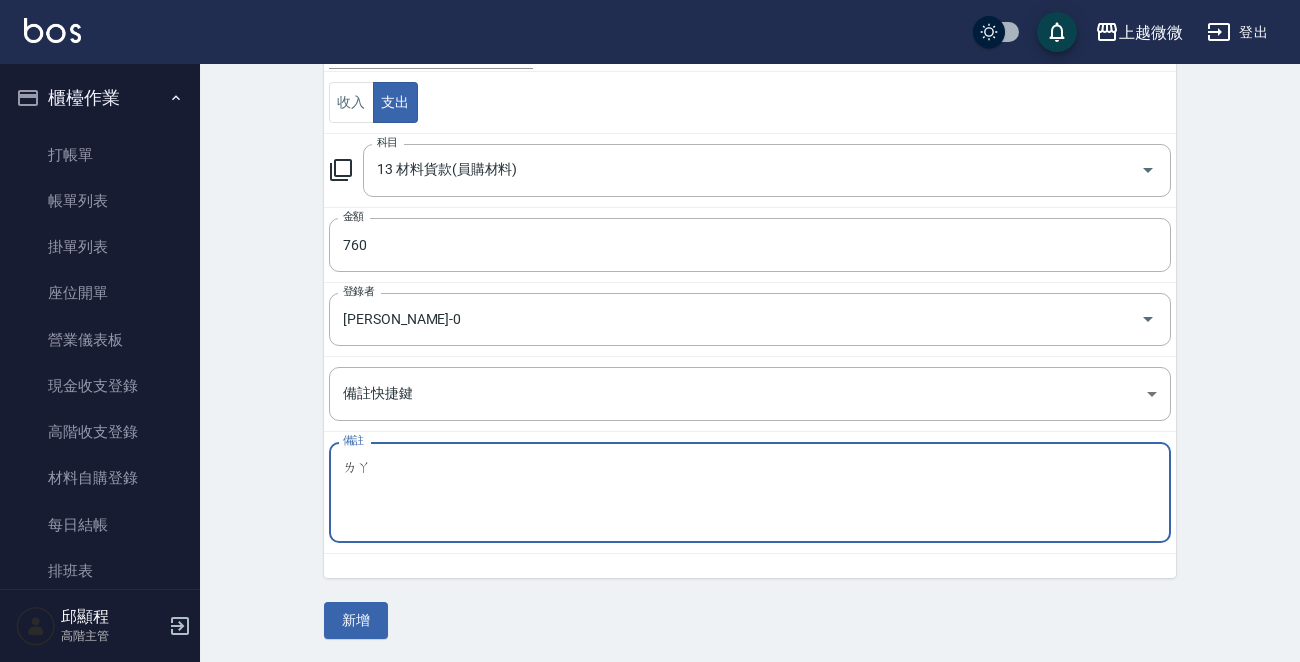 type on "喇" 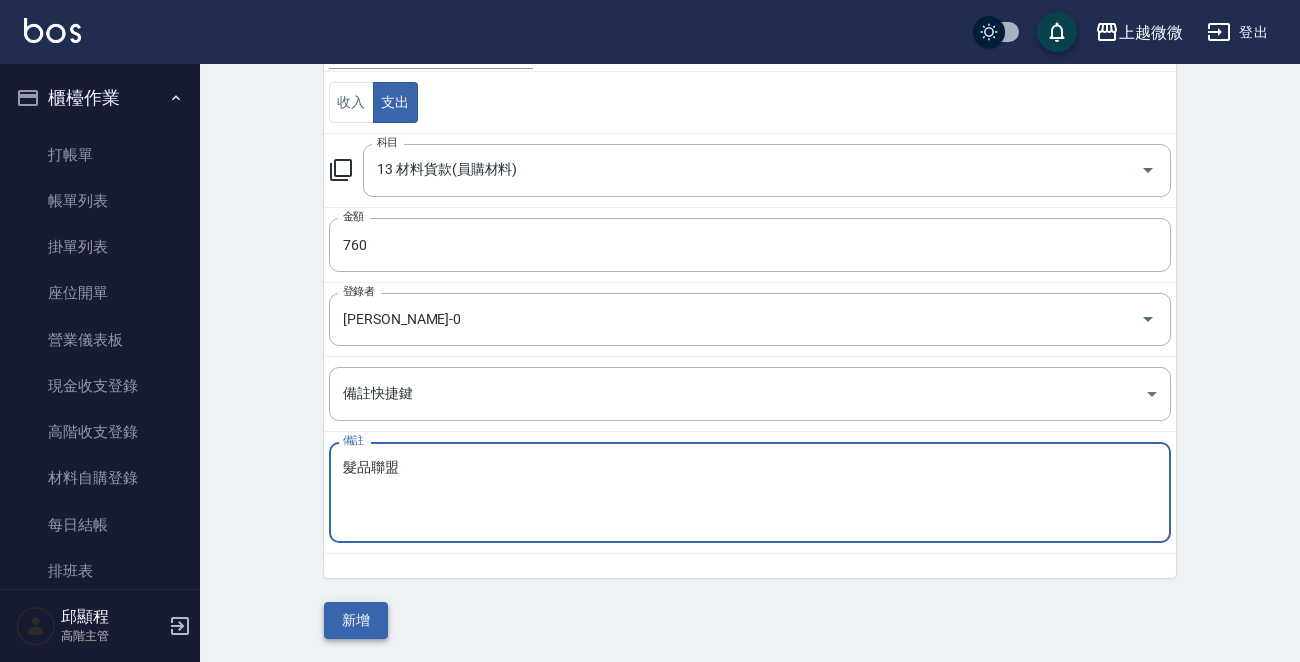 type on "髮品聯盟" 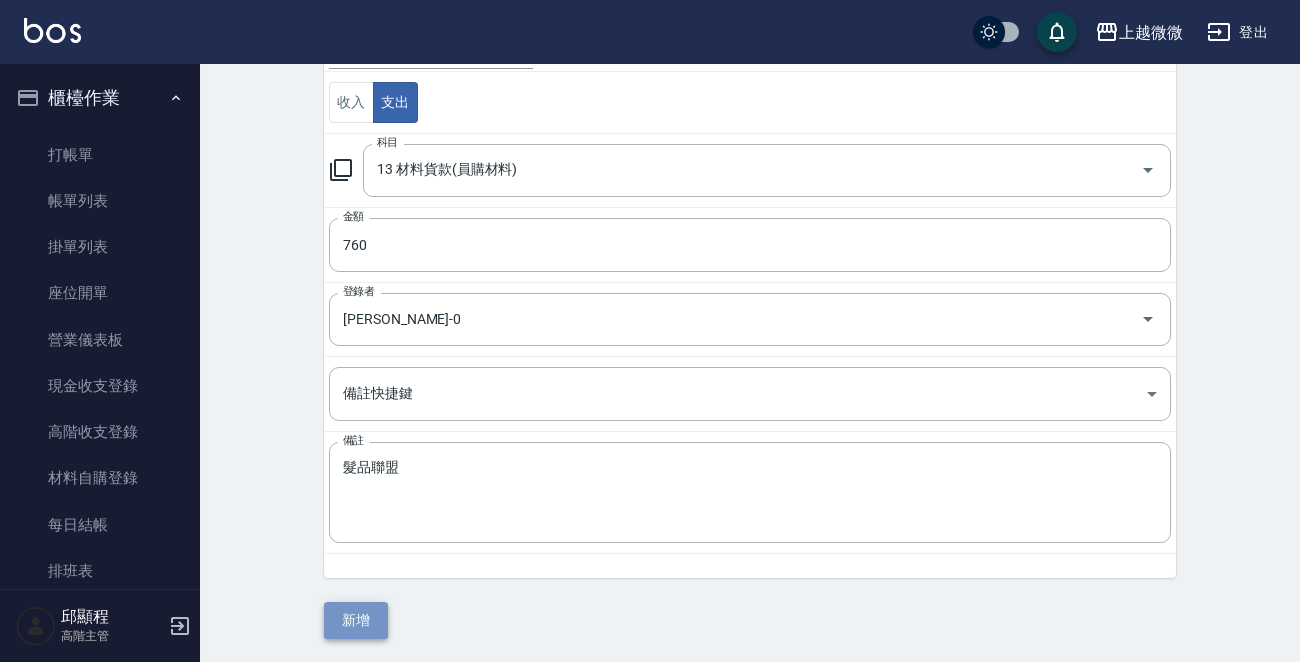 click on "新增" at bounding box center (356, 620) 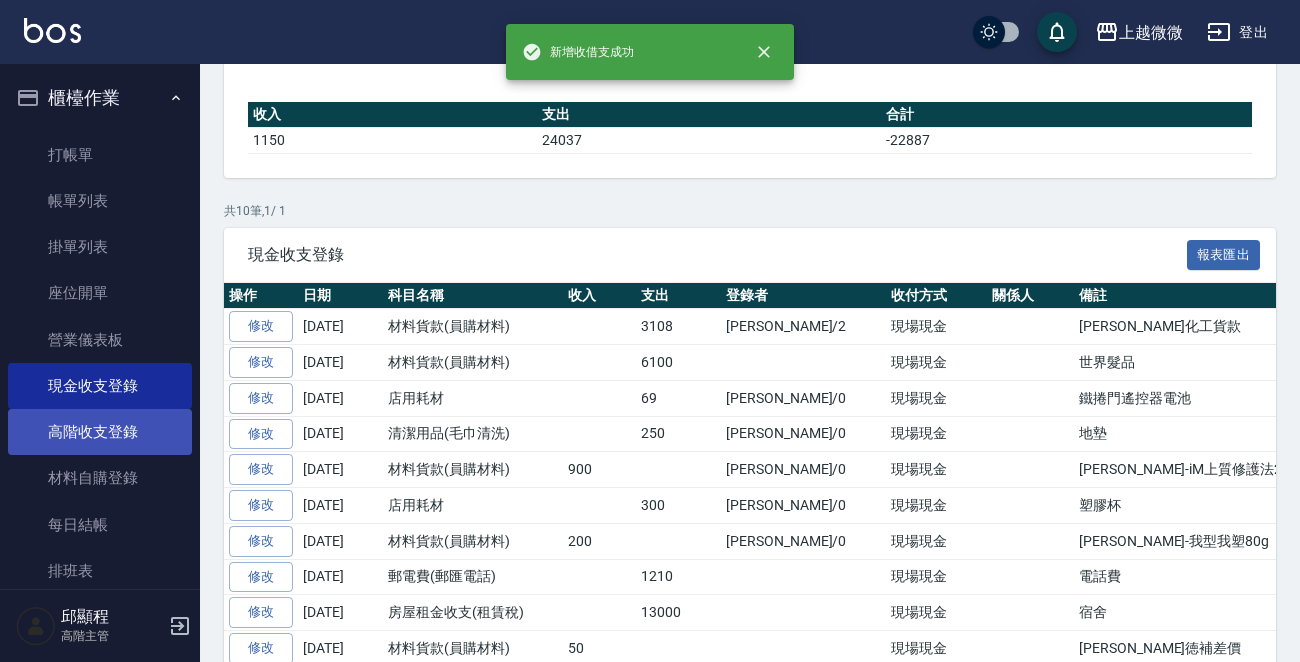 scroll, scrollTop: 0, scrollLeft: 0, axis: both 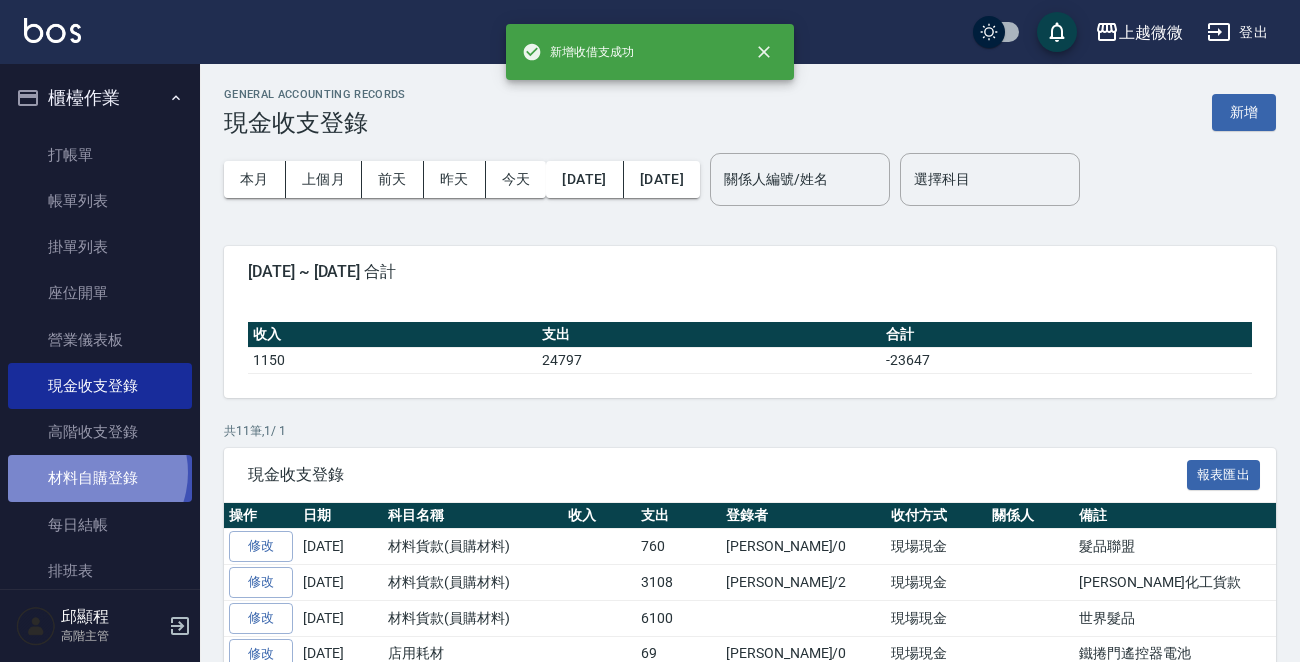 click on "材料自購登錄" at bounding box center [100, 478] 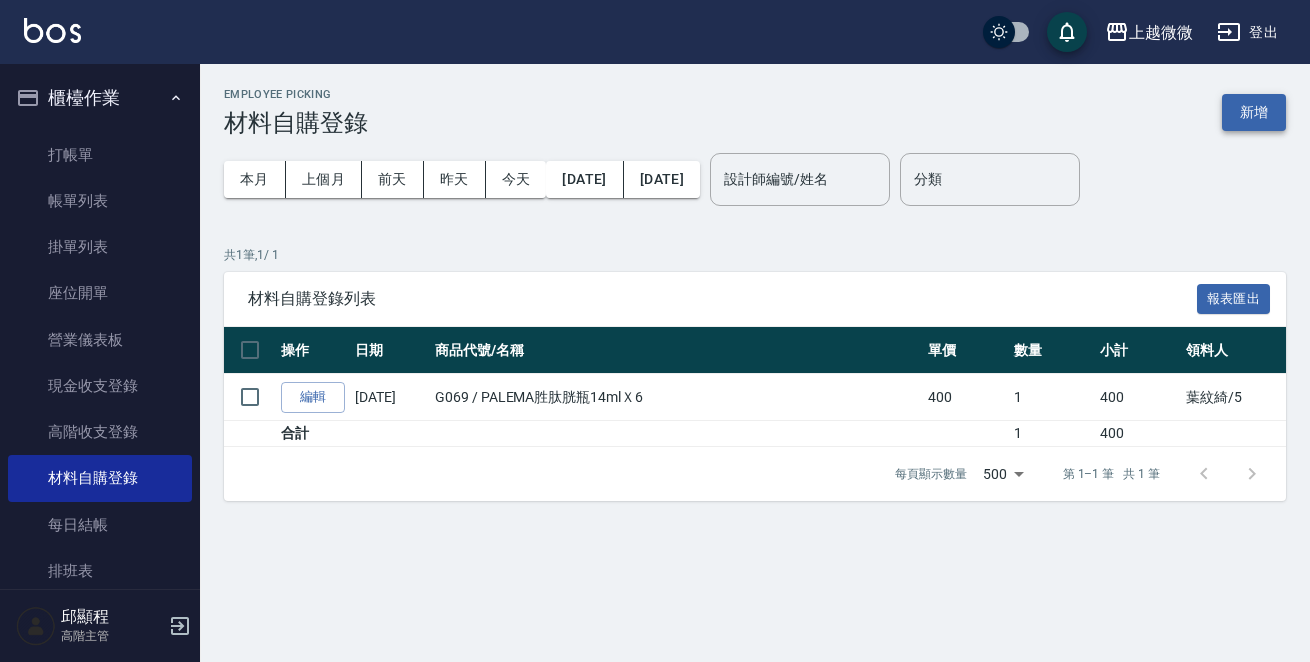 click on "新增" at bounding box center [1254, 112] 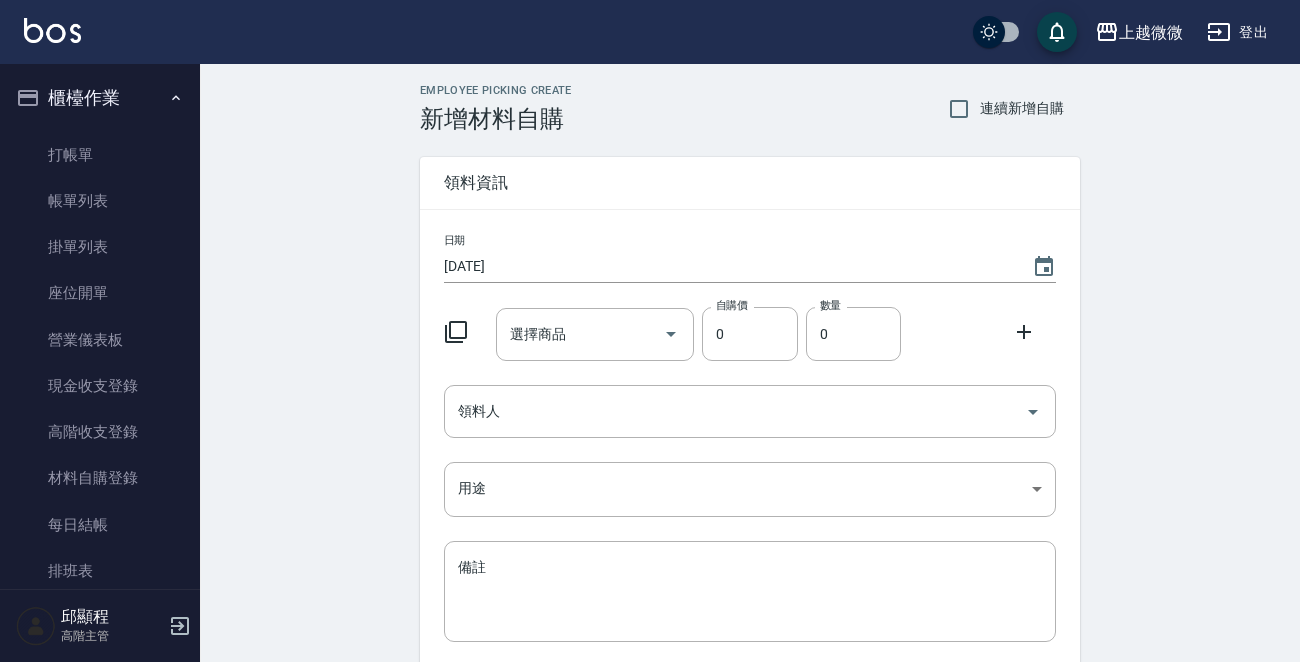 click on "日期 [DATE] 選擇商品 選擇商品 自購價 0 自購價 數量 0 數量 領料人 領料人 用途 ​ 用途 備註 x 備註" at bounding box center (750, 450) 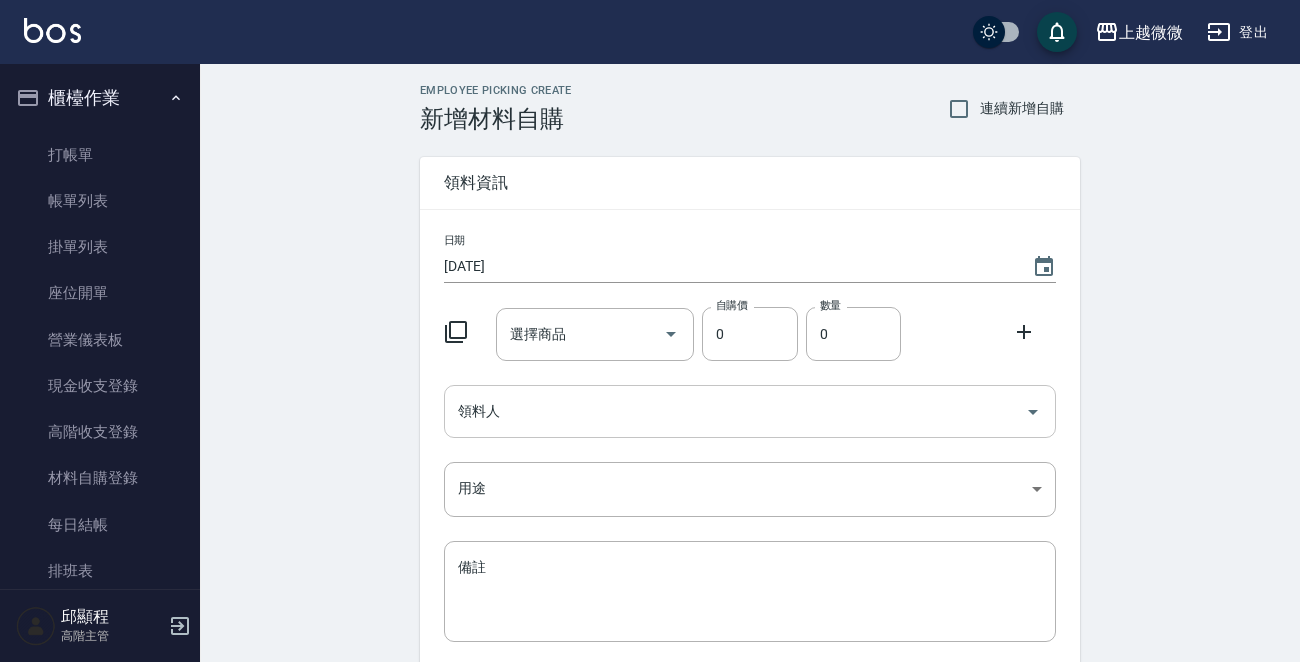 click on "領料人" at bounding box center (735, 411) 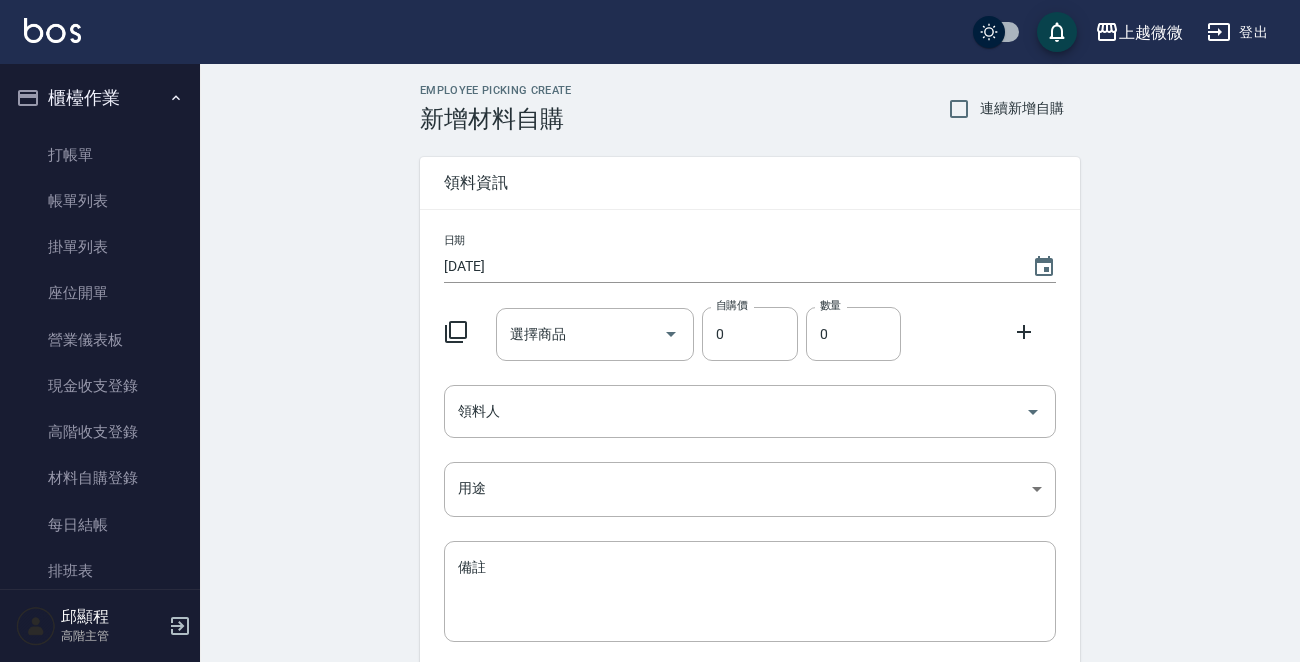 click on "Employee Picking Create 新增材料自購 連續新增自購 領料資訊 日期 [DATE] 選擇商品 選擇商品 自購價 0 自購價 數量 0 數量 領料人 領料人 用途 ​ 用途 備註 x 備註 合計： 0 新增" at bounding box center (750, 444) 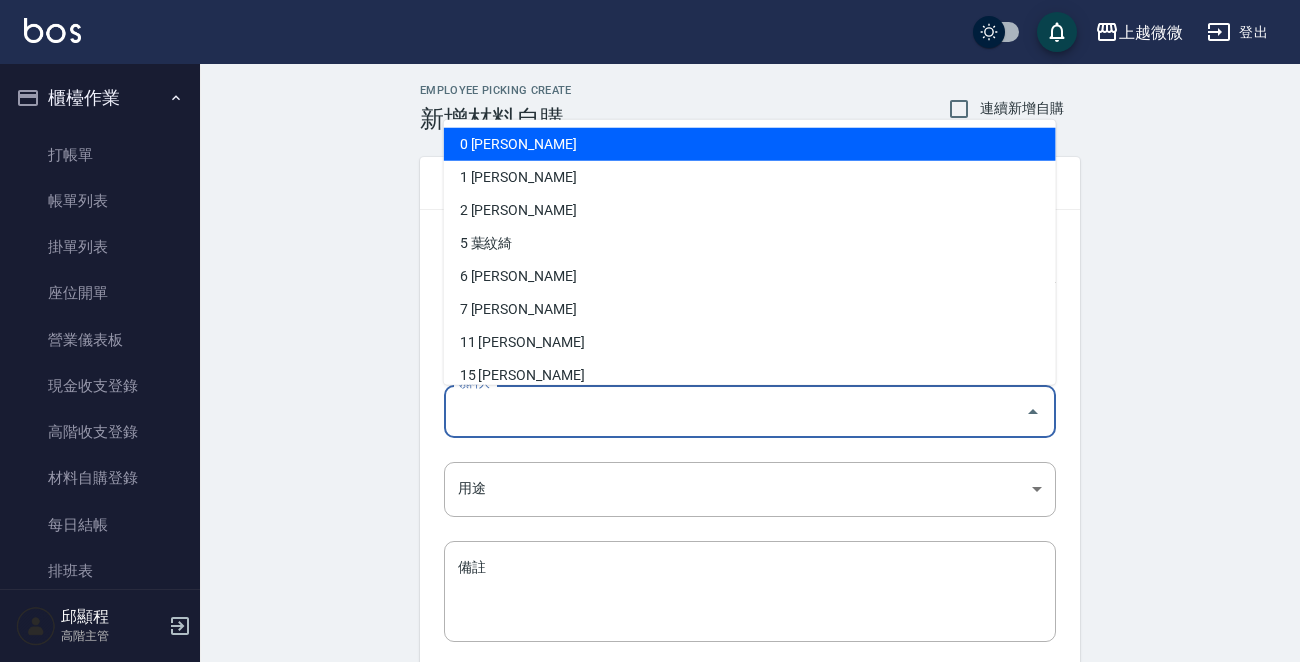 click on "領料人" at bounding box center (735, 411) 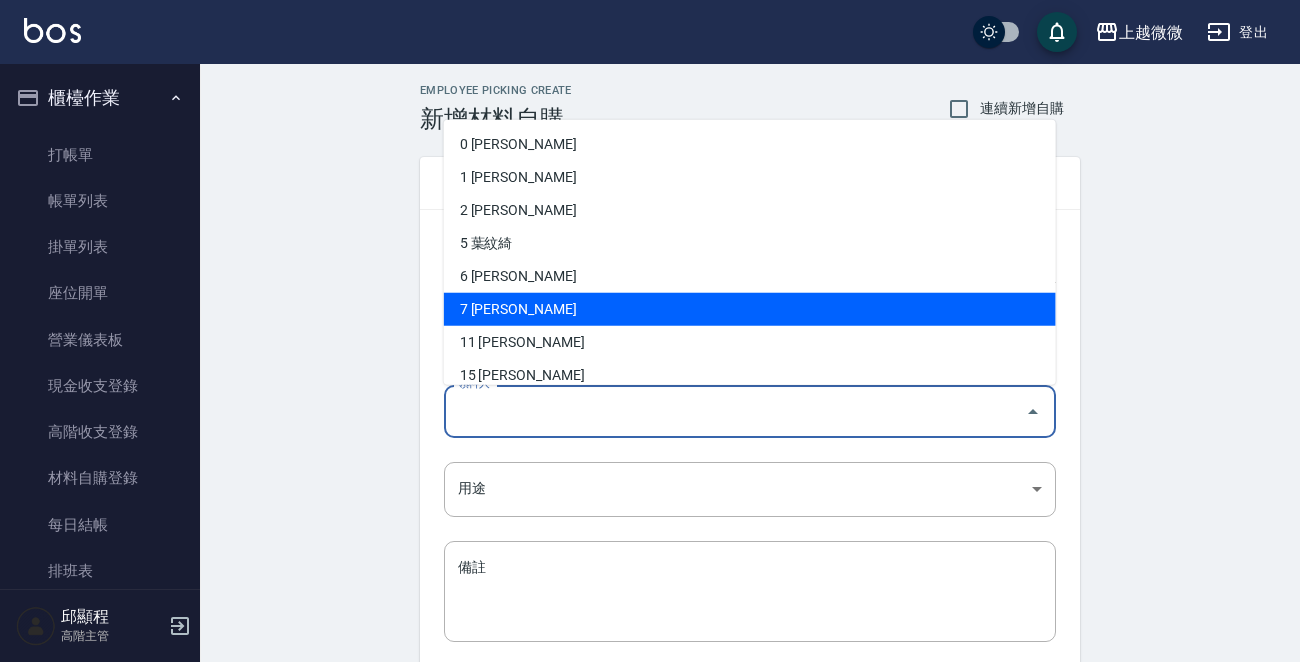 click on "Employee Picking Create 新增材料自購 連續新增自購 領料資訊 日期 [DATE] 選擇商品 選擇商品 自購價 0 自購價 數量 0 數量 領料人 領料人 用途 ​ 用途 備註 x 備註 合計： 0 新增" at bounding box center [750, 444] 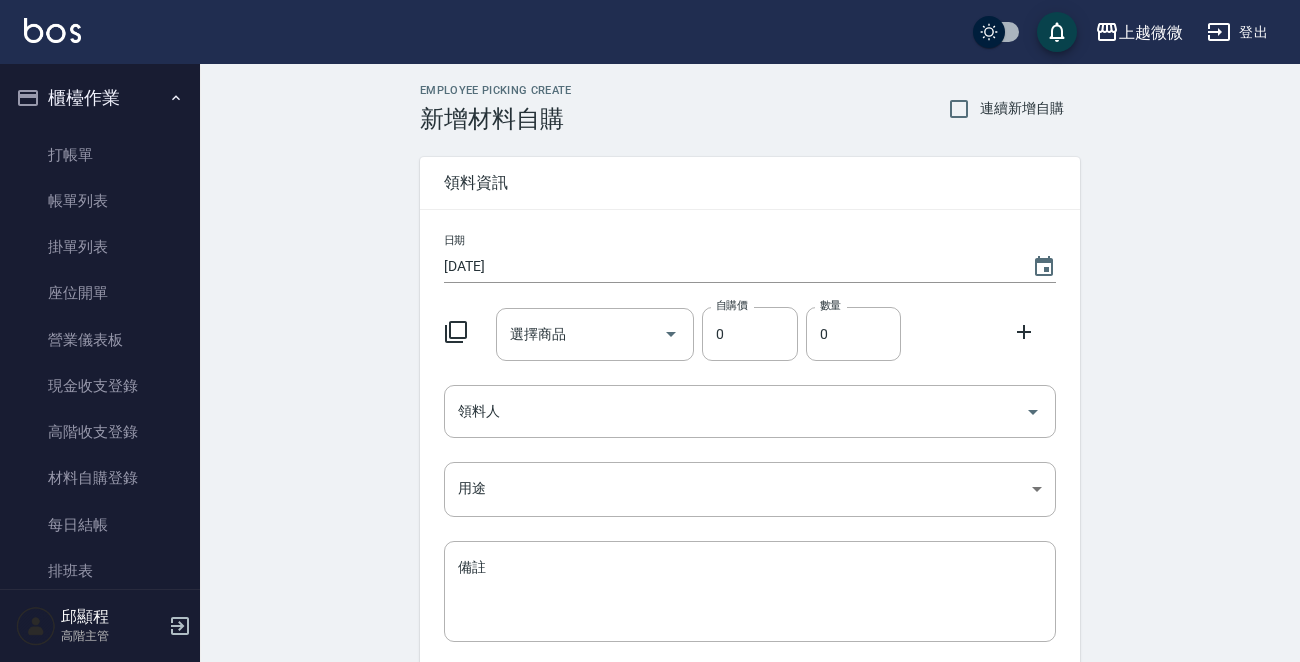 click on "[DATE]" at bounding box center (728, 266) 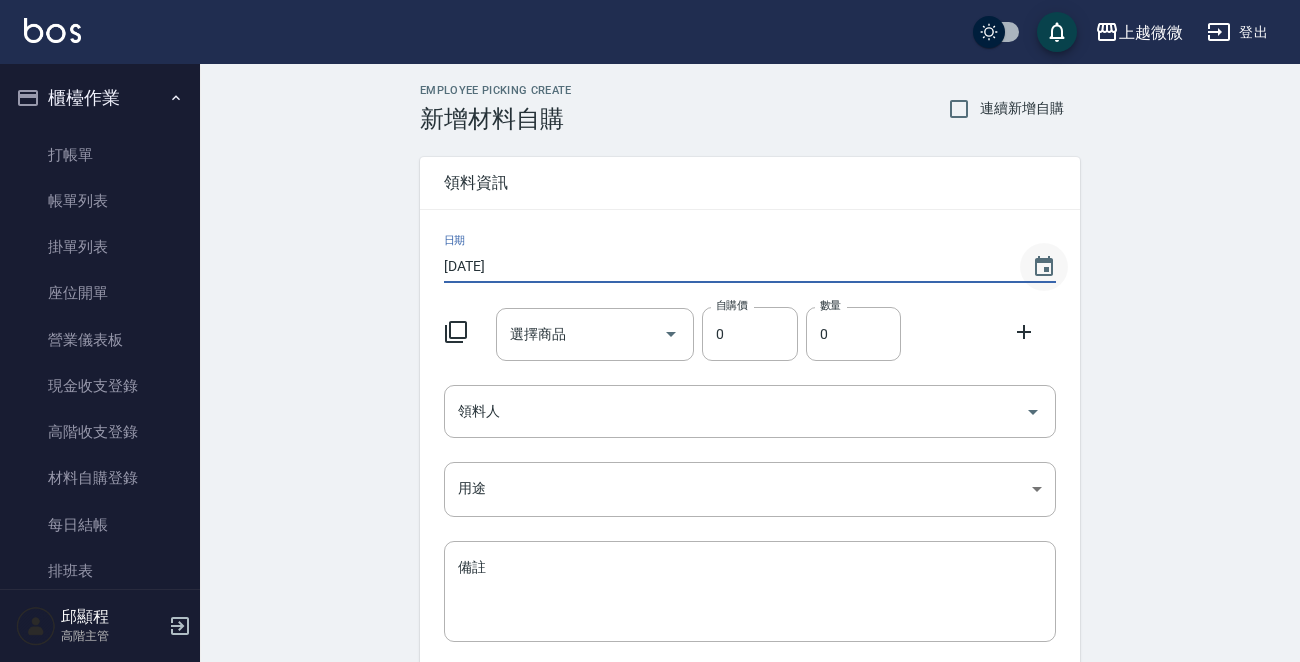 click 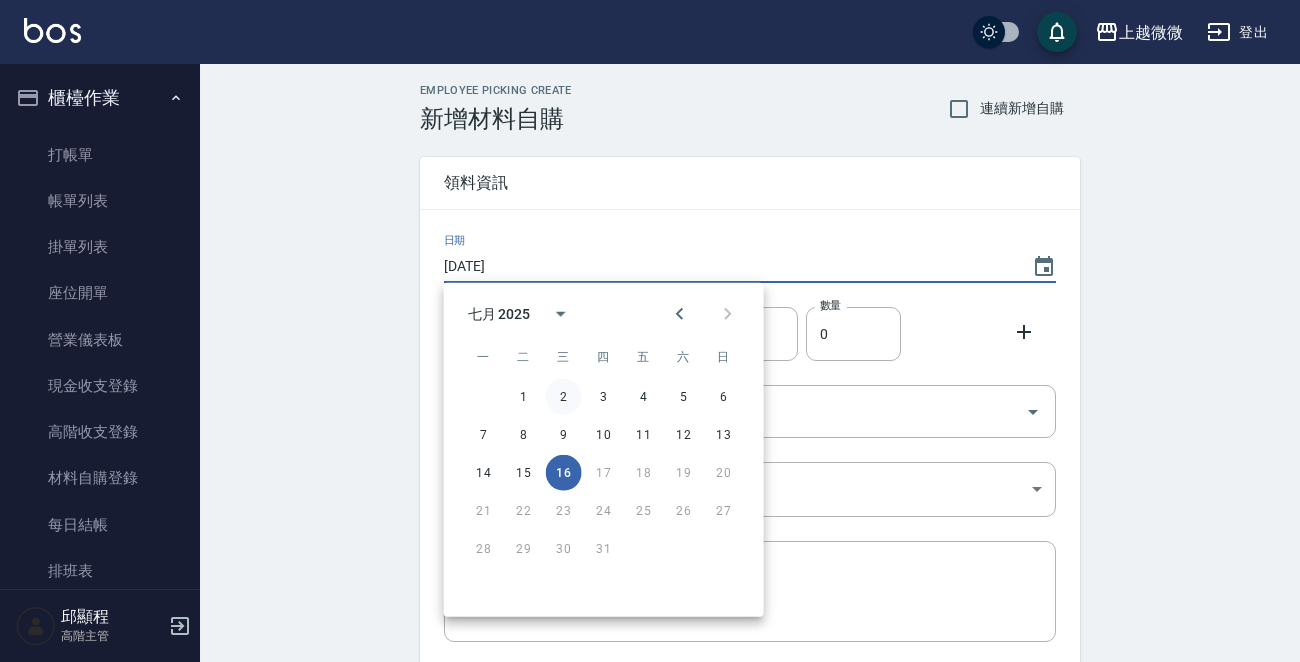 click on "2" at bounding box center (564, 397) 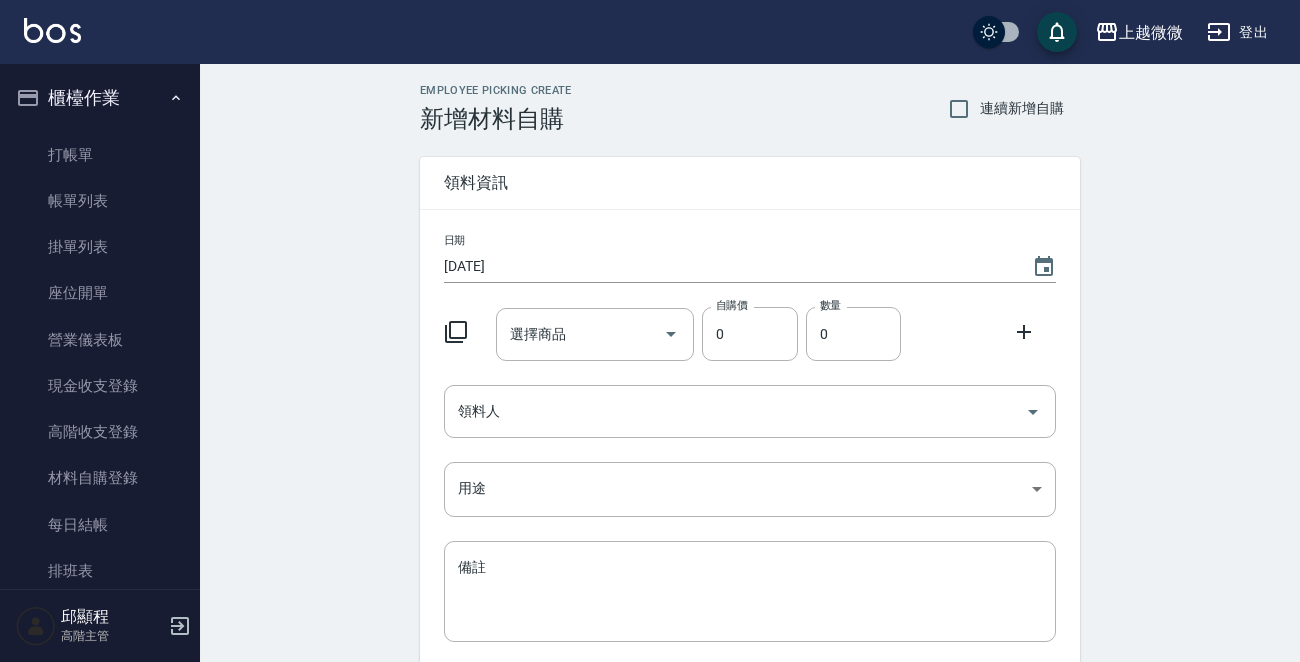 drag, startPoint x: 387, startPoint y: 410, endPoint x: 575, endPoint y: 321, distance: 208.00241 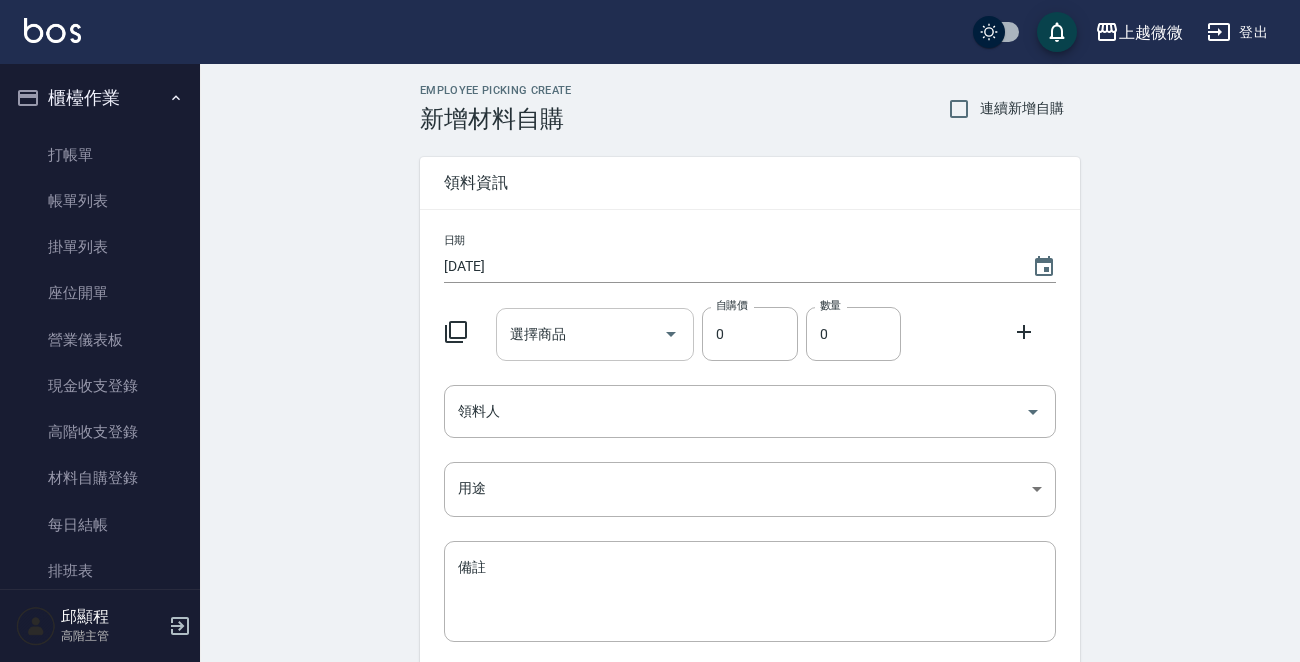 click on "Employee Picking Create 新增材料自購 連續新增自購 領料資訊 日期 [DATE] 選擇商品 選擇商品 自購價 0 自購價 數量 0 數量 領料人 領料人 用途 ​ 用途 備註 x 備註 合計： 0 新增" at bounding box center [750, 444] 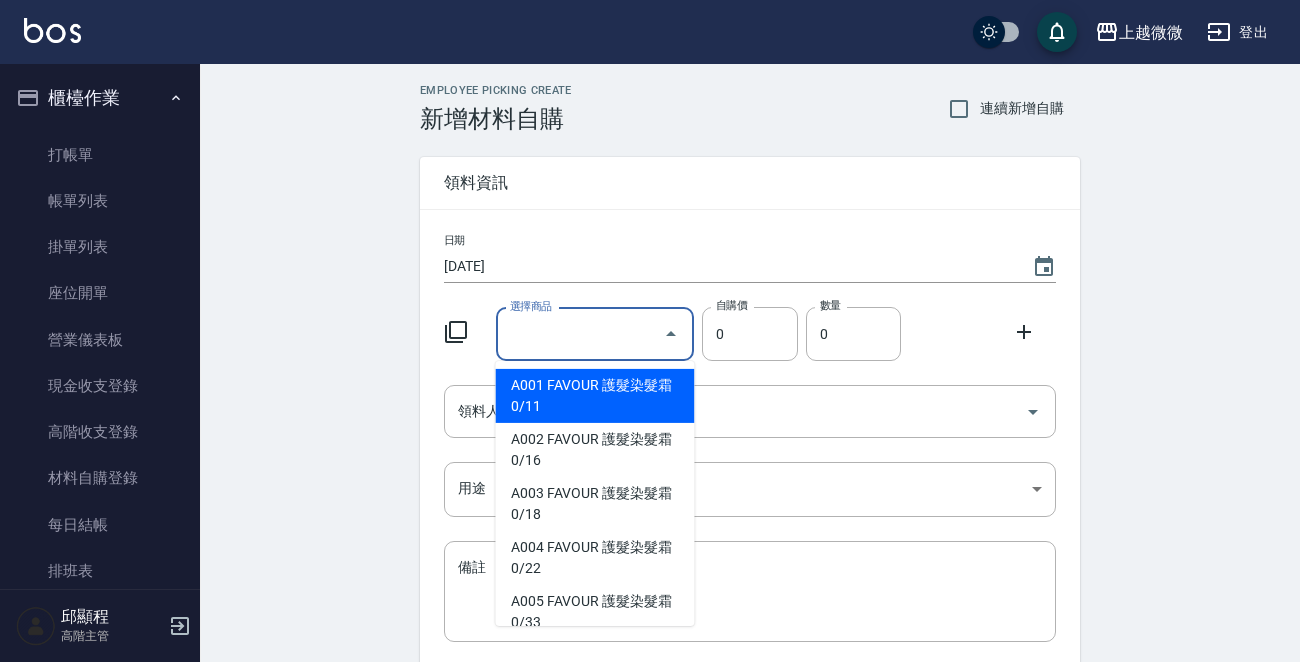 type on "ㄑ" 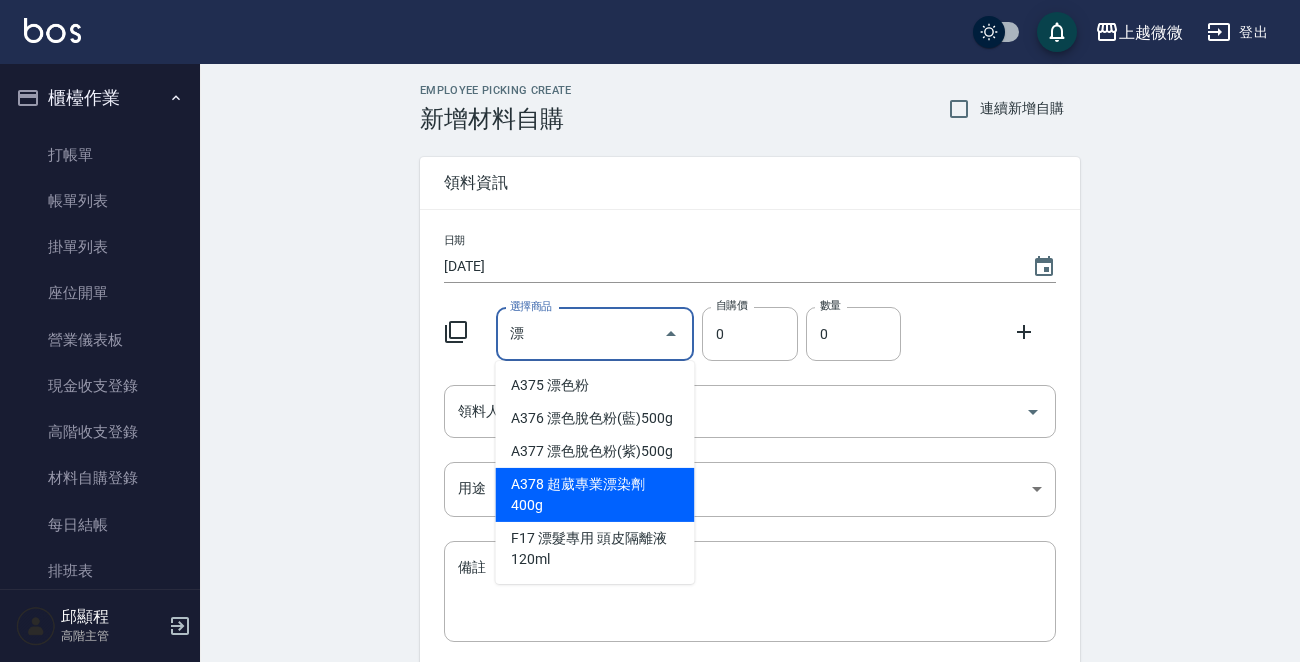 click on "A378 超葳專業漂染劑 400g" at bounding box center [594, 495] 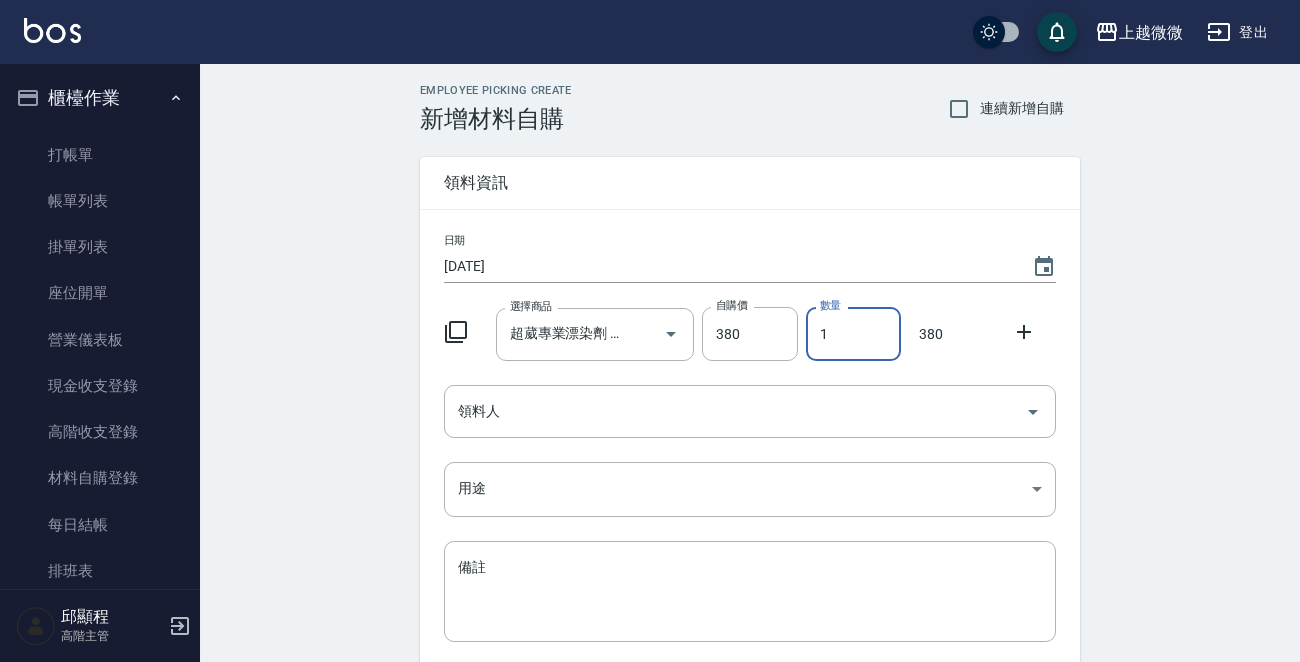 click on "1" at bounding box center [853, 334] 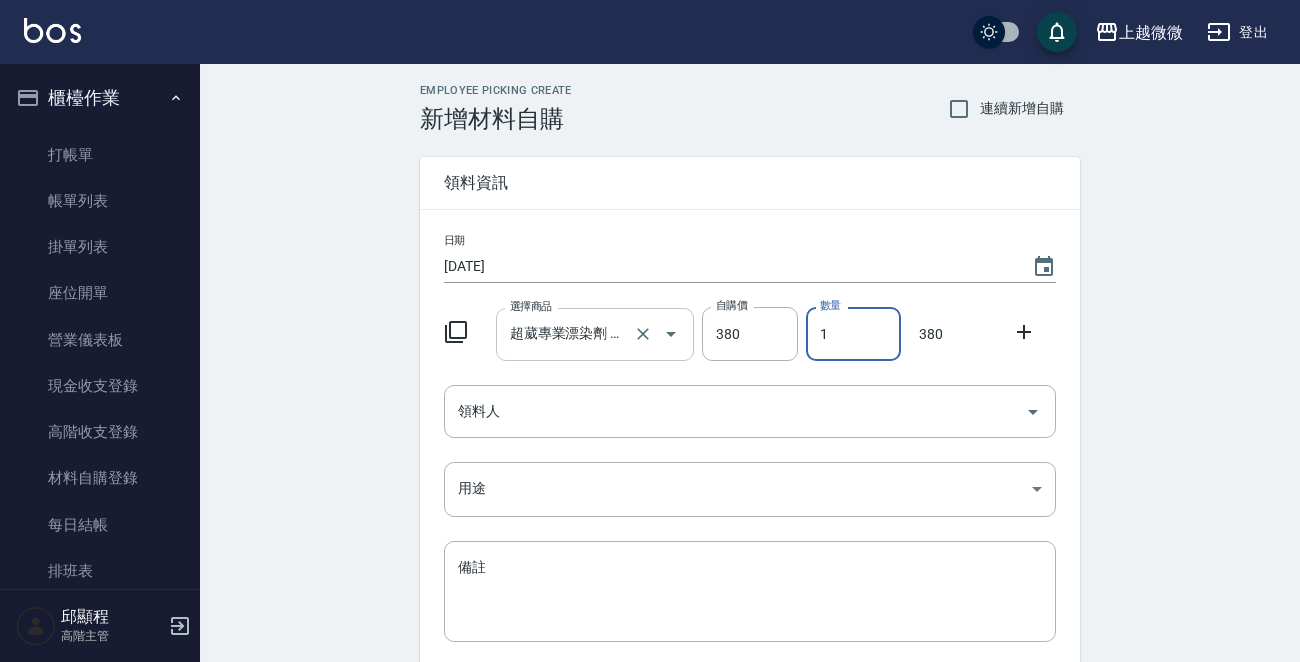 drag, startPoint x: 869, startPoint y: 339, endPoint x: 679, endPoint y: 332, distance: 190.1289 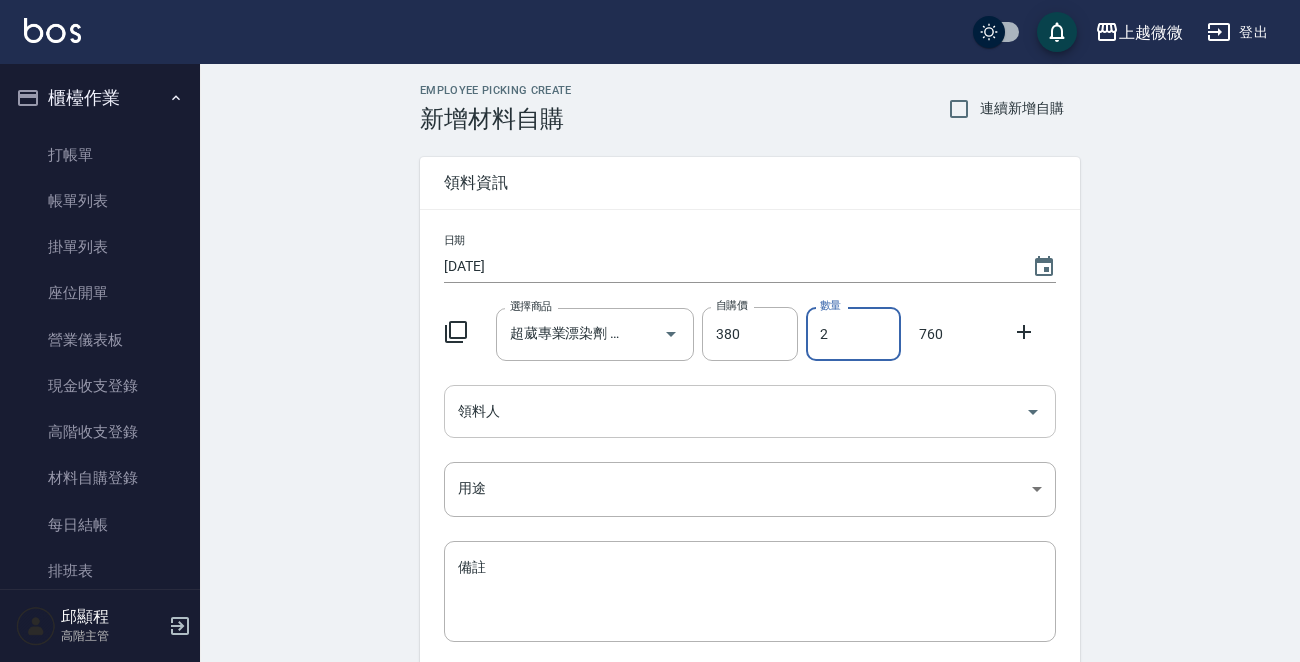 click on "領料人" at bounding box center [750, 411] 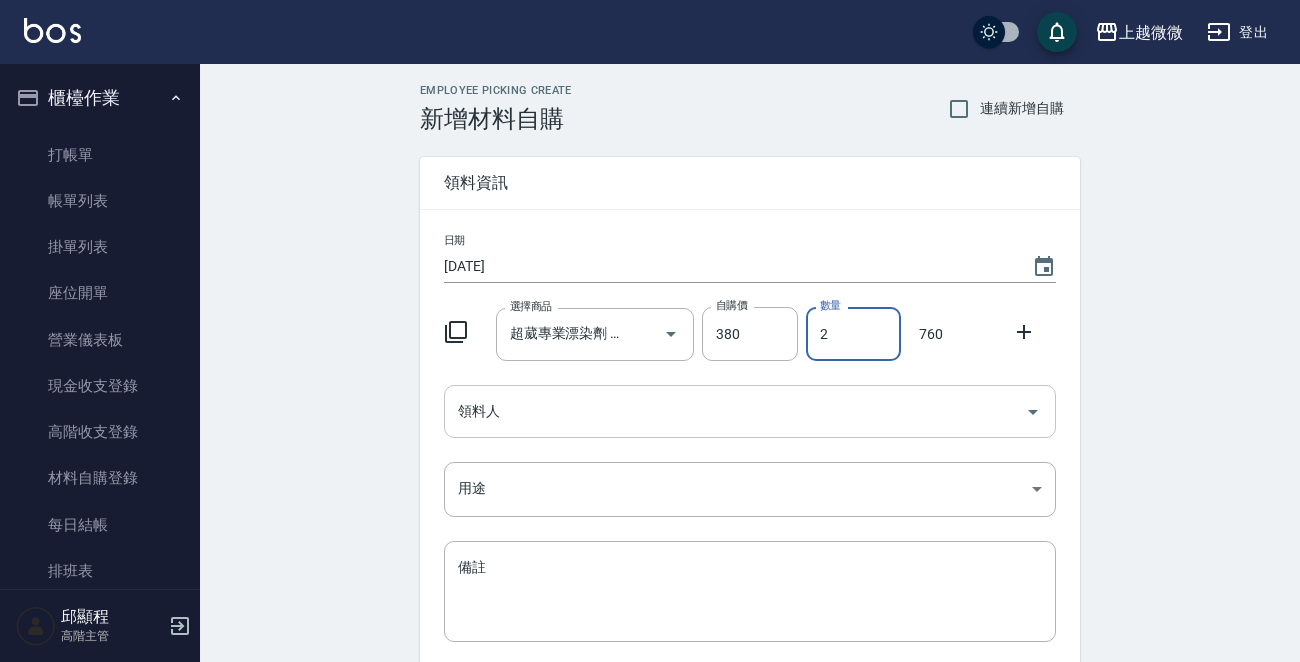 type on "2" 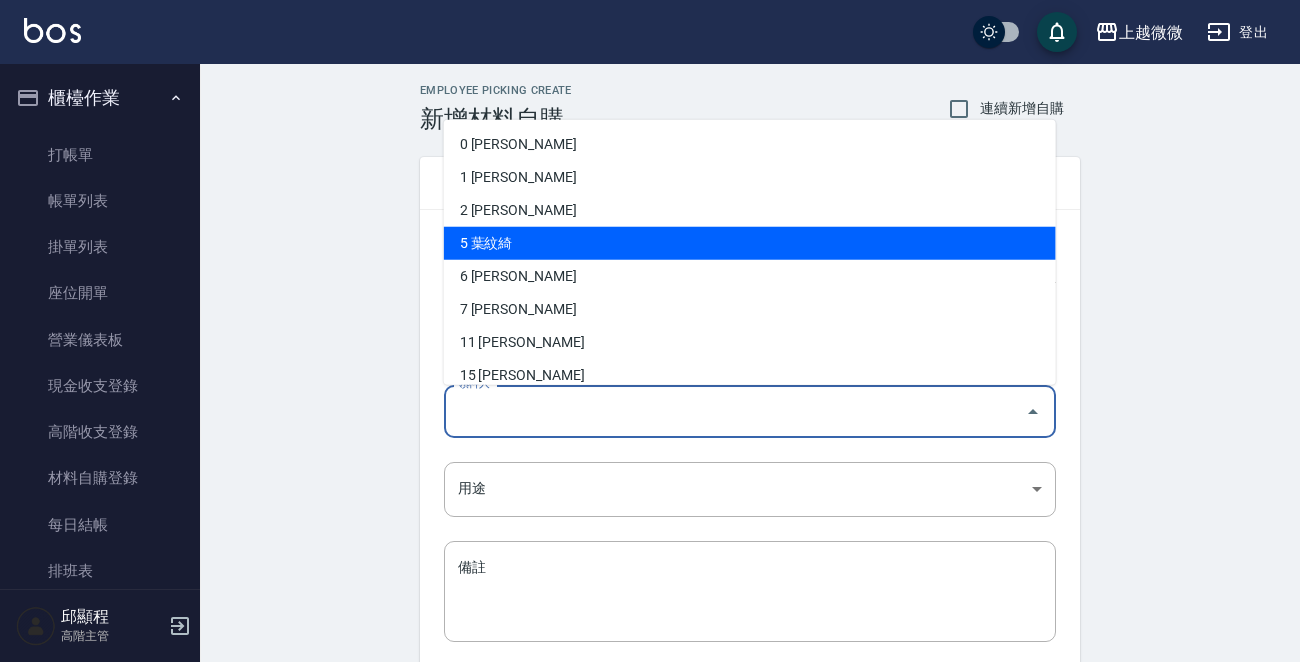 click on "5 葉紋綺" at bounding box center (750, 243) 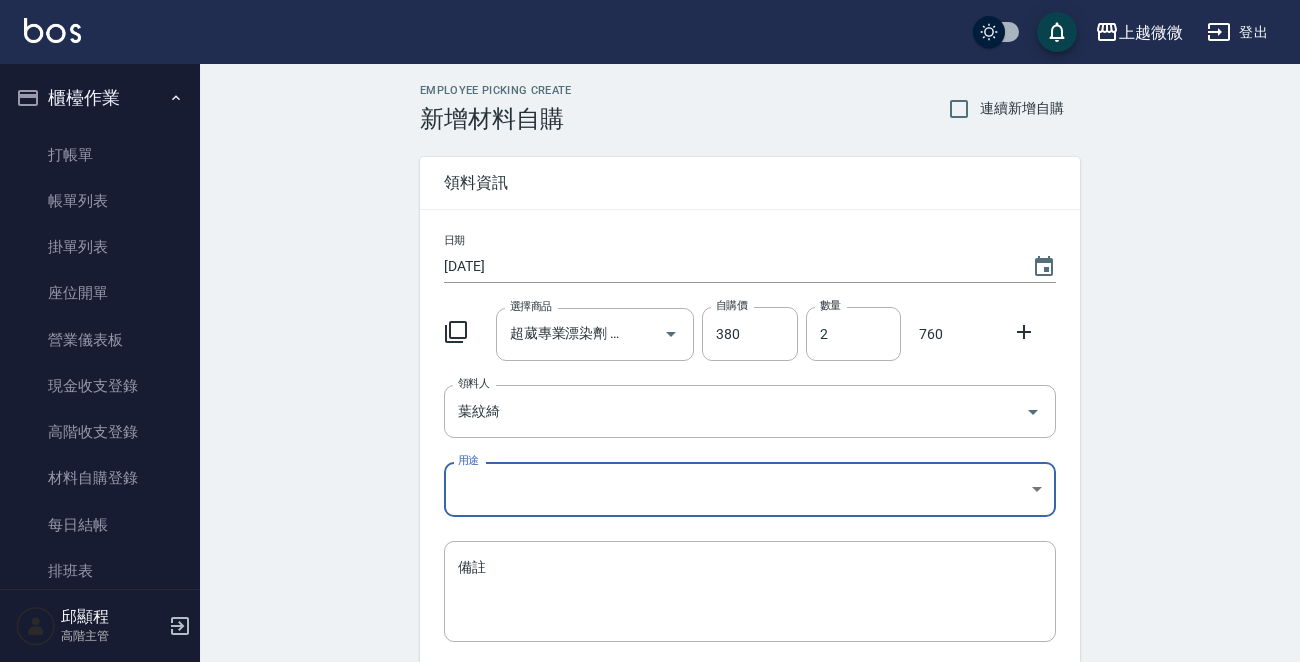 click on "上越微微 登出 櫃檯作業 打帳單 帳單列表 掛單列表 座位開單 營業儀表板 現金收支登錄 高階收支登錄 材料自購登錄 每日結帳 排班表 現場電腦打卡 掃碼打卡 預約管理 預約管理 單日預約紀錄 單週預約紀錄 報表及分析 報表目錄 消費分析儀表板 店家區間累計表 店家日報表 店家排行榜 互助日報表 互助月報表 互助排行榜 互助點數明細 互助業績報表 全店業績分析表 每日業績分析表 營業統計分析表 營業項目月分析表 設計師業績表 設計師日報表 設計師業績分析表 設計師業績月報表 設計師抽成報表 設計師排行榜 商品銷售排行榜 商品消耗明細 商品進銷貨報表 商品庫存表 商品庫存盤點表 會員卡銷售報表 服務扣項明細表 單一服務項目查詢 店販抽成明細 店販分類抽成明細 顧客入金餘額表 顧客卡券餘額表 每日非現金明細 每日收支明細 收支分類明細表 收支匯款表 2" at bounding box center (650, 412) 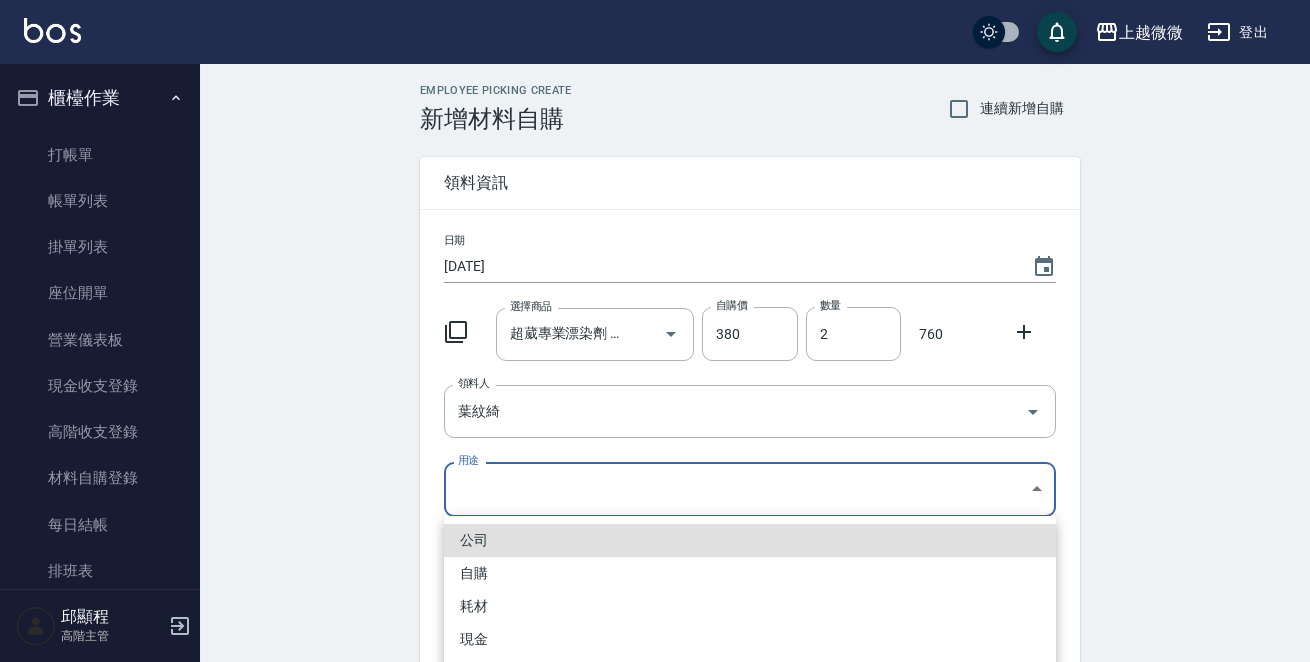 click on "自購" at bounding box center (750, 573) 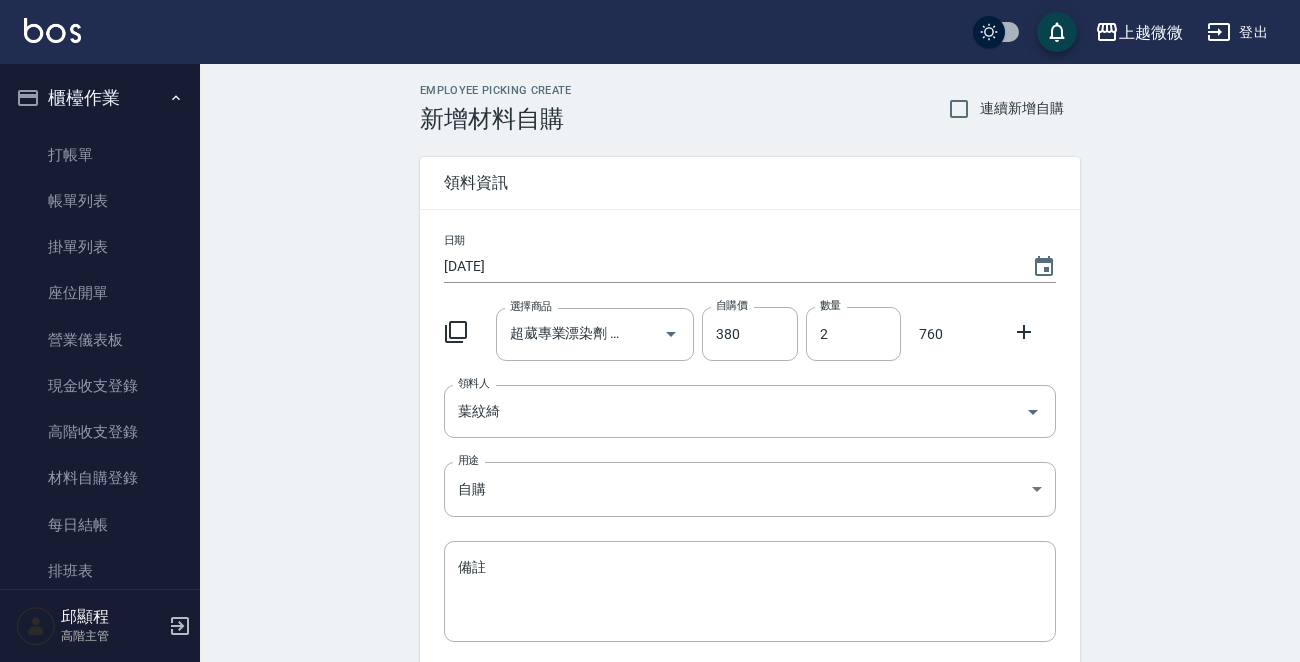 click on "Employee Picking Create 新增材料自購 連續新增自購 領料資訊 日期 [DATE] 選擇商品 超葳專業漂染劑 400g 選擇商品 自購價 380 自購價 數量 2 數量 760 領料人 葉紋綺 領料人 用途 自購 自購 用途 備註 x 備註 合計： 760 新增" at bounding box center (750, 444) 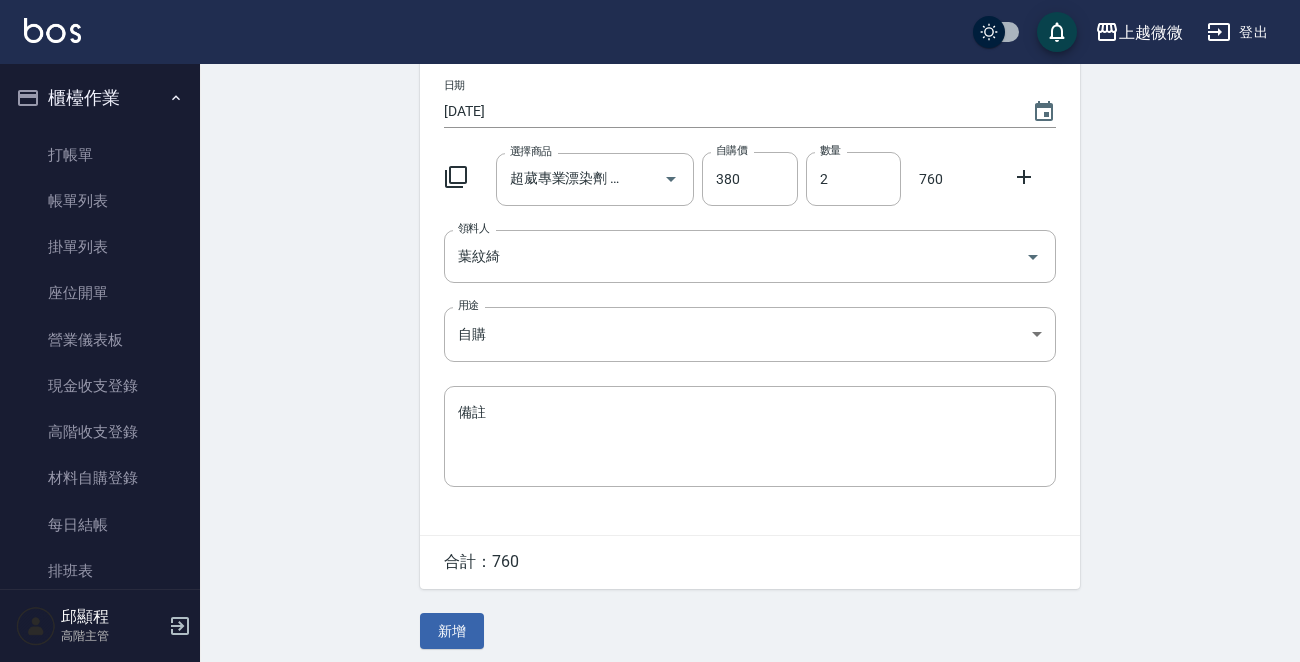 scroll, scrollTop: 163, scrollLeft: 0, axis: vertical 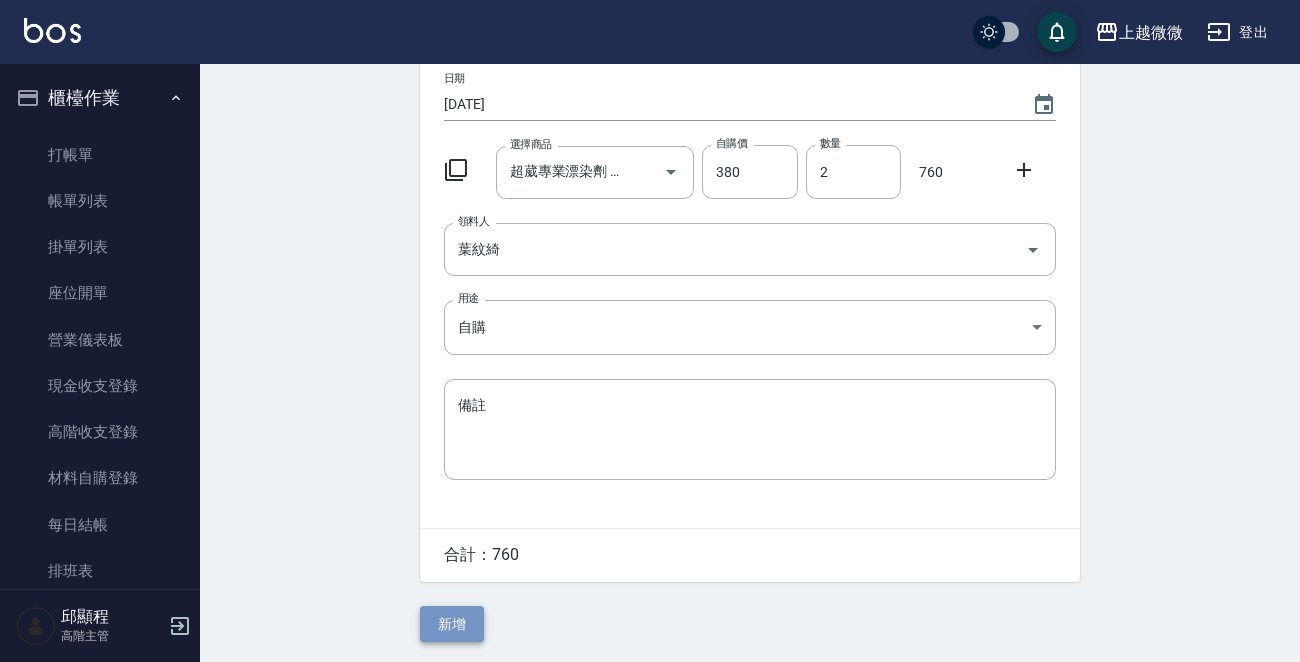 click on "新增" at bounding box center [452, 624] 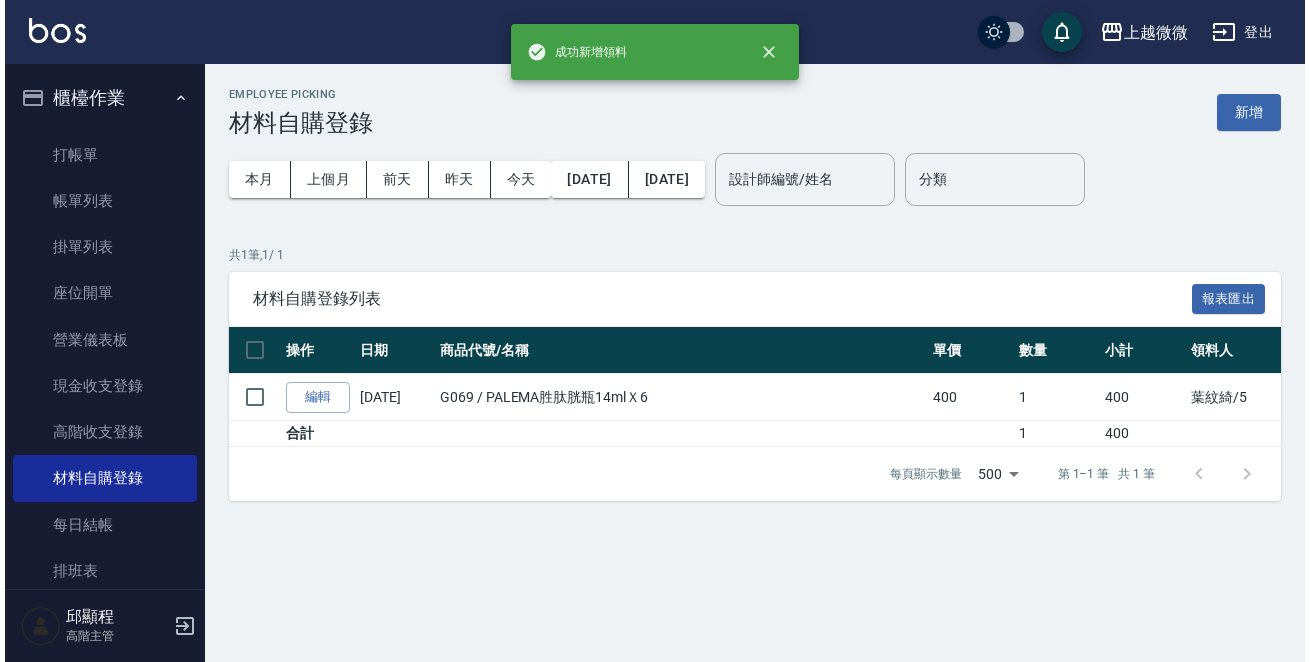 scroll, scrollTop: 0, scrollLeft: 0, axis: both 